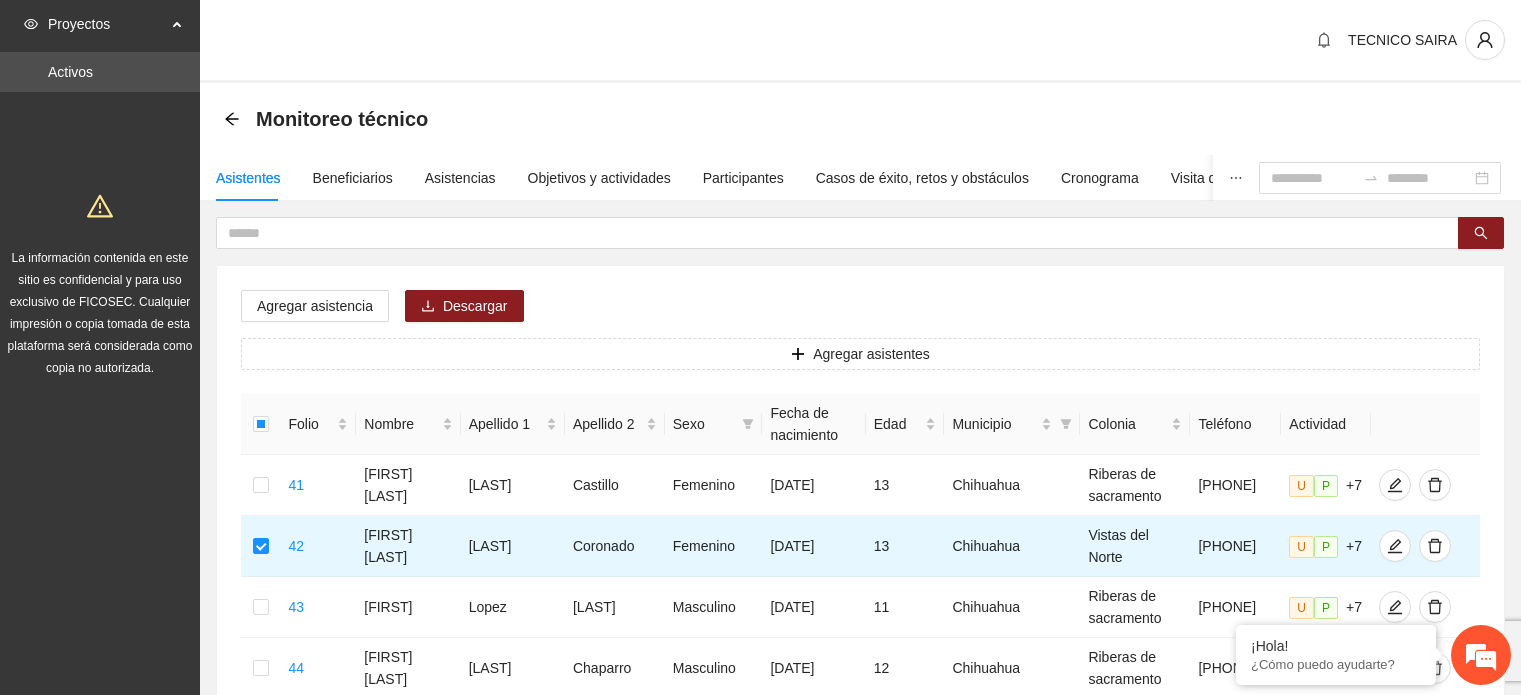 scroll, scrollTop: 608, scrollLeft: 0, axis: vertical 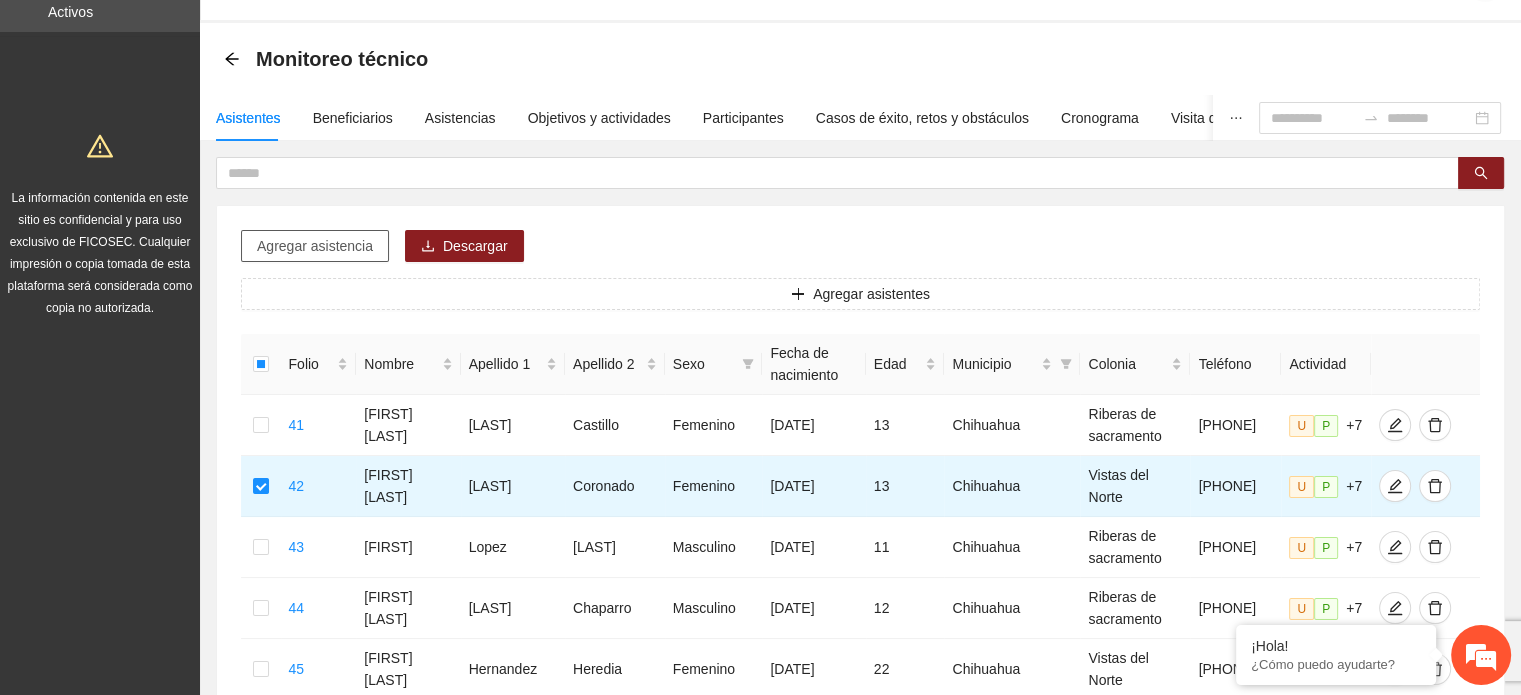 click on "Agregar asistencia" at bounding box center (315, 246) 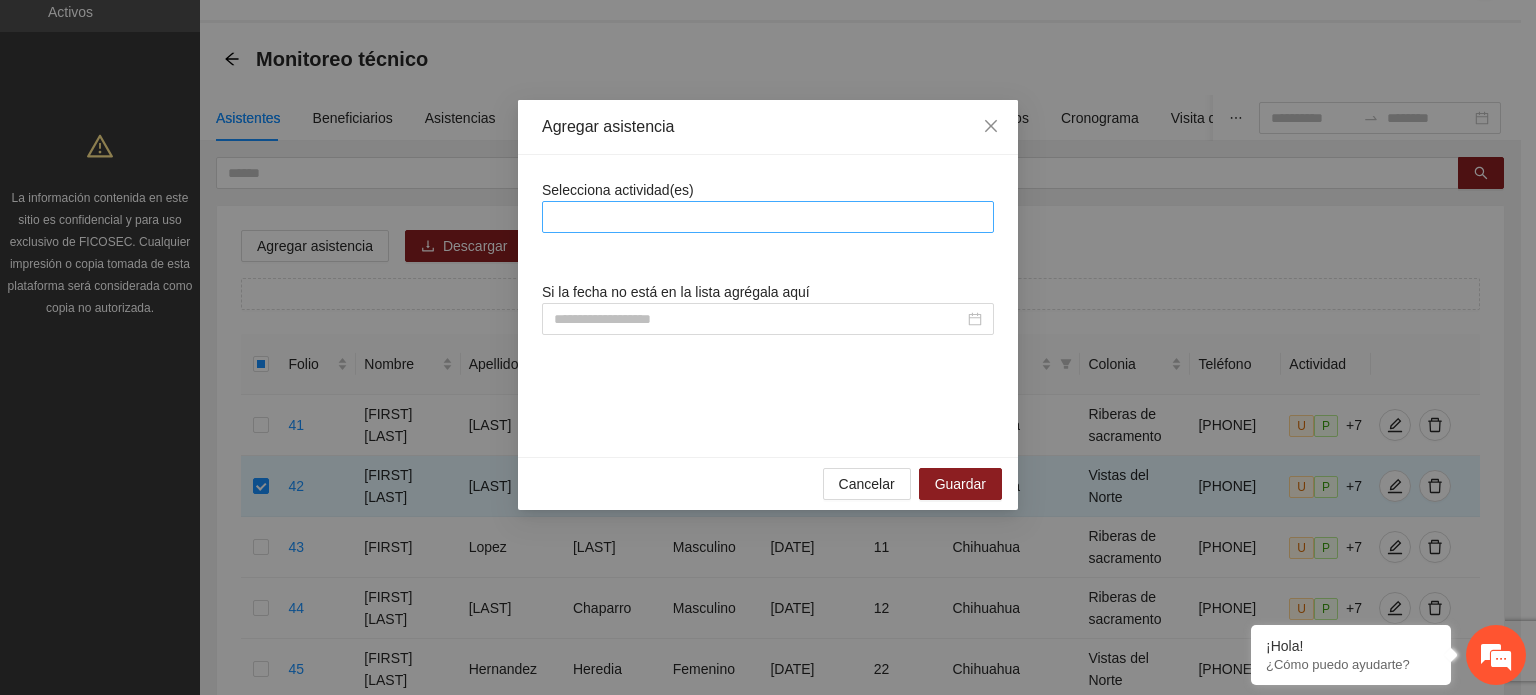 click at bounding box center (768, 217) 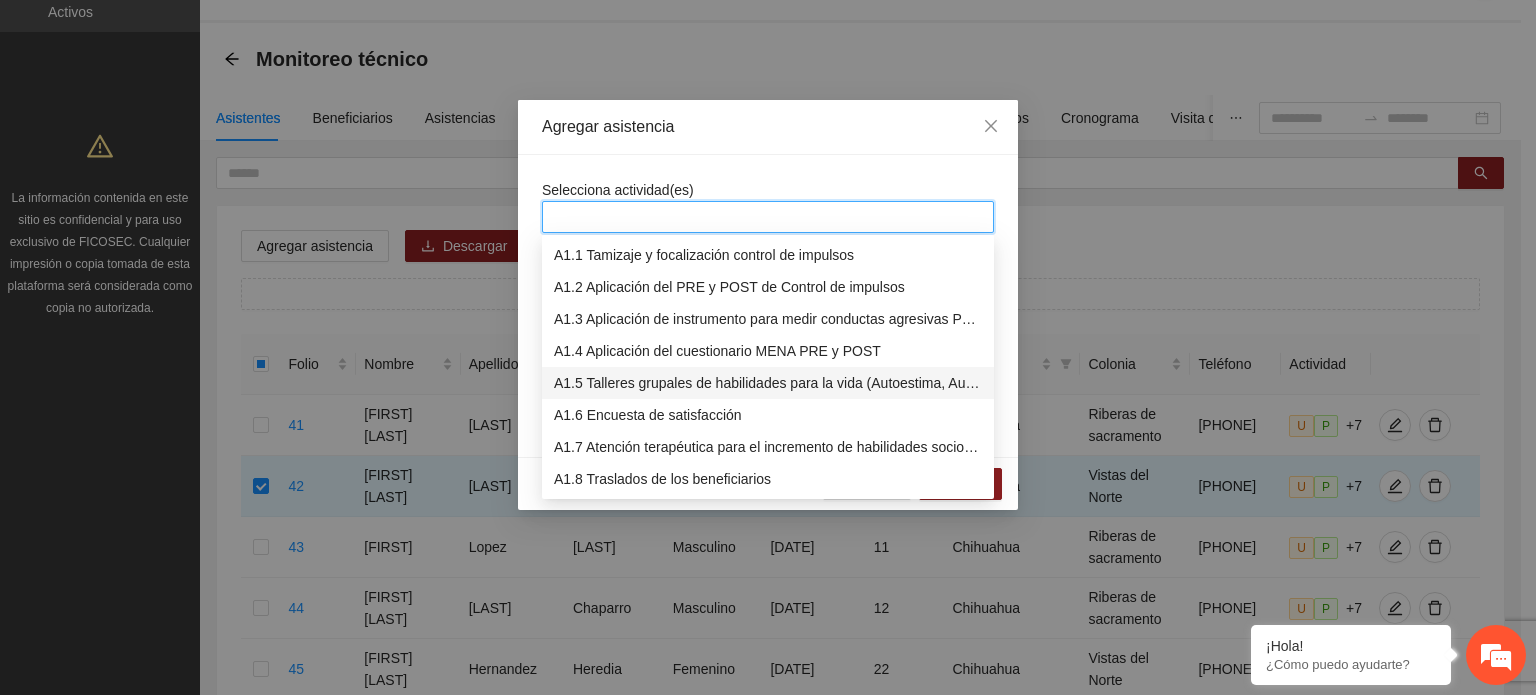 click on "A1.5 Talleres grupales de habilidades para la vida (Autoestima, Autoconocimiento, Manejo de emociones, Relaciones interpersonales, Toma de decisiones y Resolución de conflictos)." at bounding box center [768, 383] 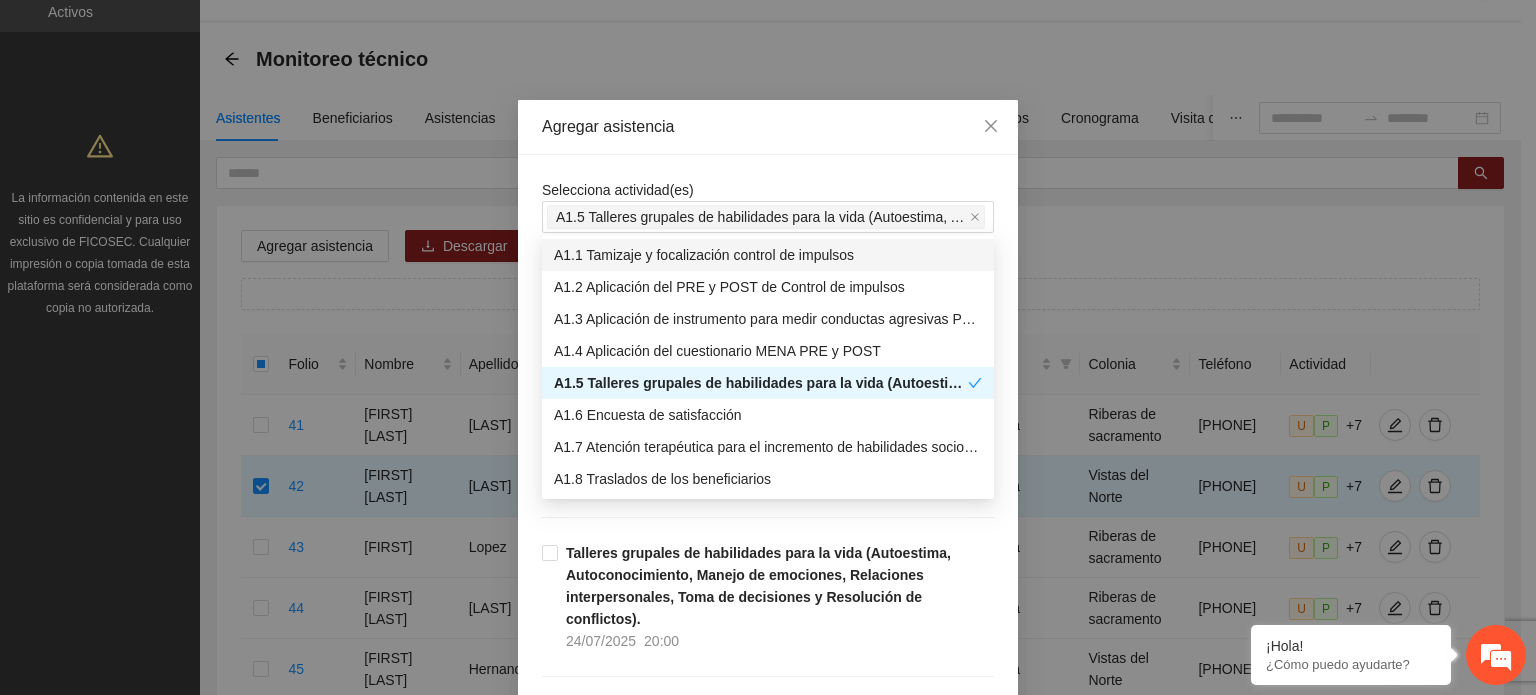 click on "Agregar asistencia" at bounding box center (768, 127) 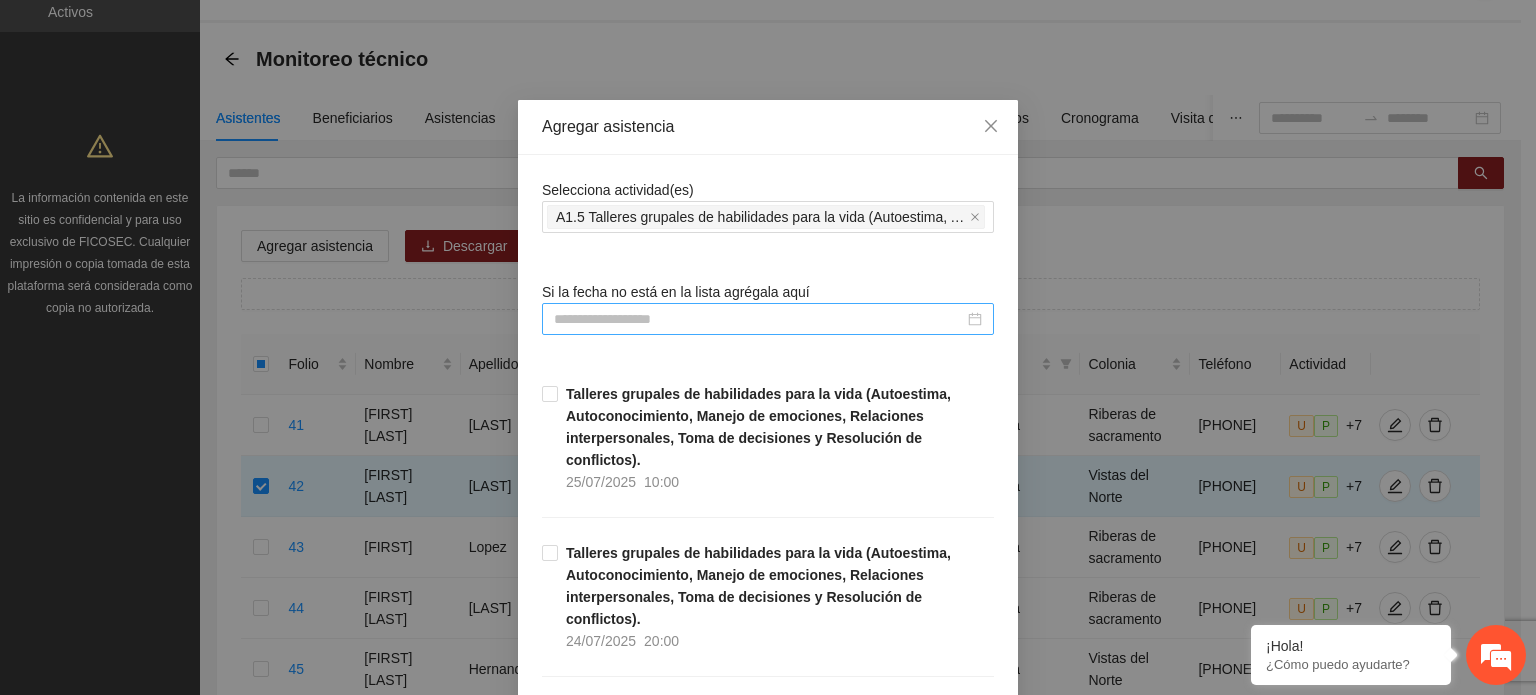 click at bounding box center (768, 319) 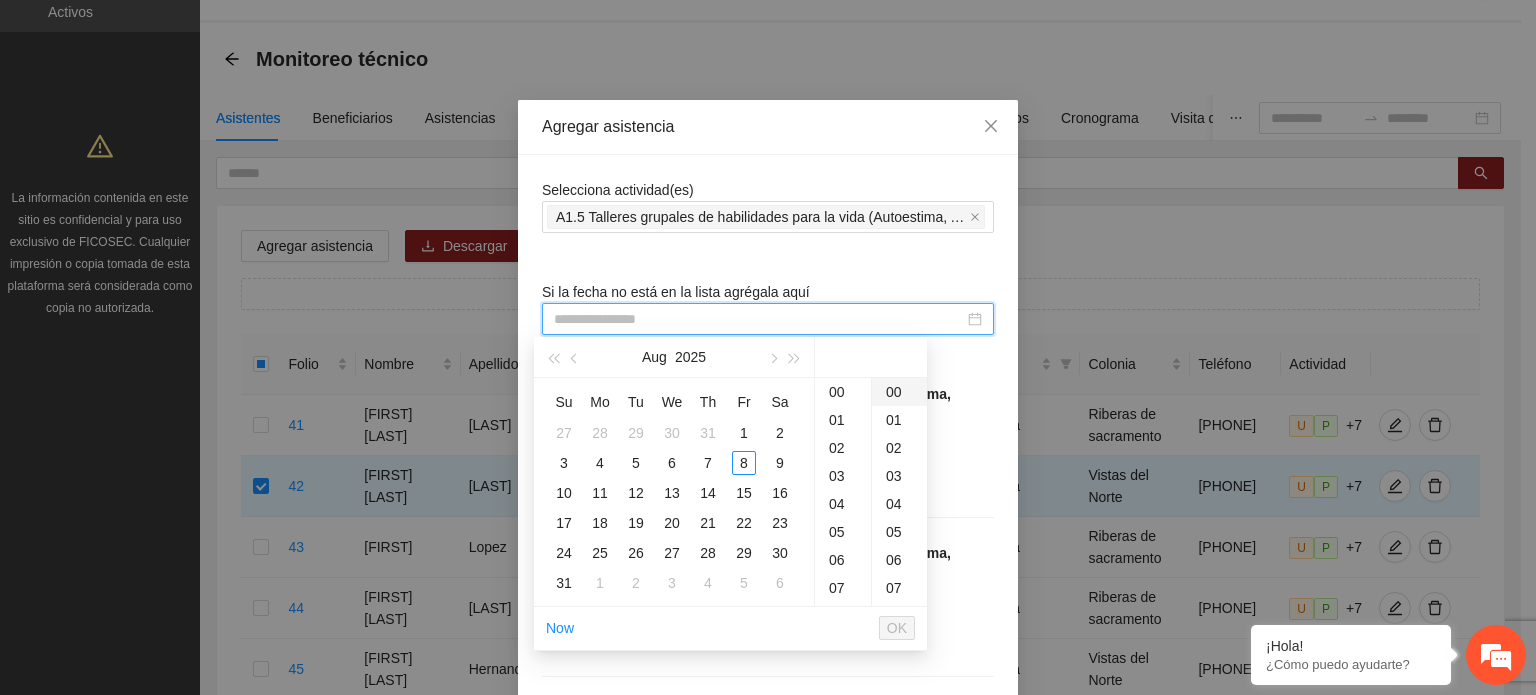 type on "**********" 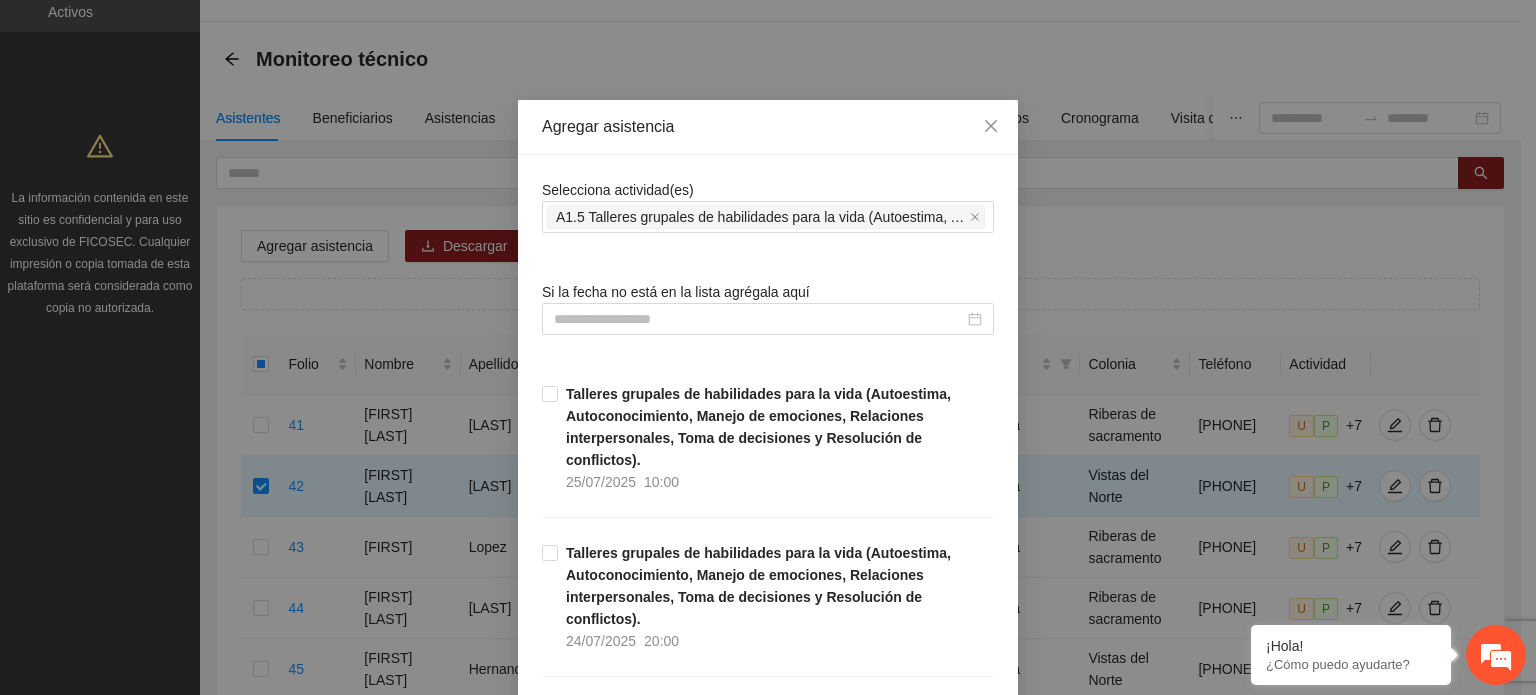 click on "Selecciona actividad(es) A1.5 Talleres grupales de habilidades para la vida (Autoestima, Autoconocimiento, Manejo de emociones, Relaciones interpersonales, Toma de decisiones y Resolución de conflictos).   Si la fecha no está en la lista agrégala aquí Talleres grupales de habilidades para la vida (Autoestima, Autoconocimiento, Manejo de emociones, Relaciones interpersonales, Toma de decisiones y Resolución de conflictos). 25/07/2025 10:00 Talleres grupales de habilidades para la vida (Autoestima, Autoconocimiento, Manejo de emociones, Relaciones interpersonales, Toma de decisiones y Resolución de conflictos). 24/07/2025 20:00 Talleres grupales de habilidades para la vida (Autoestima, Autoconocimiento, Manejo de emociones, Relaciones interpersonales, Toma de decisiones y Resolución de conflictos). 23/07/2025 20:00 Talleres grupales de habilidades para la vida (Autoestima, Autoconocimiento, Manejo de emociones, Relaciones interpersonales, Toma de decisiones y Resolución de conflictos). 22/07/2025 20:00" at bounding box center (768, 7540) 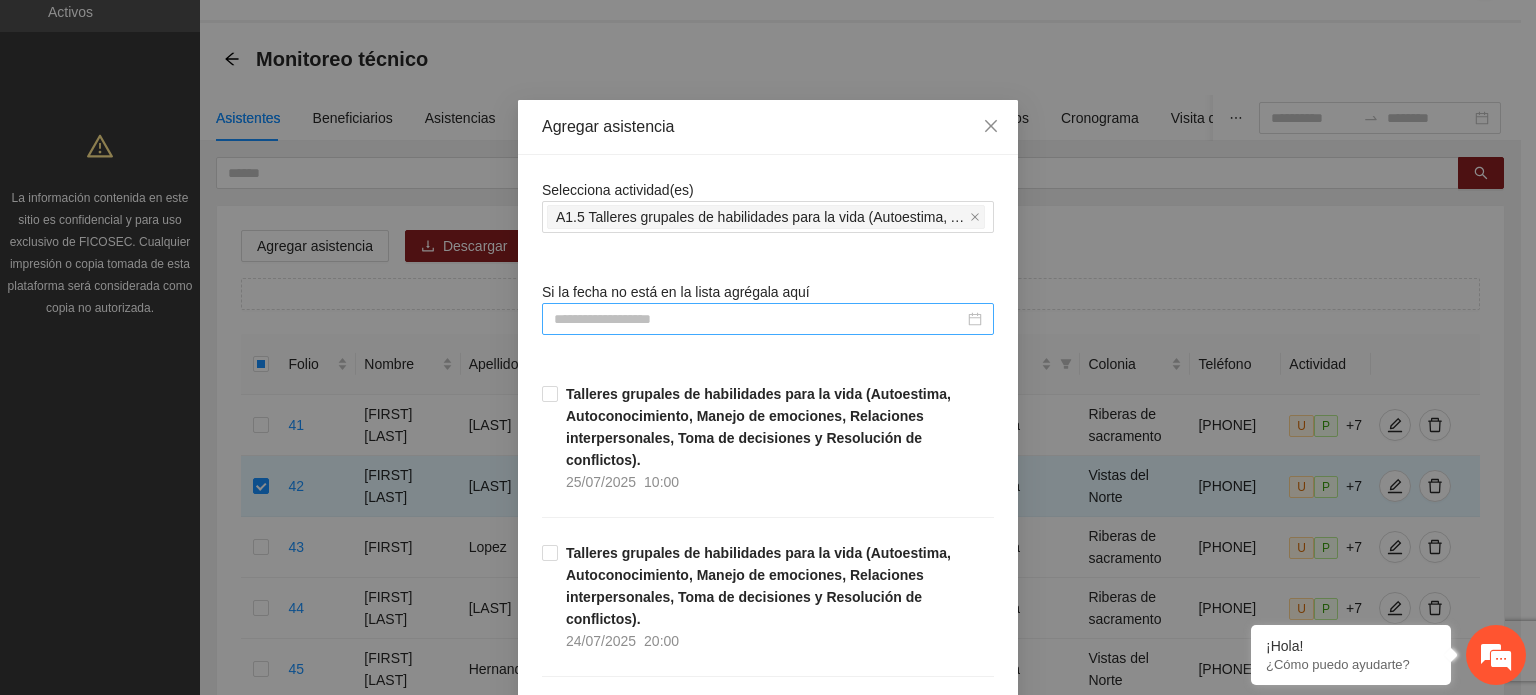 click at bounding box center [768, 319] 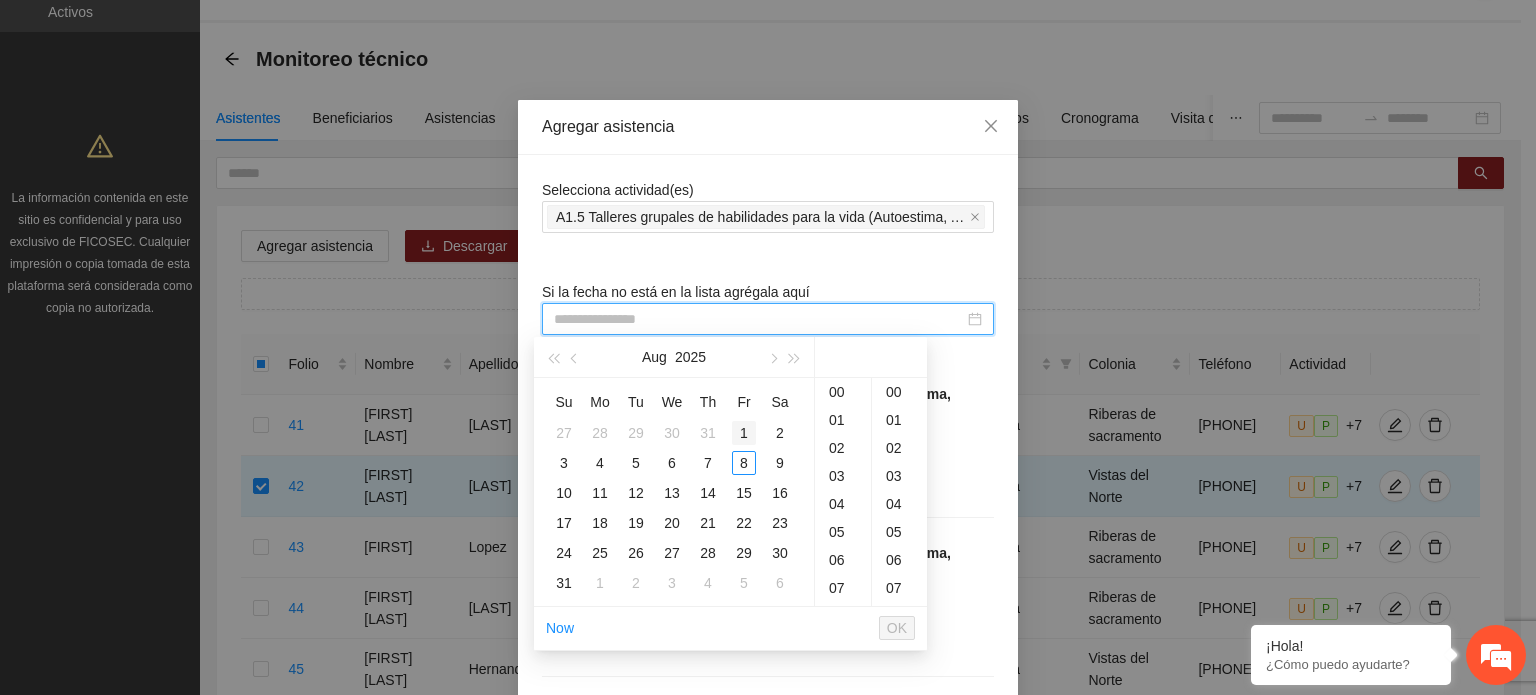click on "1" at bounding box center (744, 433) 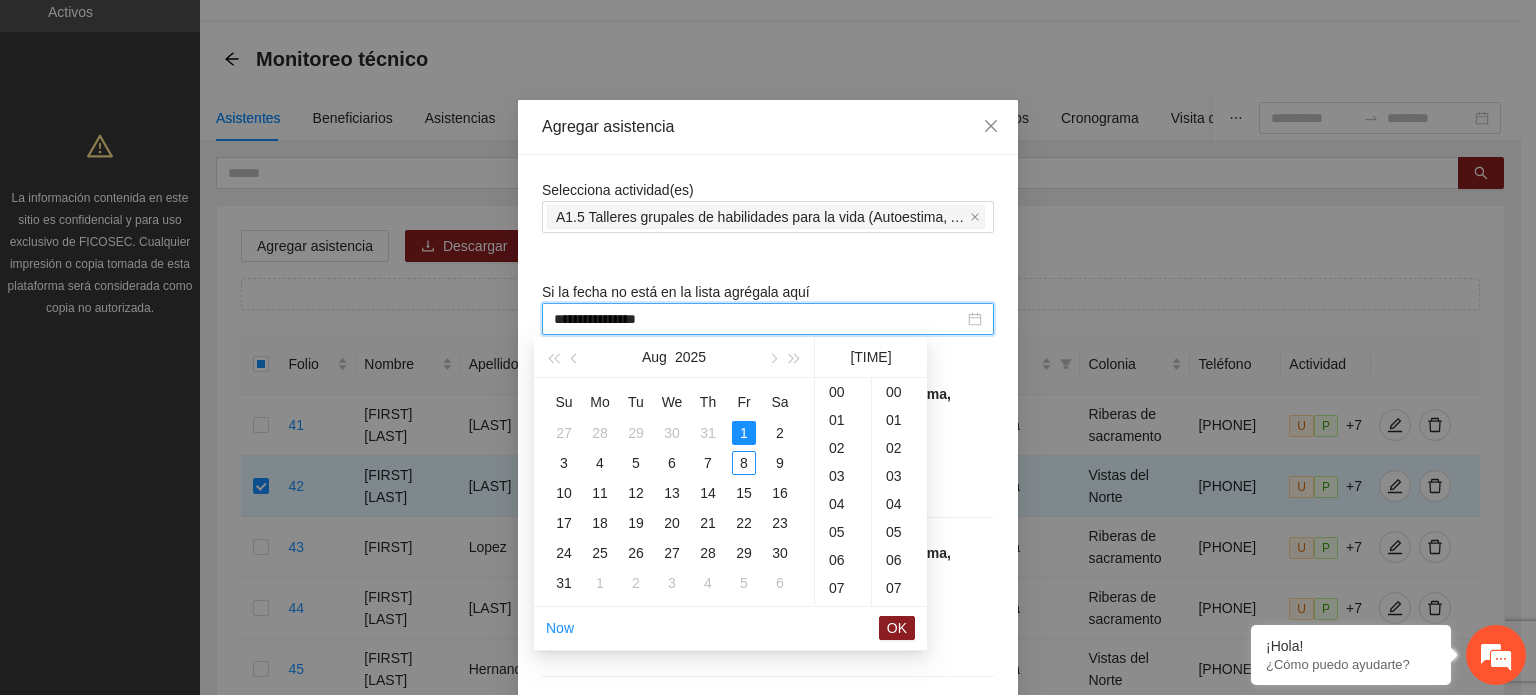 scroll, scrollTop: 336, scrollLeft: 0, axis: vertical 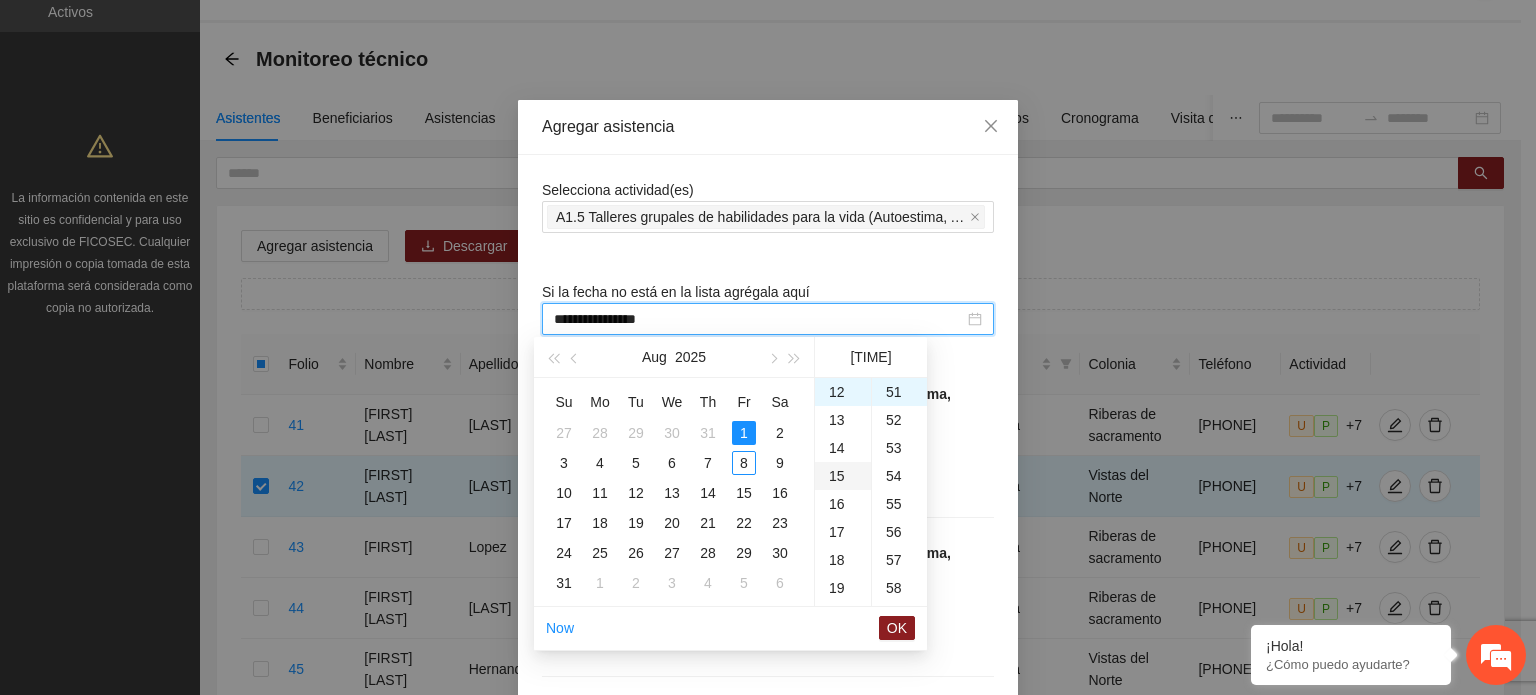 type on "**********" 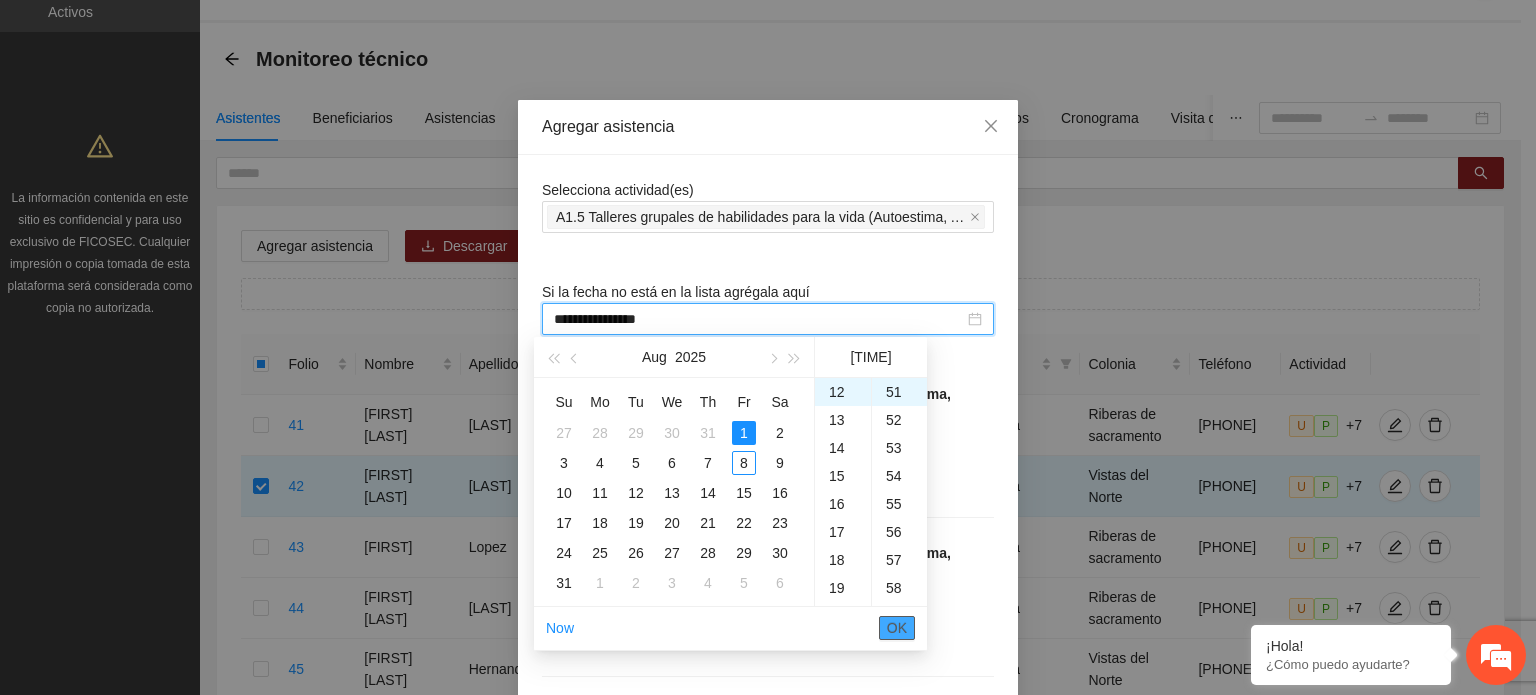 click on "OK" at bounding box center (897, 628) 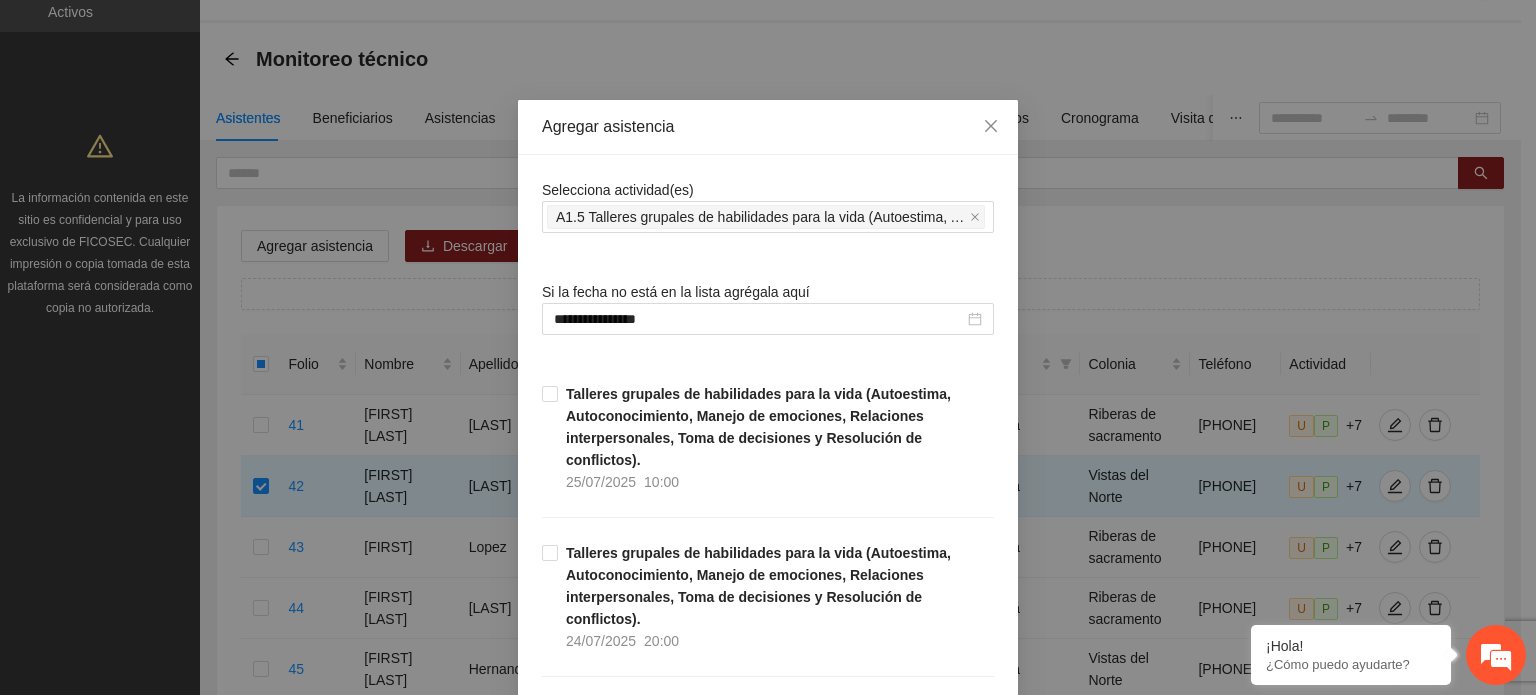 click on "Talleres grupales de habilidades para la vida (Autoestima, Autoconocimiento, Manejo de emociones, Relaciones interpersonales, Toma de decisiones y Resolución de conflictos). 24/07/2025 20:00" at bounding box center (768, 621) 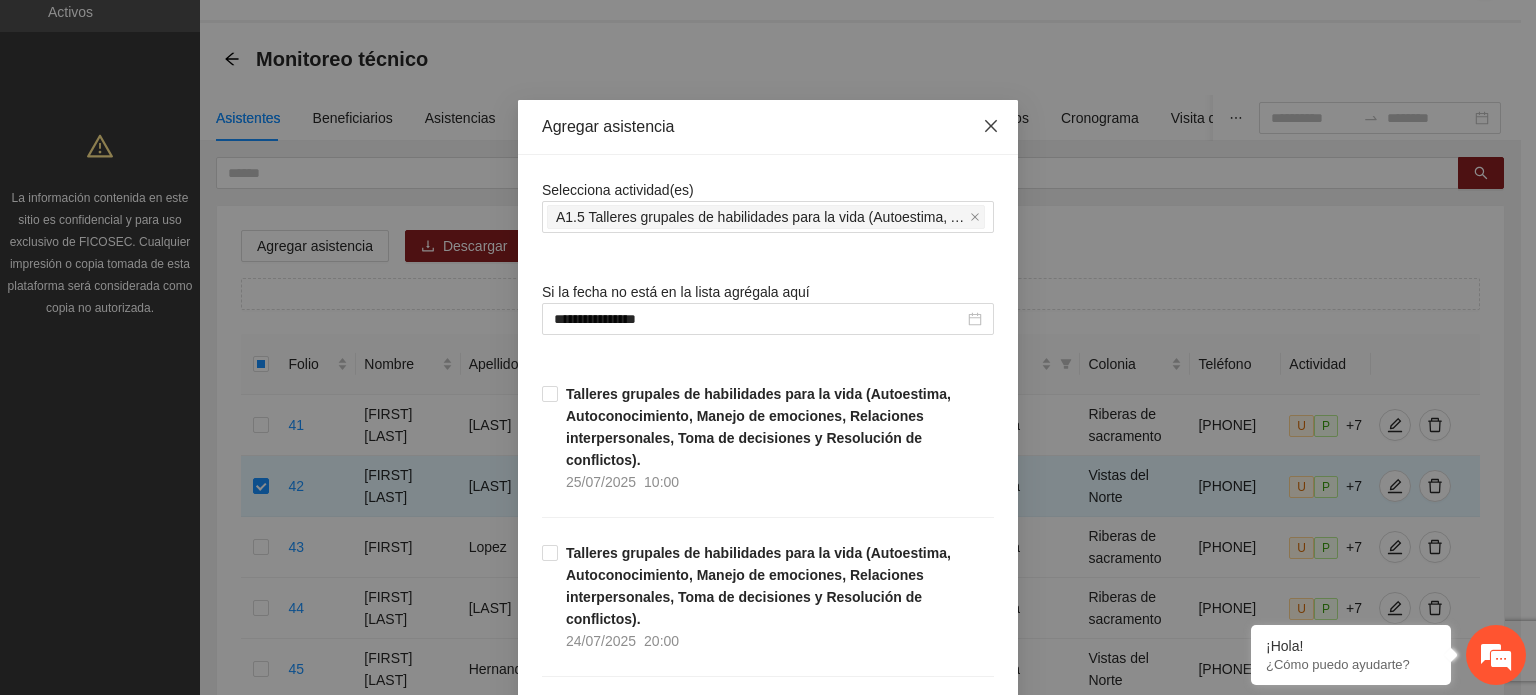 click 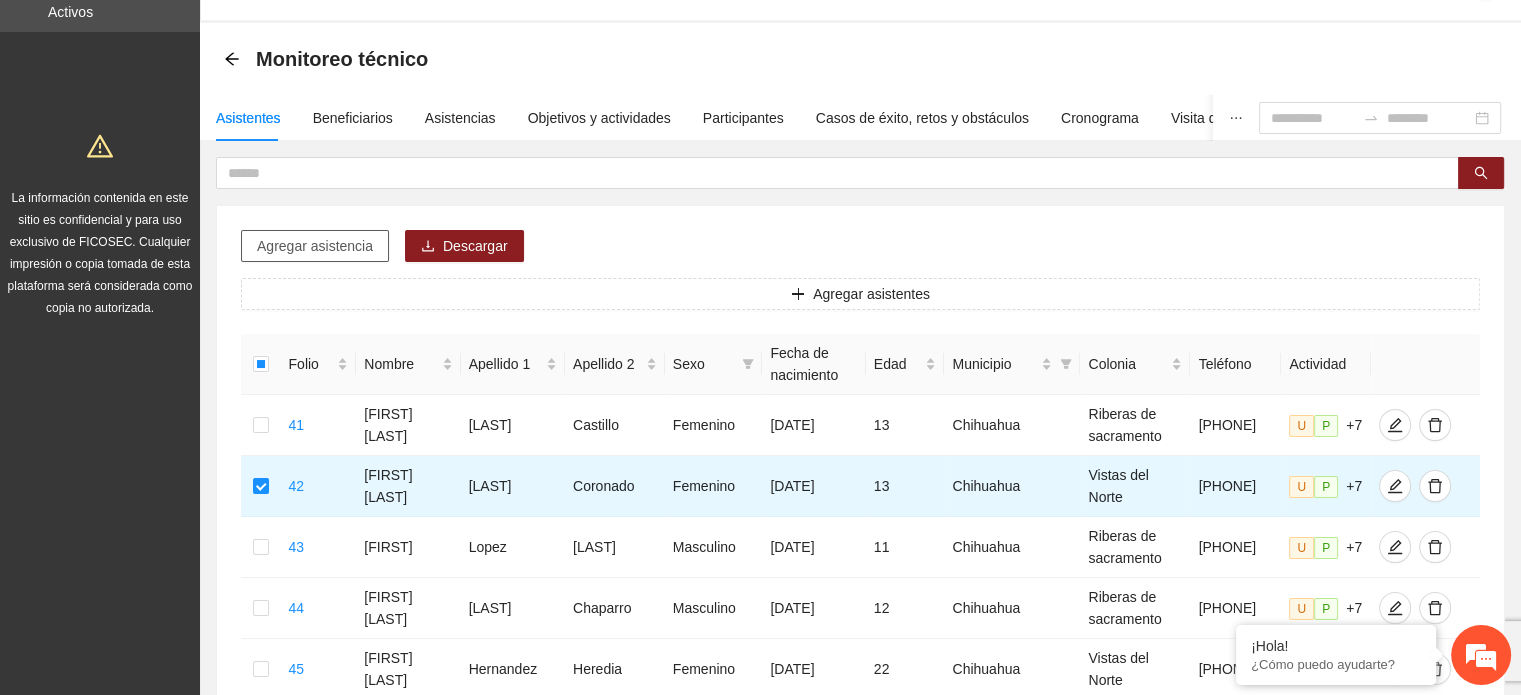 click on "Agregar asistencia" at bounding box center [315, 246] 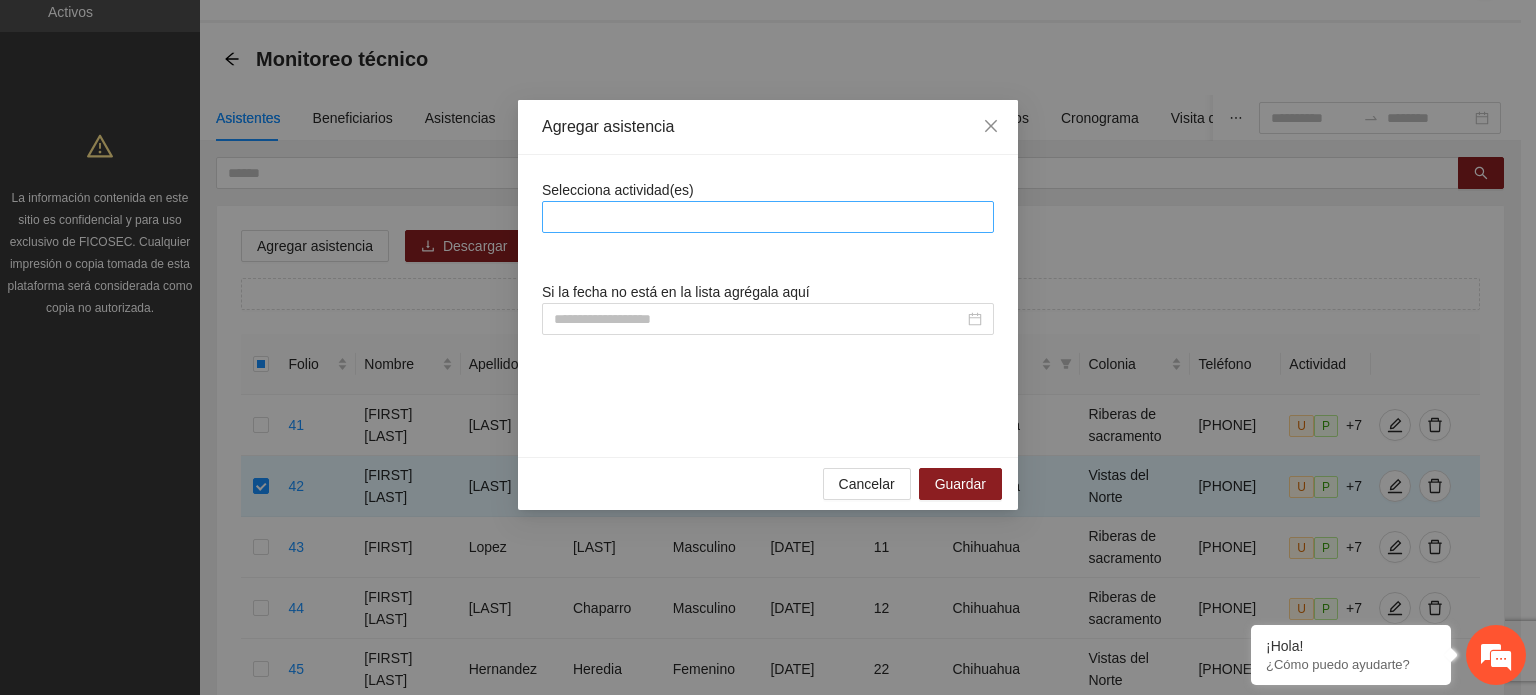click at bounding box center (768, 217) 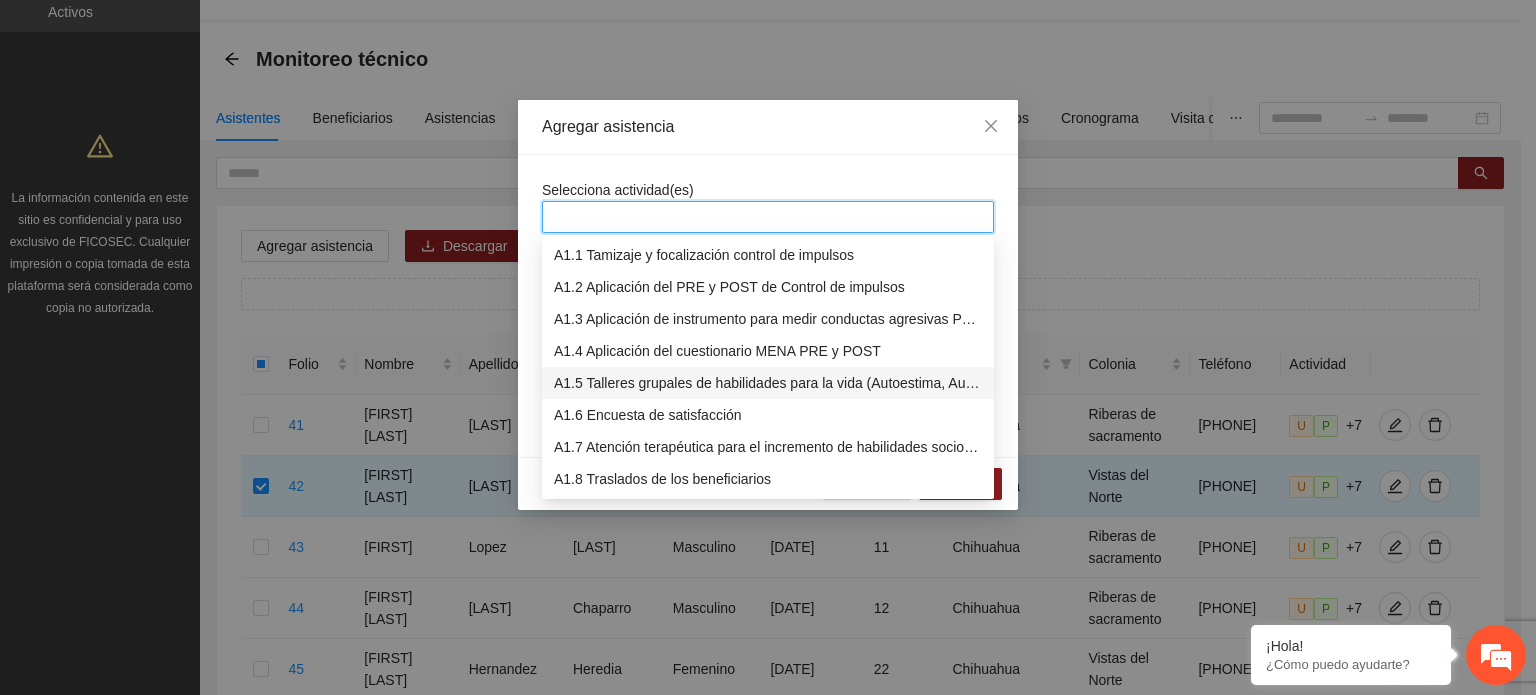 click on "A1.5 Talleres grupales de habilidades para la vida (Autoestima, Autoconocimiento, Manejo de emociones, Relaciones interpersonales, Toma de decisiones y Resolución de conflictos)." at bounding box center [768, 383] 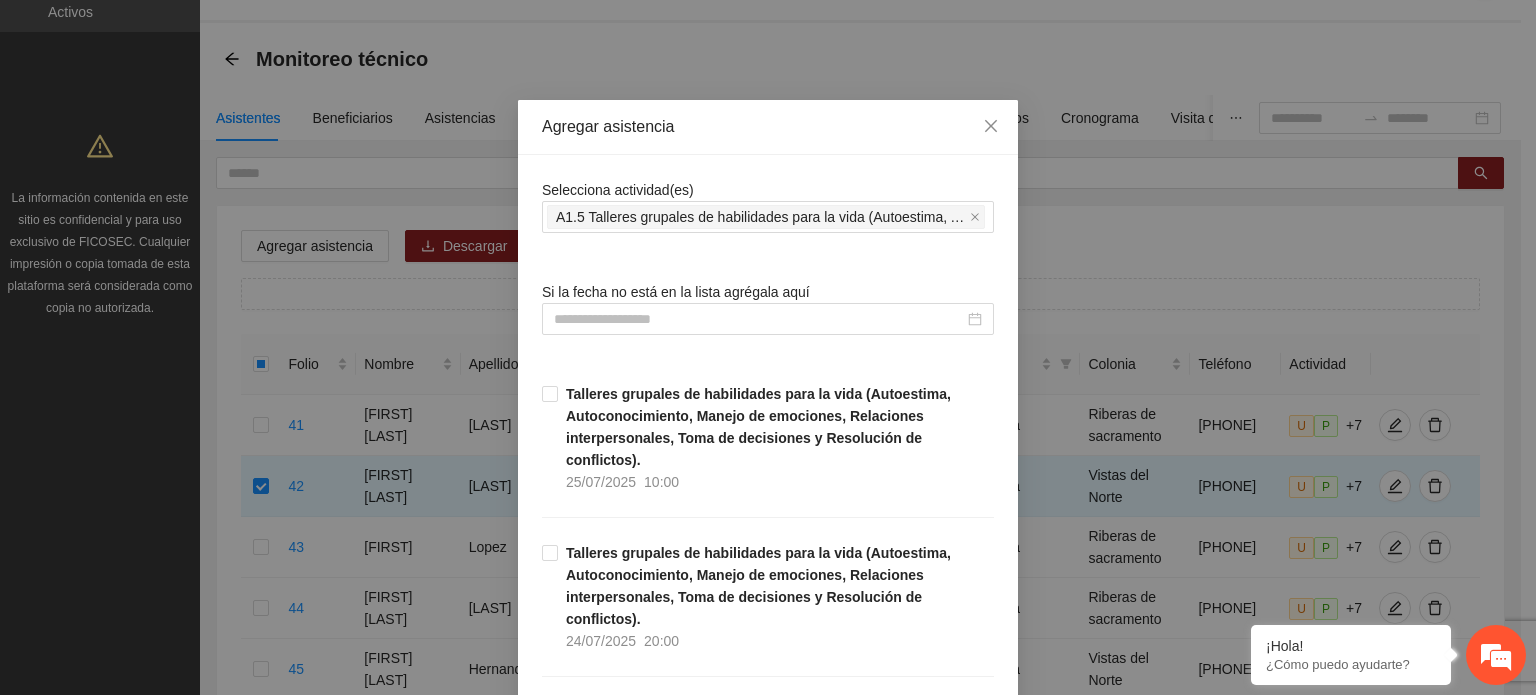 click on "Agregar asistencia" at bounding box center [768, 127] 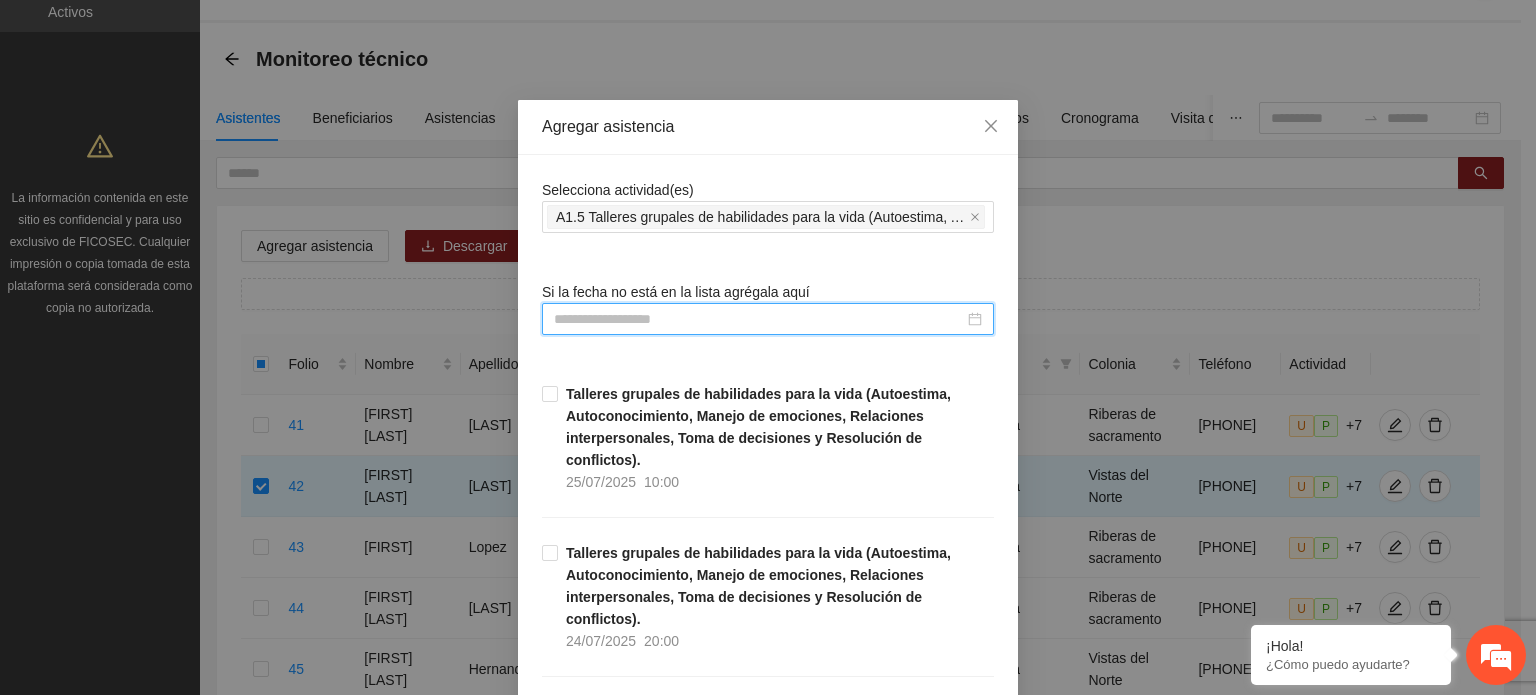 click at bounding box center (759, 319) 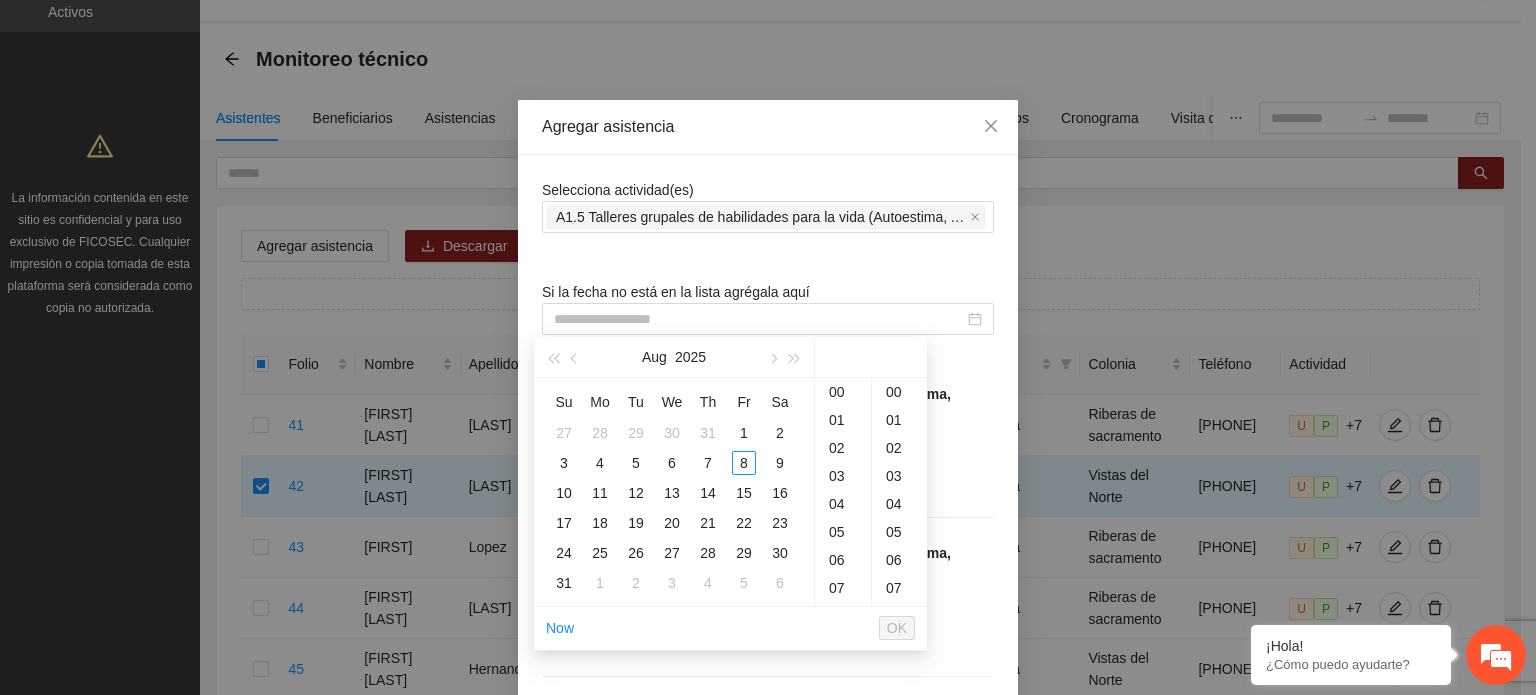 click on "Selecciona actividad(es) A1.5 Talleres grupales de habilidades para la vida (Autoestima, Autoconocimiento, Manejo de emociones, Relaciones interpersonales, Toma de decisiones y Resolución de conflictos).   Si la fecha no está en la lista agrégala aquí Talleres grupales de habilidades para la vida (Autoestima, Autoconocimiento, Manejo de emociones, Relaciones interpersonales, Toma de decisiones y Resolución de conflictos). 25/07/2025 10:00 Talleres grupales de habilidades para la vida (Autoestima, Autoconocimiento, Manejo de emociones, Relaciones interpersonales, Toma de decisiones y Resolución de conflictos). 24/07/2025 20:00 Talleres grupales de habilidades para la vida (Autoestima, Autoconocimiento, Manejo de emociones, Relaciones interpersonales, Toma de decisiones y Resolución de conflictos). 23/07/2025 20:00 Talleres grupales de habilidades para la vida (Autoestima, Autoconocimiento, Manejo de emociones, Relaciones interpersonales, Toma de decisiones y Resolución de conflictos). 22/07/2025 20:00" at bounding box center (768, 7540) 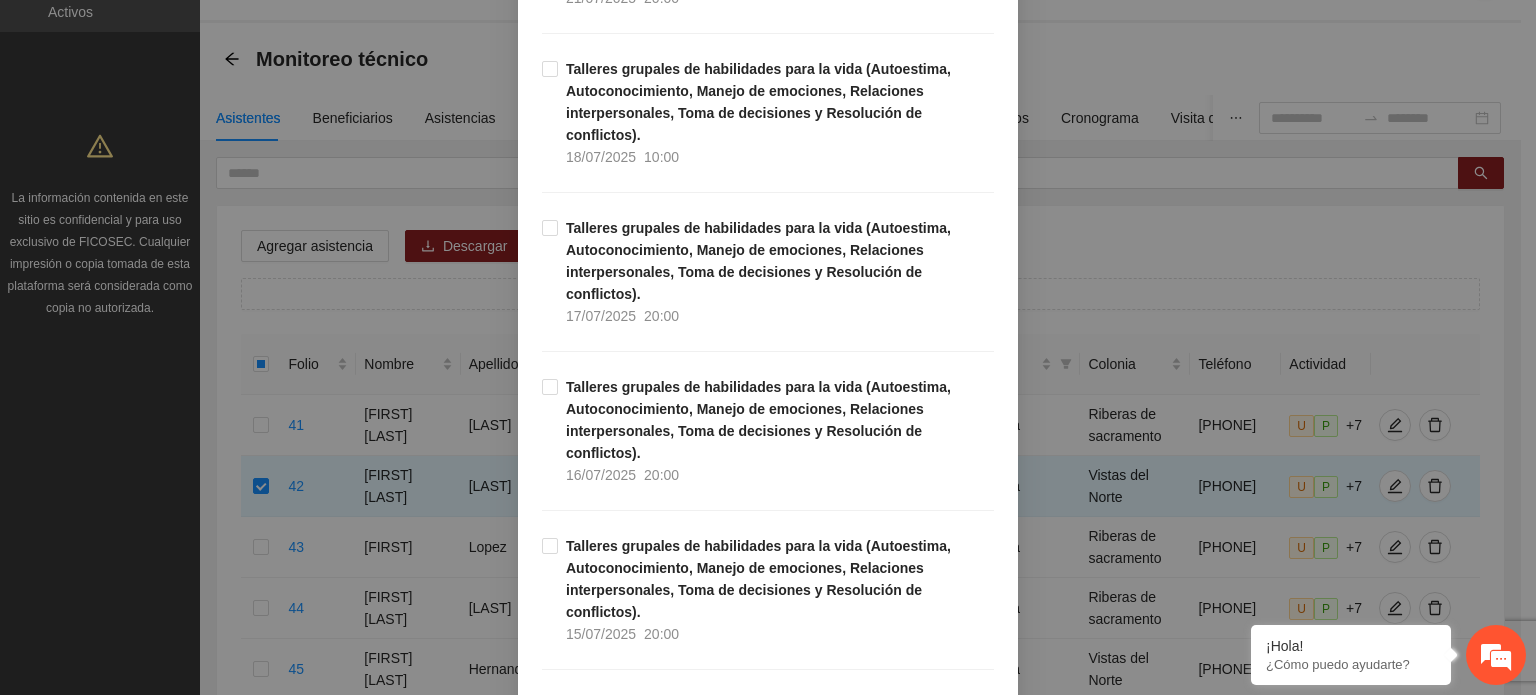 scroll, scrollTop: 1280, scrollLeft: 0, axis: vertical 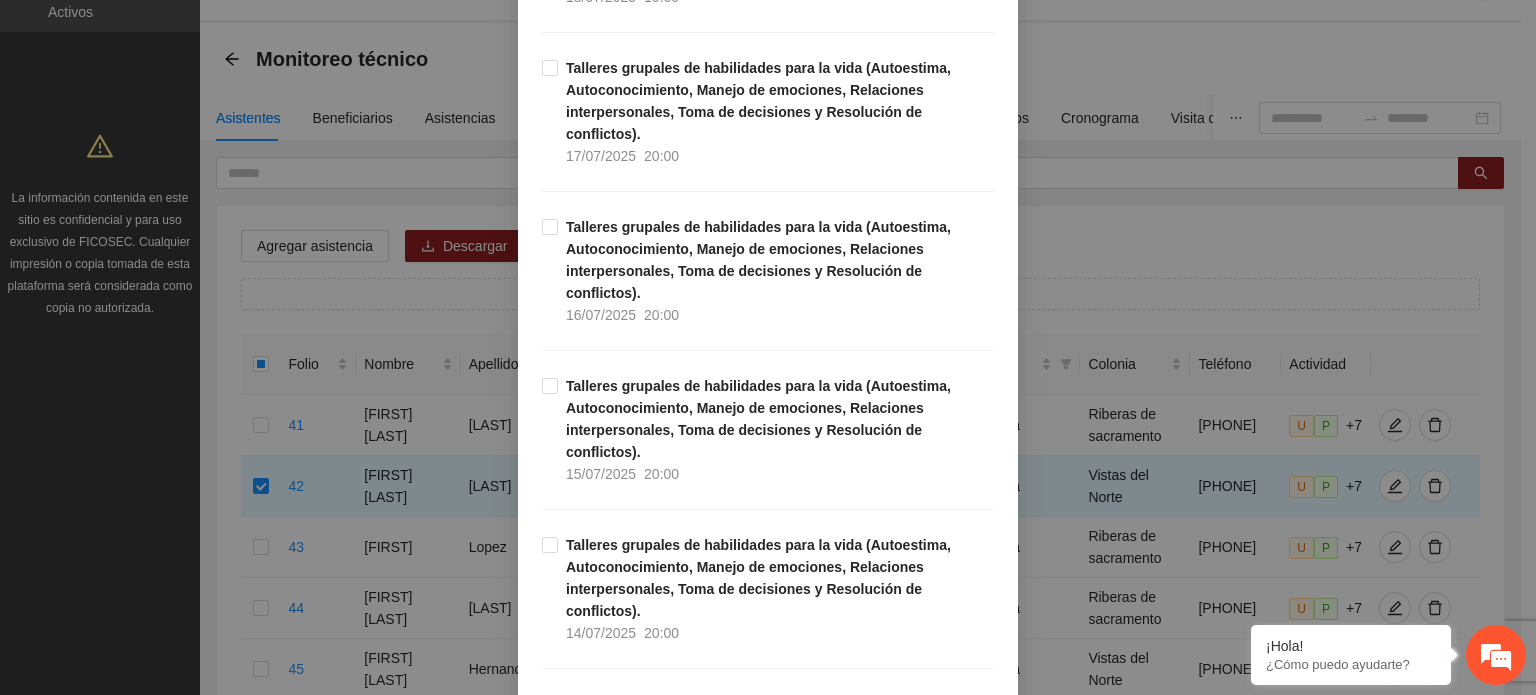 click on "Talleres grupales de habilidades para la vida (Autoestima, Autoconocimiento, Manejo de emociones, Relaciones interpersonales, Toma de decisiones y Resolución de conflictos). 17/07/2025 20:00" at bounding box center [768, 136] 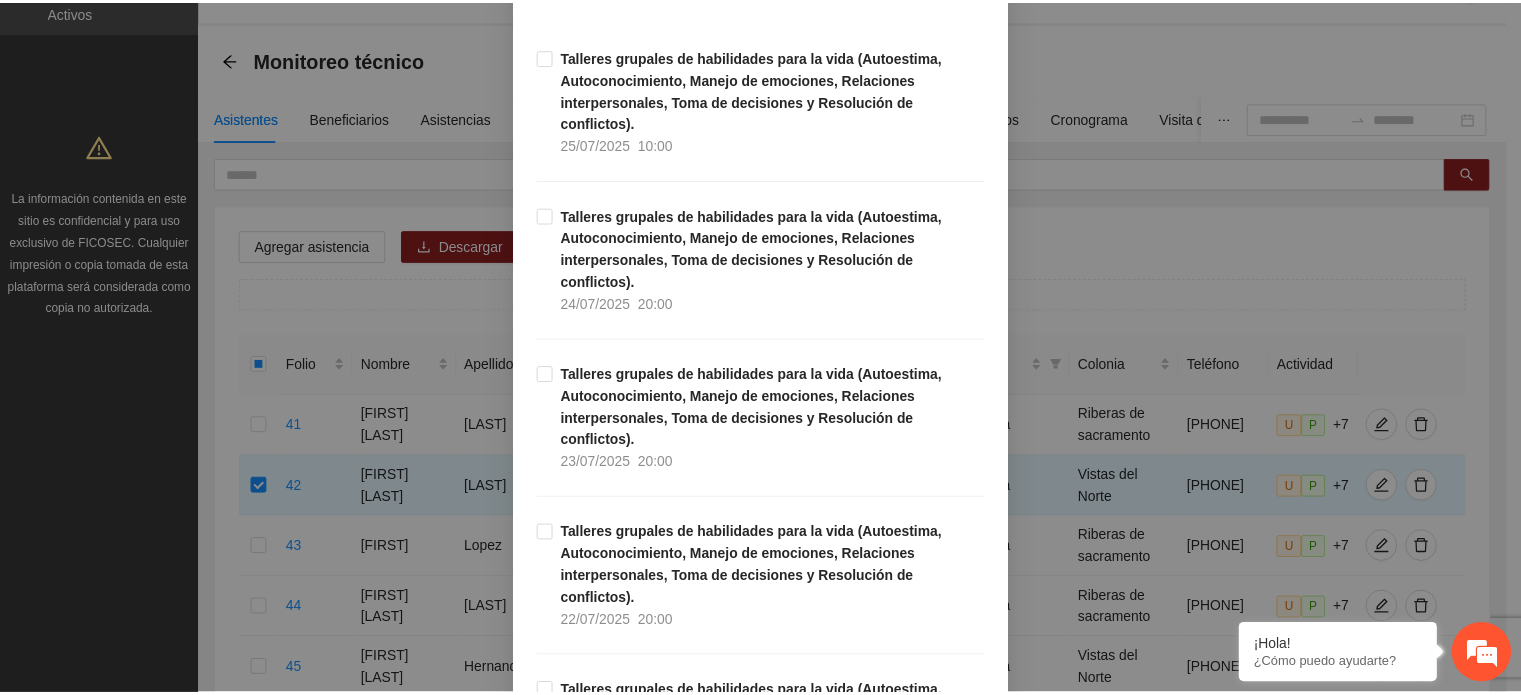 scroll, scrollTop: 0, scrollLeft: 0, axis: both 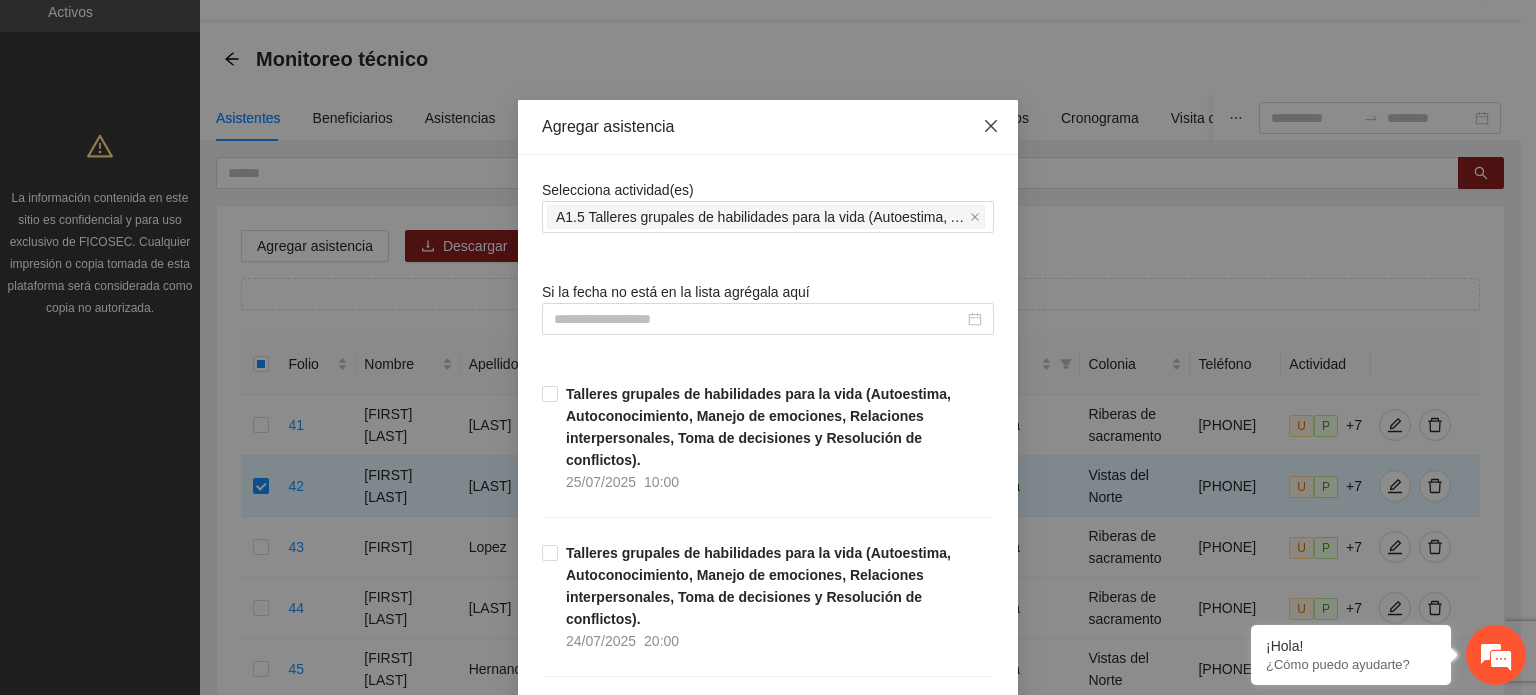 click 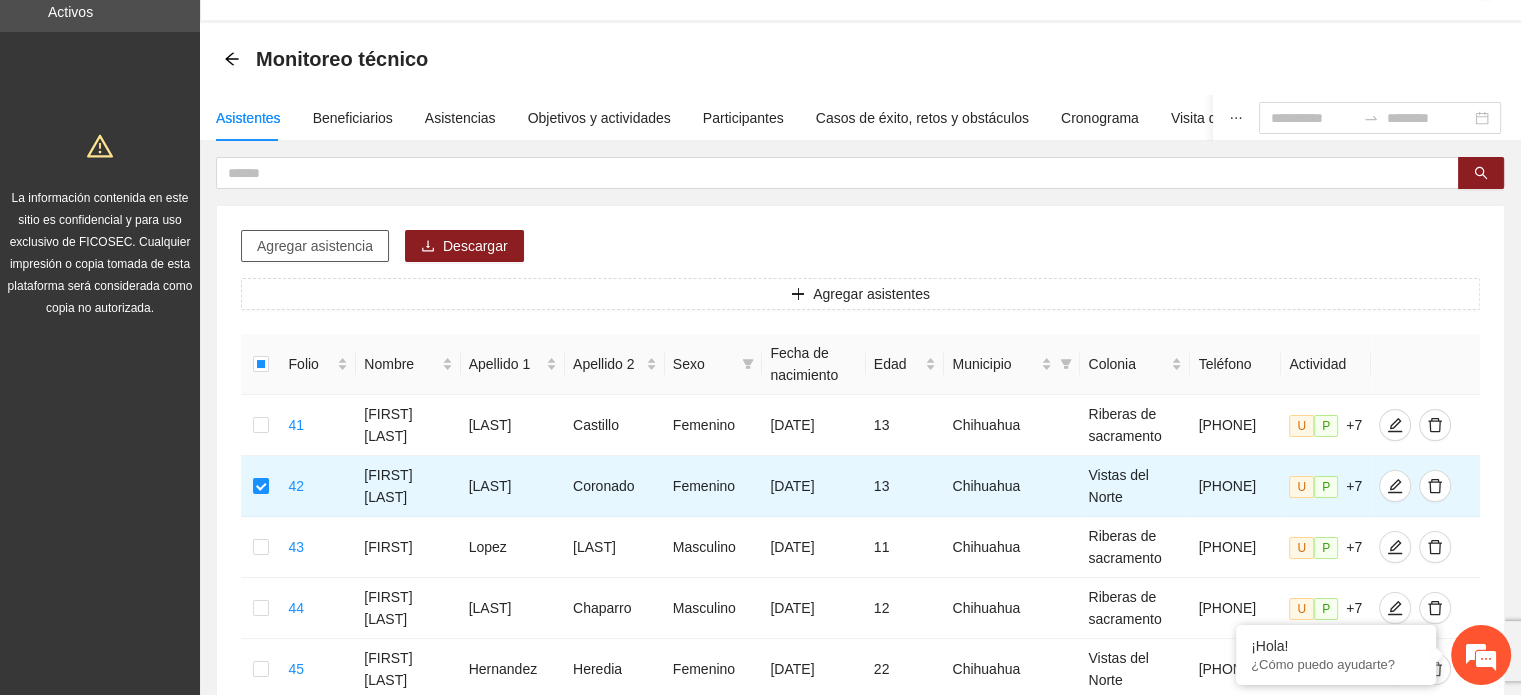 click on "Agregar asistencia" at bounding box center [315, 246] 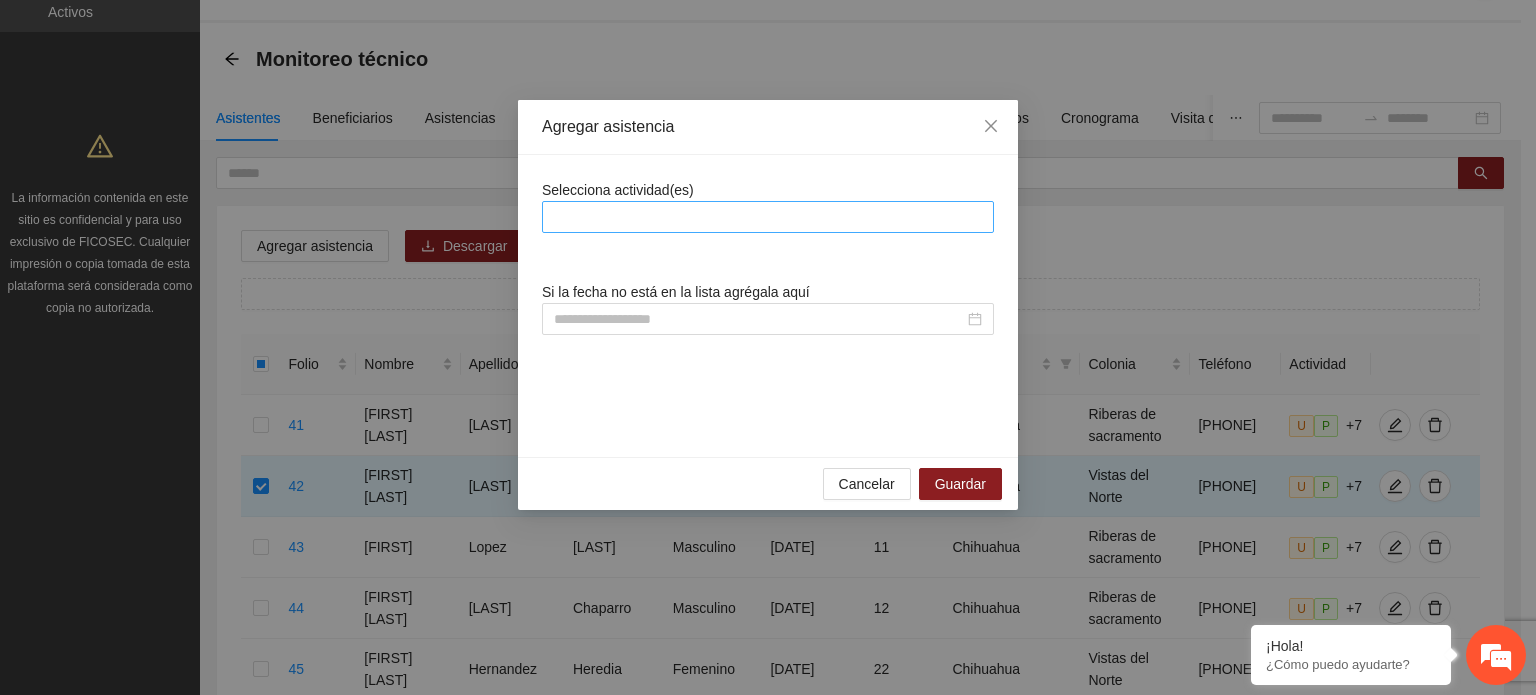 click at bounding box center [768, 217] 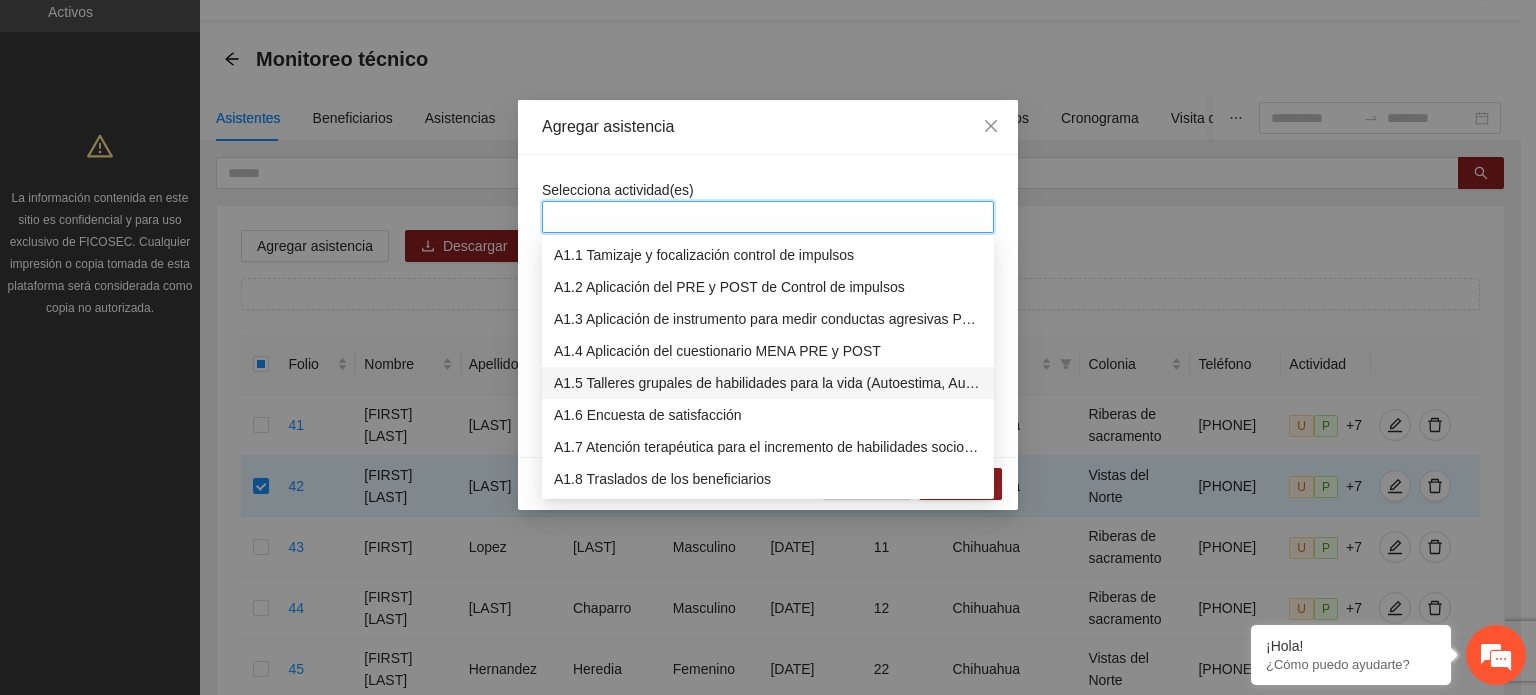click on "A1.5 Talleres grupales de habilidades para la vida (Autoestima, Autoconocimiento, Manejo de emociones, Relaciones interpersonales, Toma de decisiones y Resolución de conflictos)." at bounding box center (768, 383) 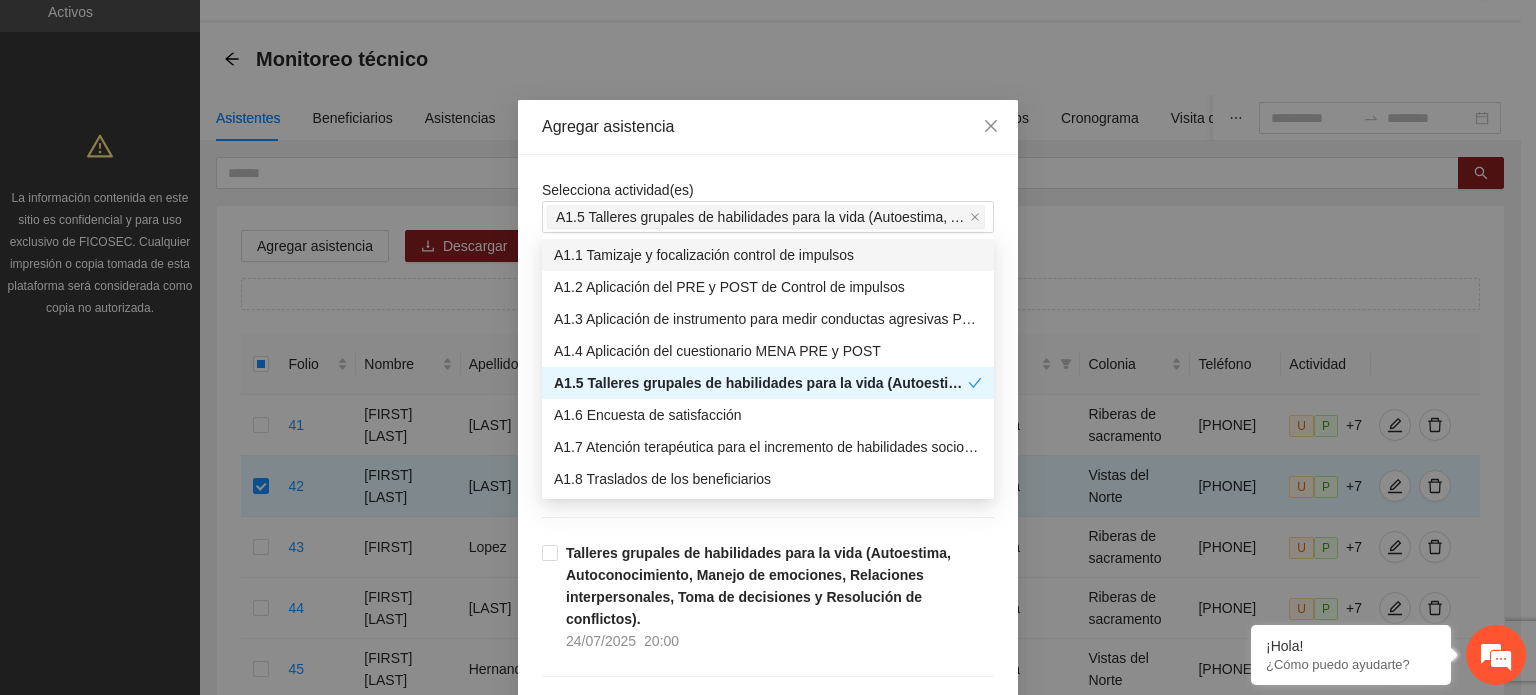 click on "Agregar asistencia" at bounding box center (768, 127) 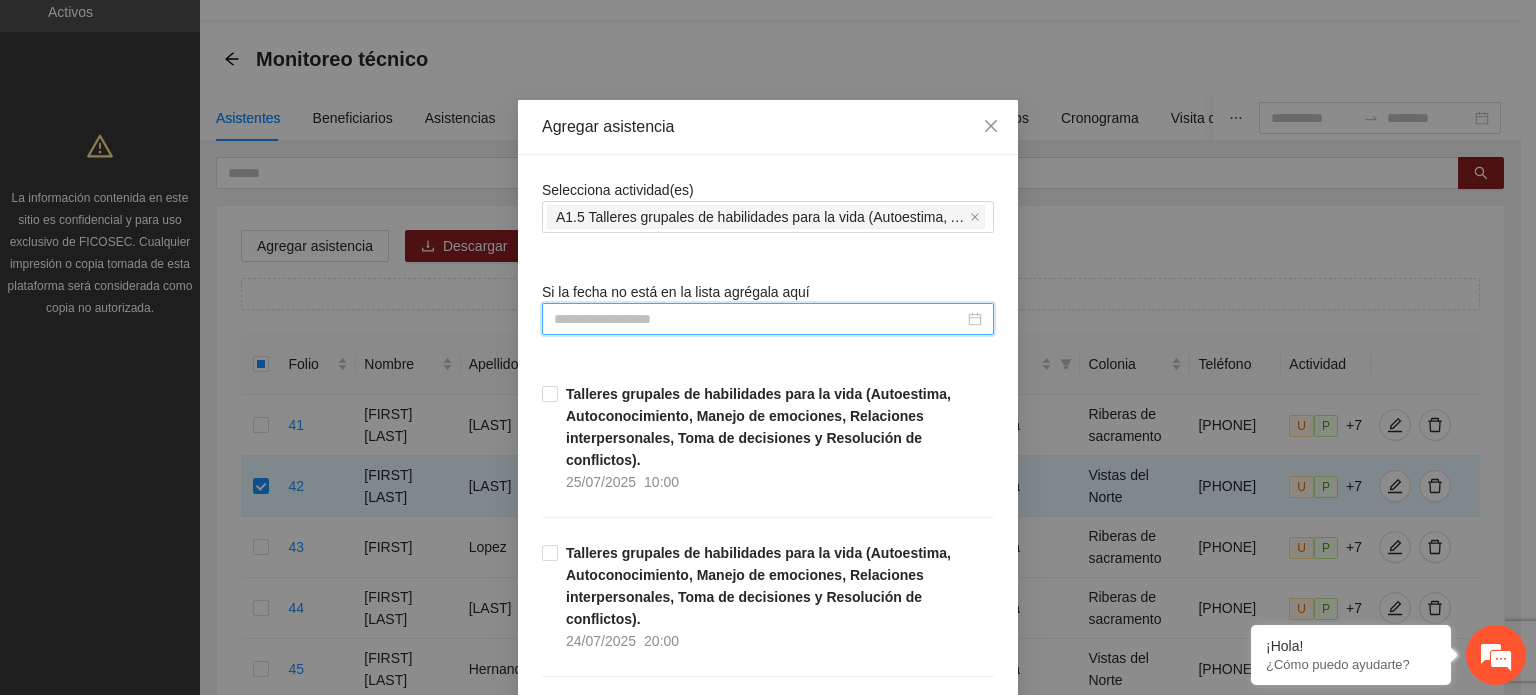 click at bounding box center (759, 319) 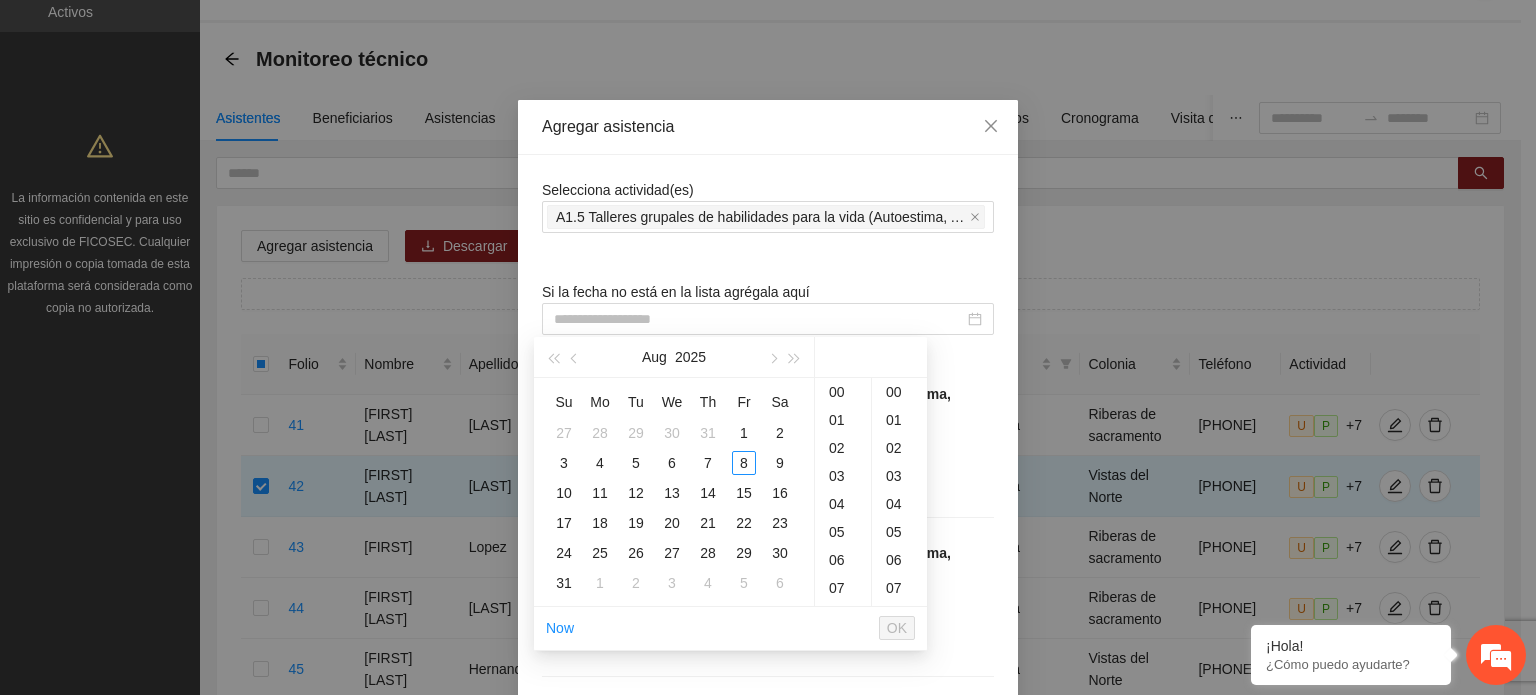 click on "Talleres grupales de habilidades para la vida (Autoestima, Autoconocimiento, Manejo de emociones, Relaciones interpersonales, Toma de decisiones y Resolución de conflictos). 25/07/2025 10:00" at bounding box center (776, 438) 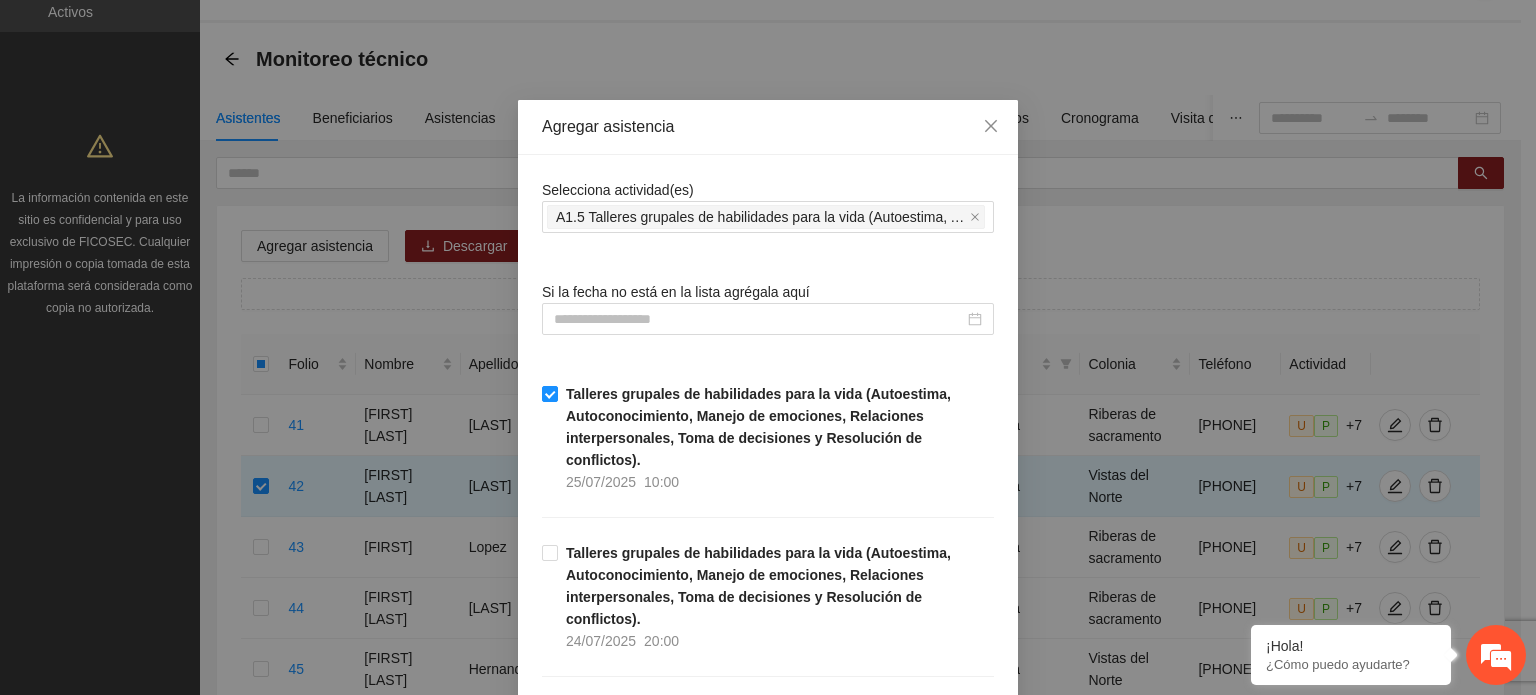 click at bounding box center (768, 517) 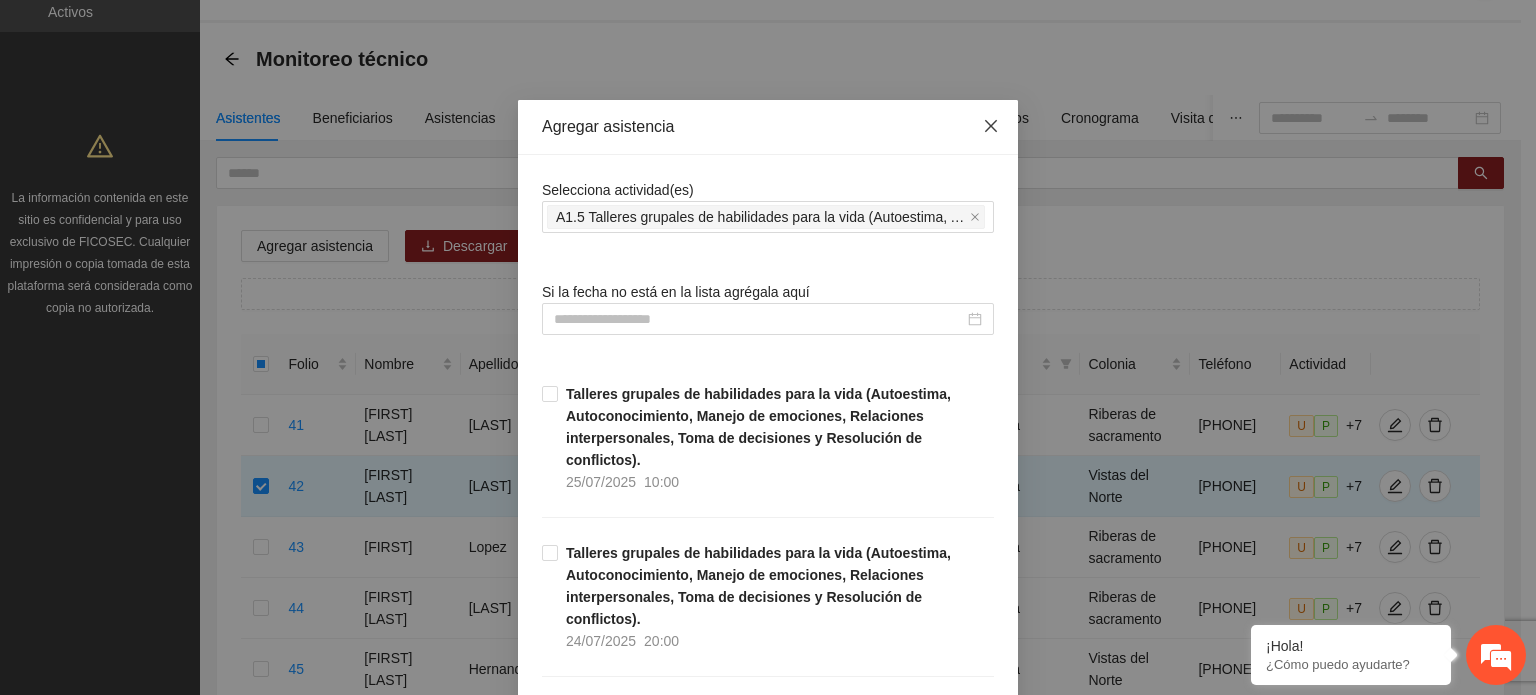 click 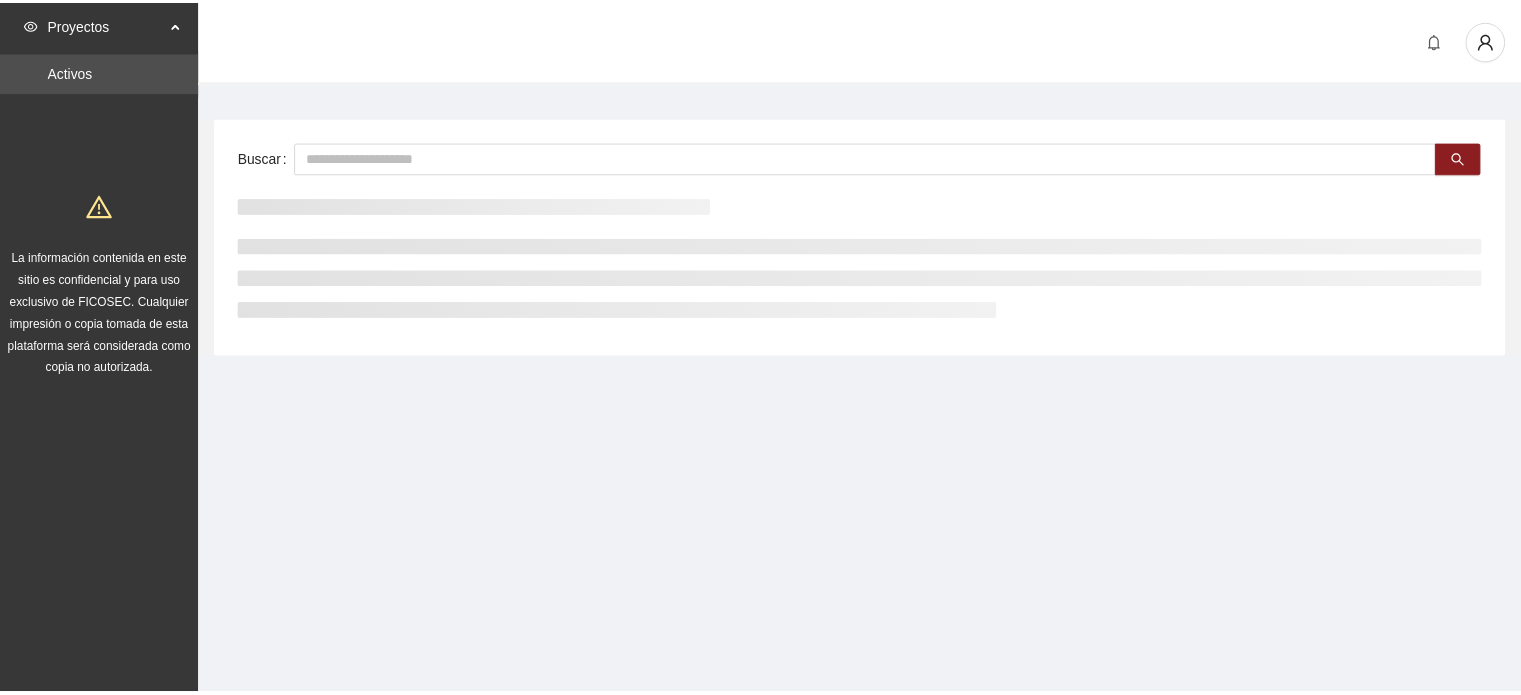 scroll, scrollTop: 0, scrollLeft: 0, axis: both 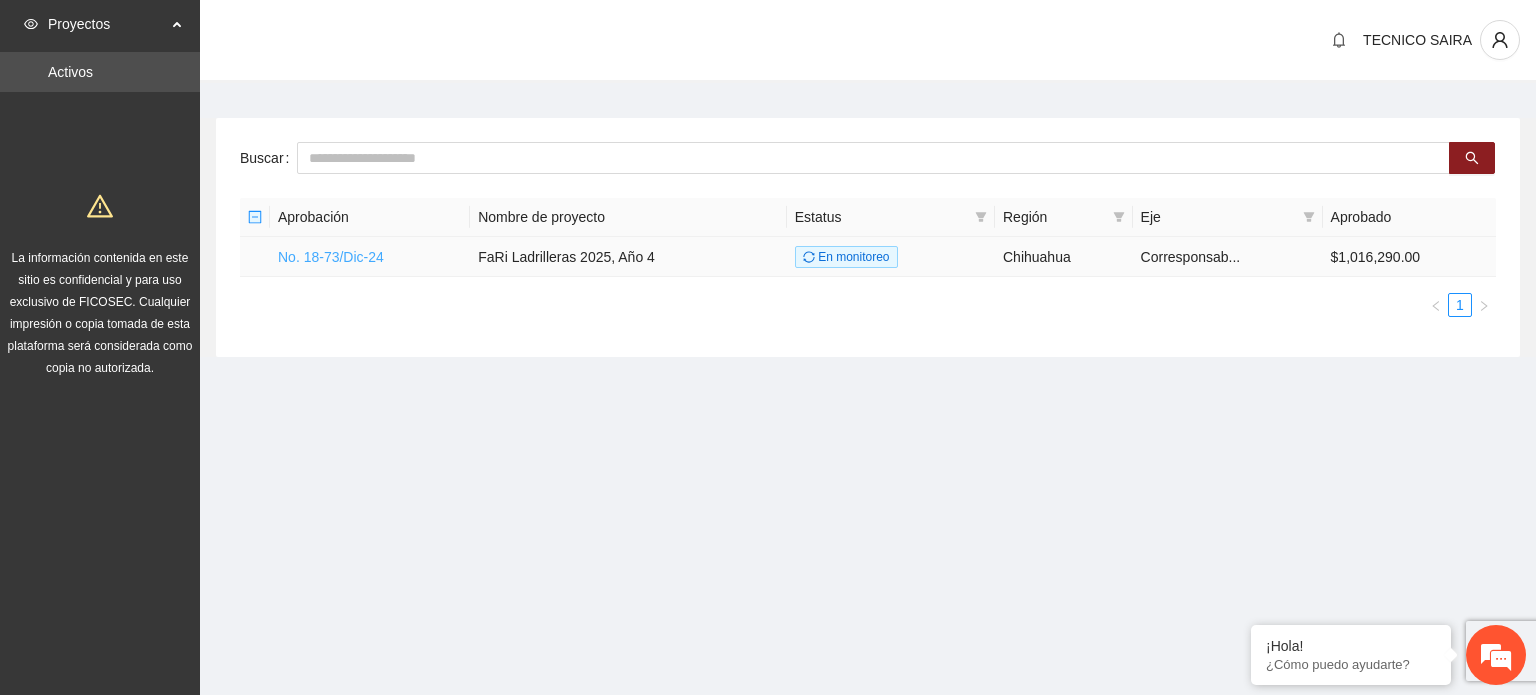 click on "No. 18-73/Dic-24" at bounding box center [331, 257] 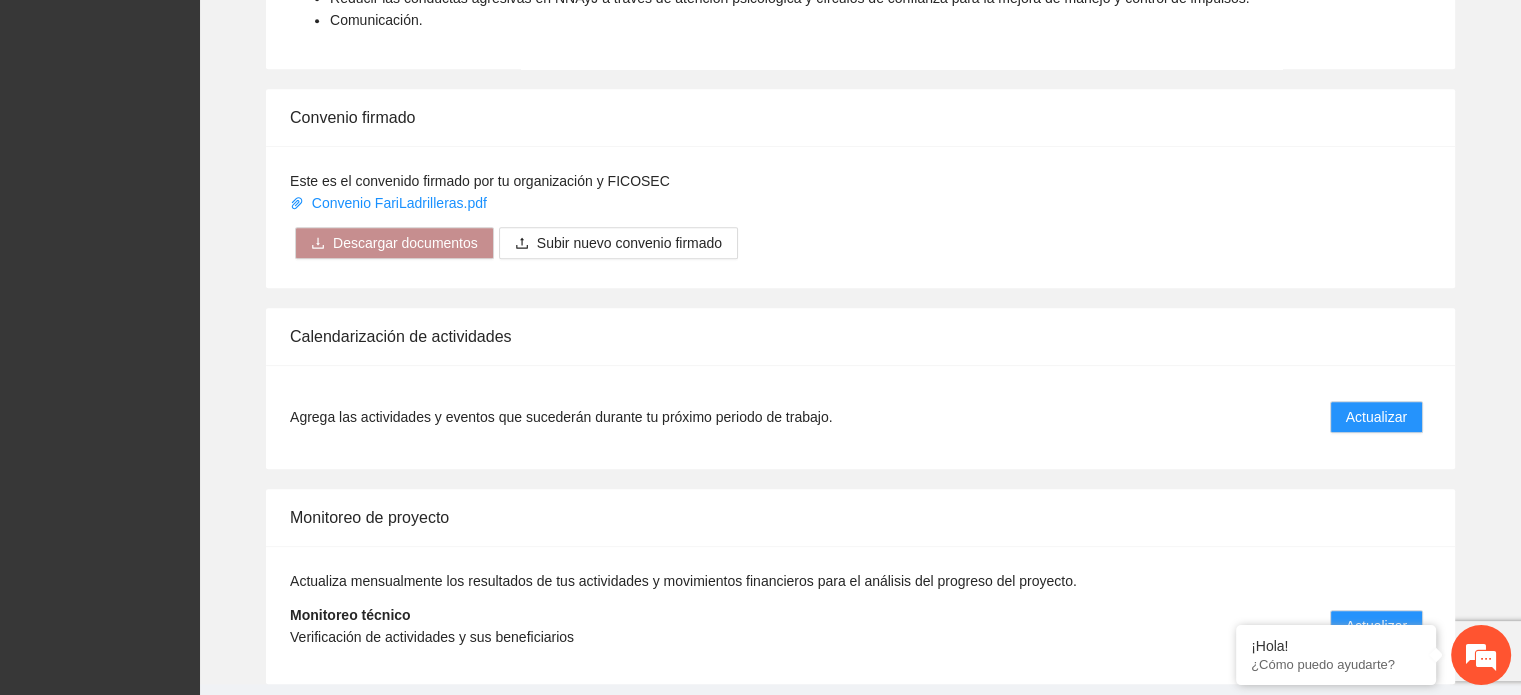 scroll, scrollTop: 1550, scrollLeft: 0, axis: vertical 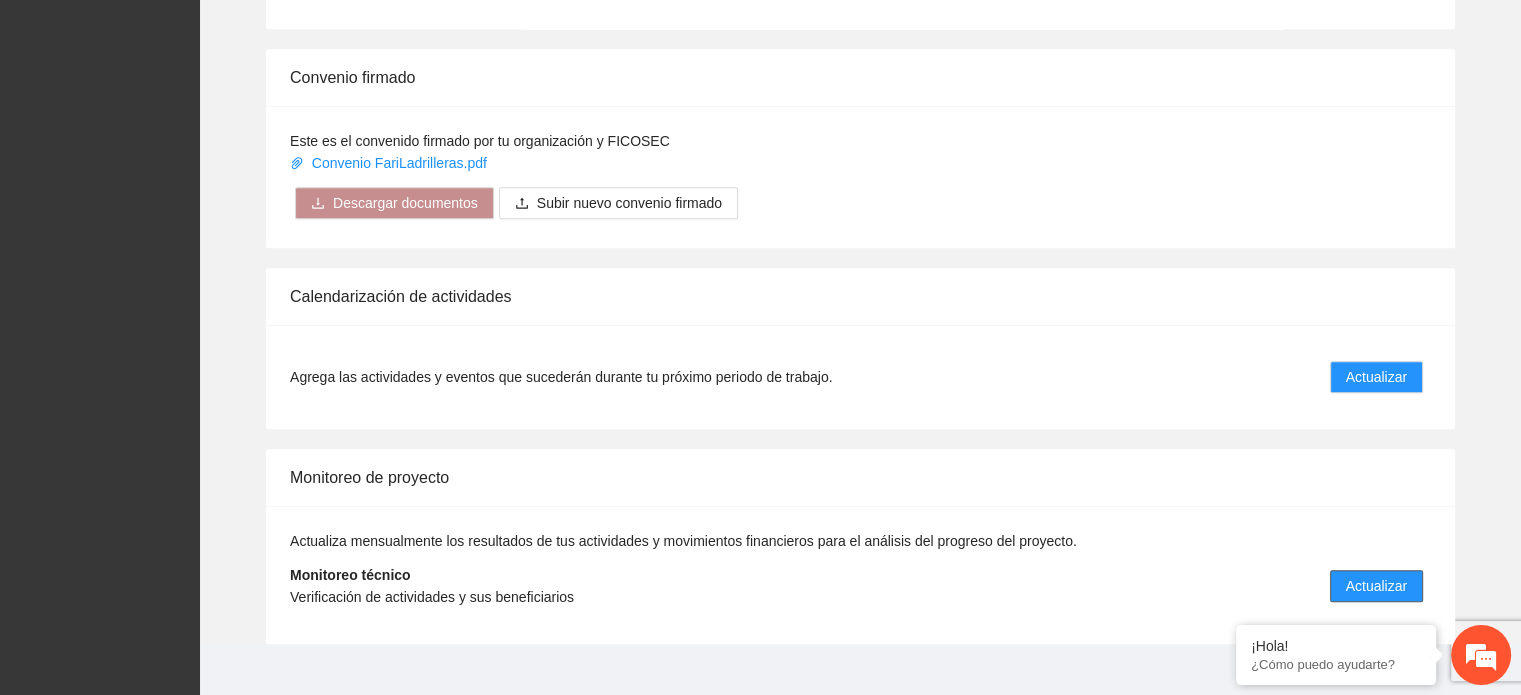click on "Actualizar" at bounding box center [1376, 586] 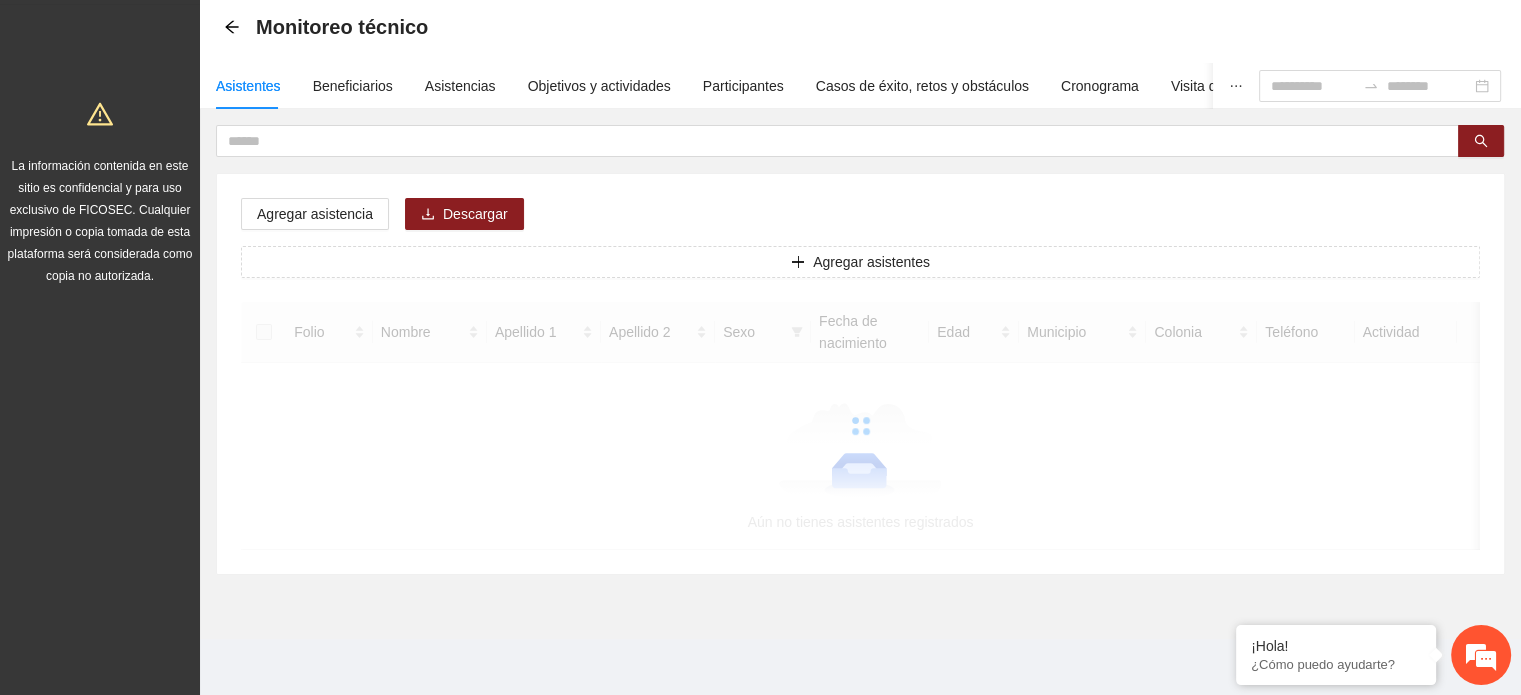 scroll, scrollTop: 0, scrollLeft: 0, axis: both 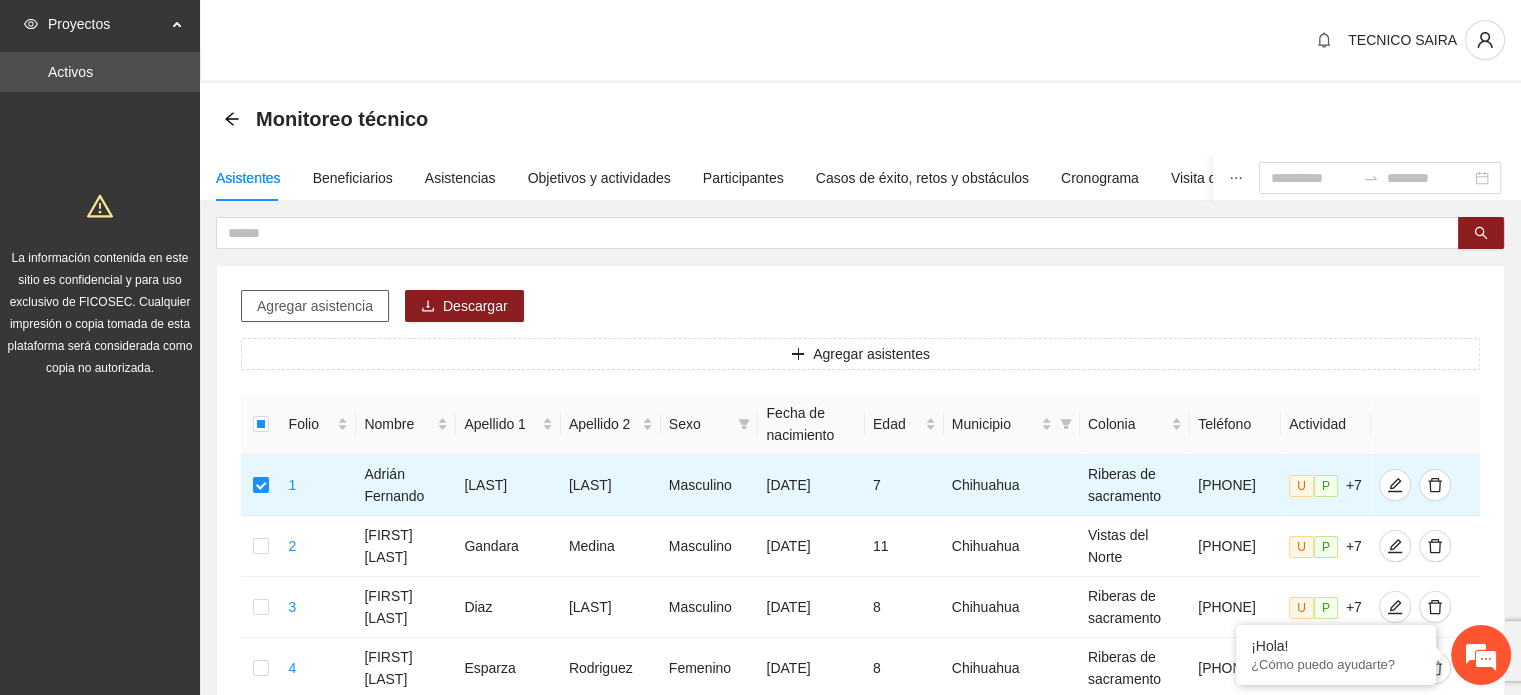 click on "Agregar asistencia" at bounding box center (315, 306) 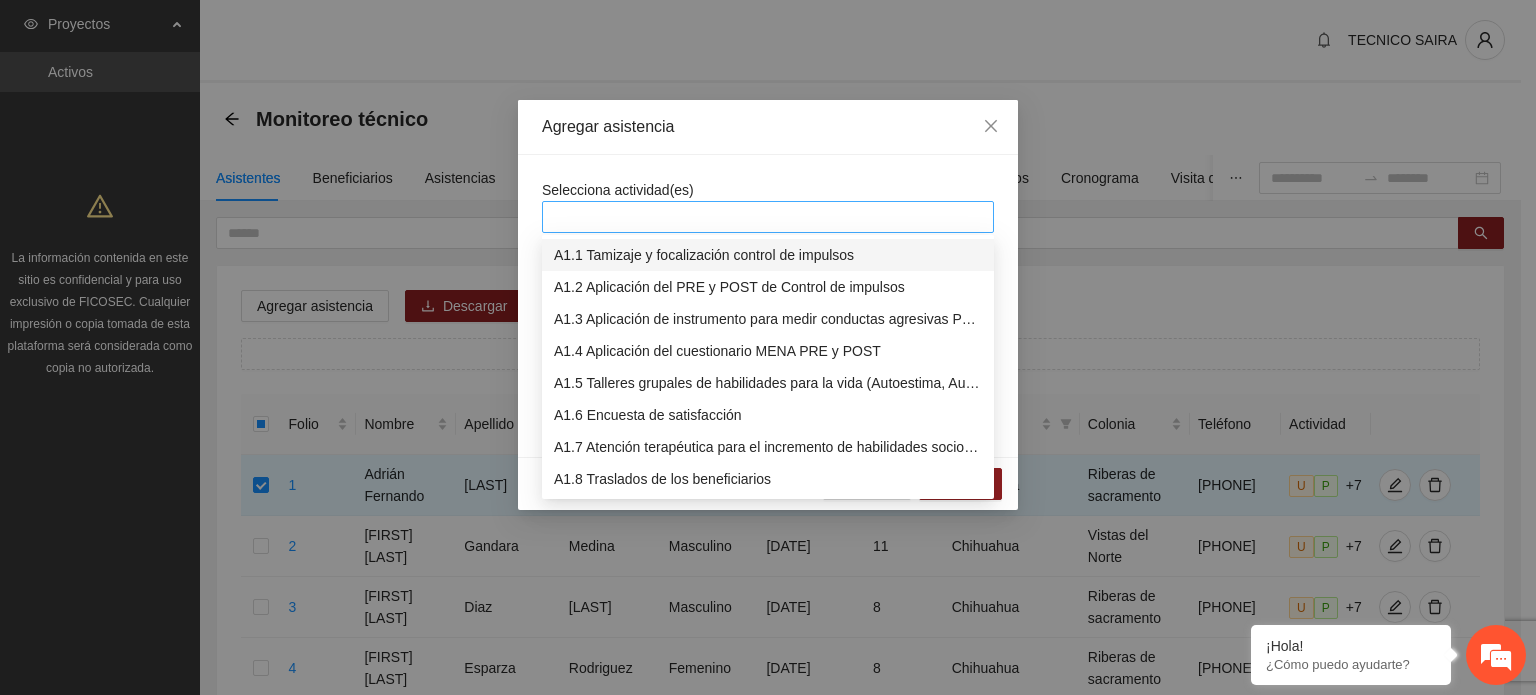 click at bounding box center (768, 217) 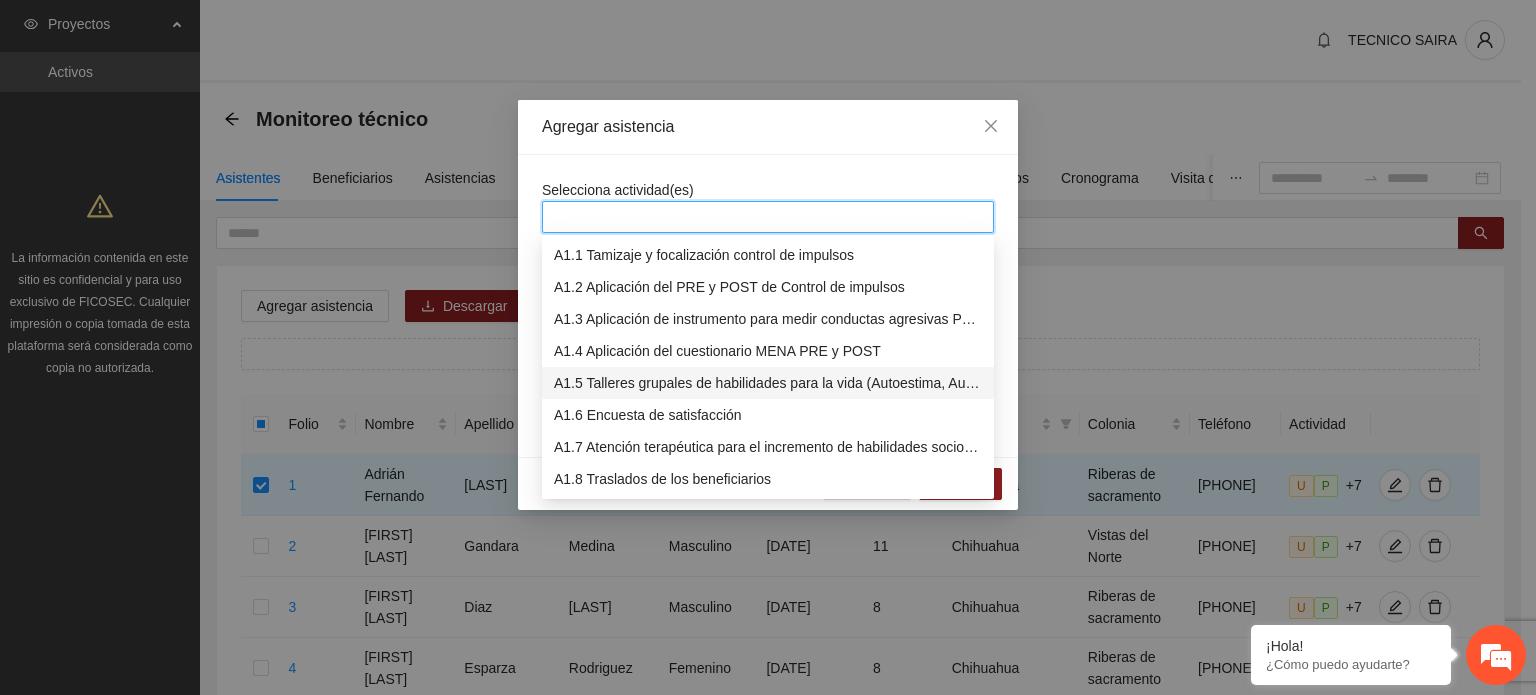 click on "A1.5 Talleres grupales de habilidades para la vida (Autoestima, Autoconocimiento, Manejo de emociones, Relaciones interpersonales, Toma de decisiones y Resolución de conflictos)." at bounding box center [768, 383] 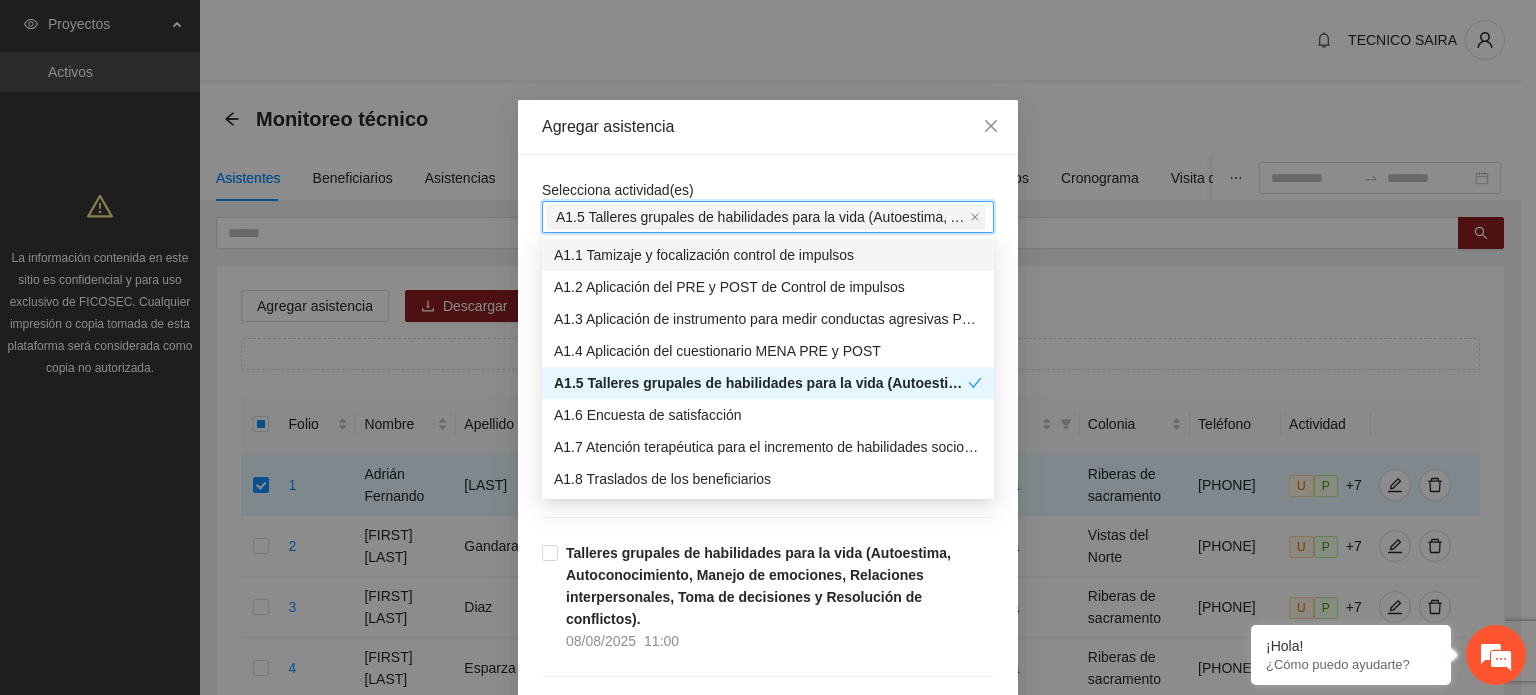 click on "Agregar asistencia" at bounding box center [768, 127] 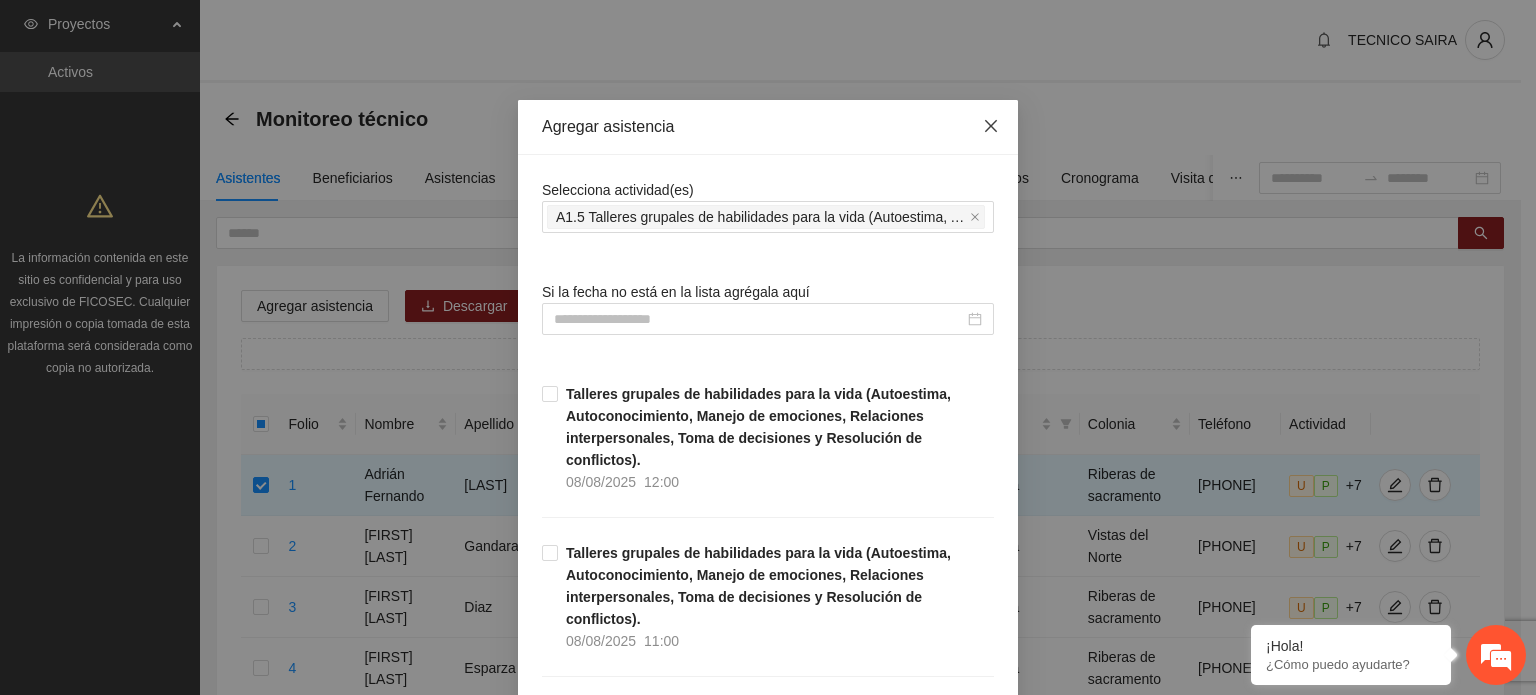 click at bounding box center [991, 127] 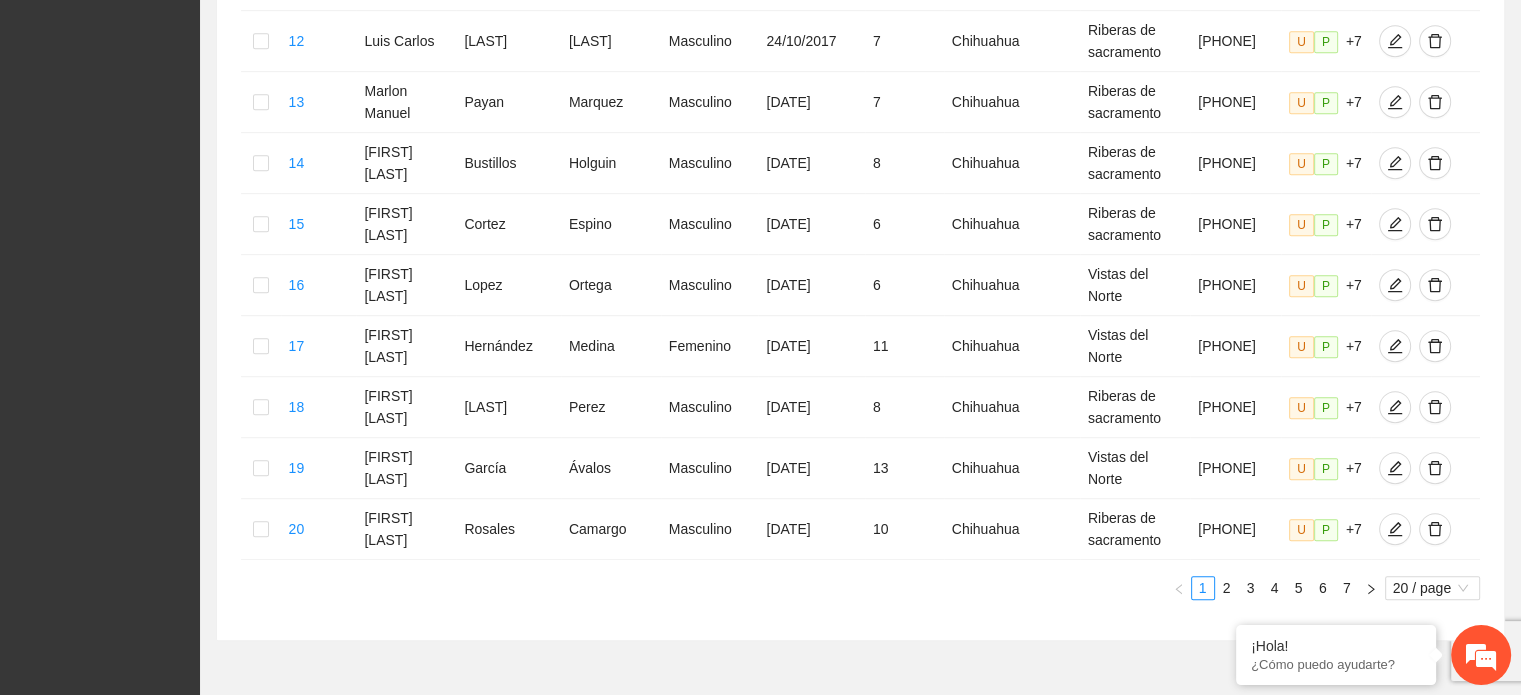 scroll, scrollTop: 1176, scrollLeft: 0, axis: vertical 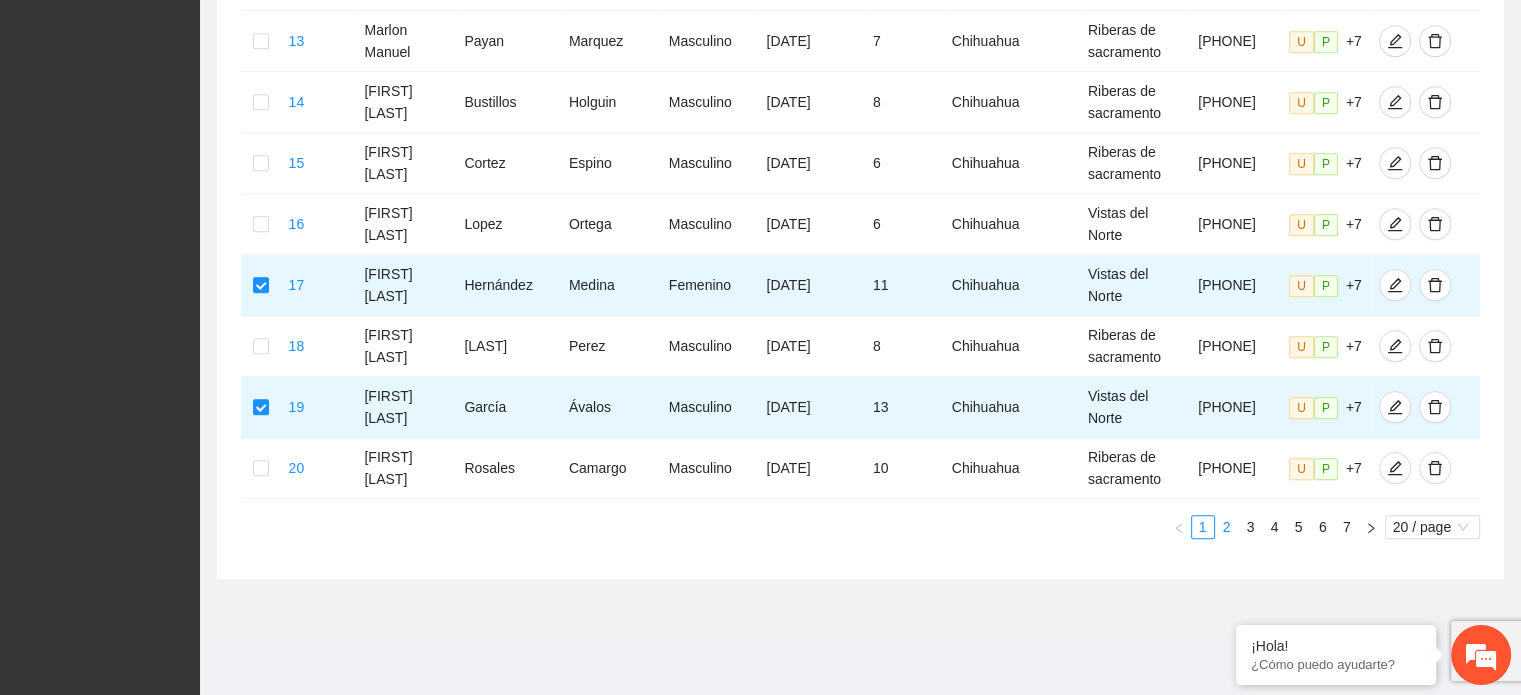 click on "2" at bounding box center [1227, 527] 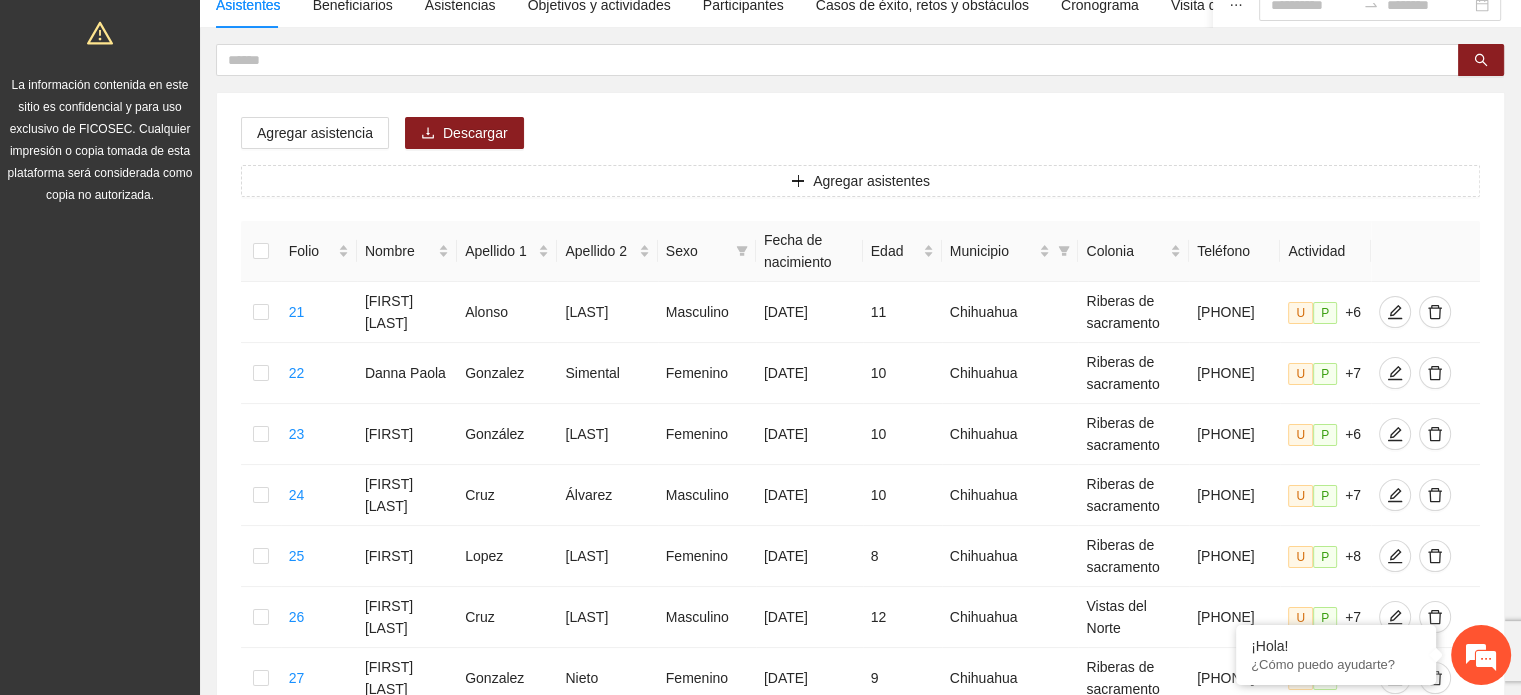 scroll, scrollTop: 168, scrollLeft: 0, axis: vertical 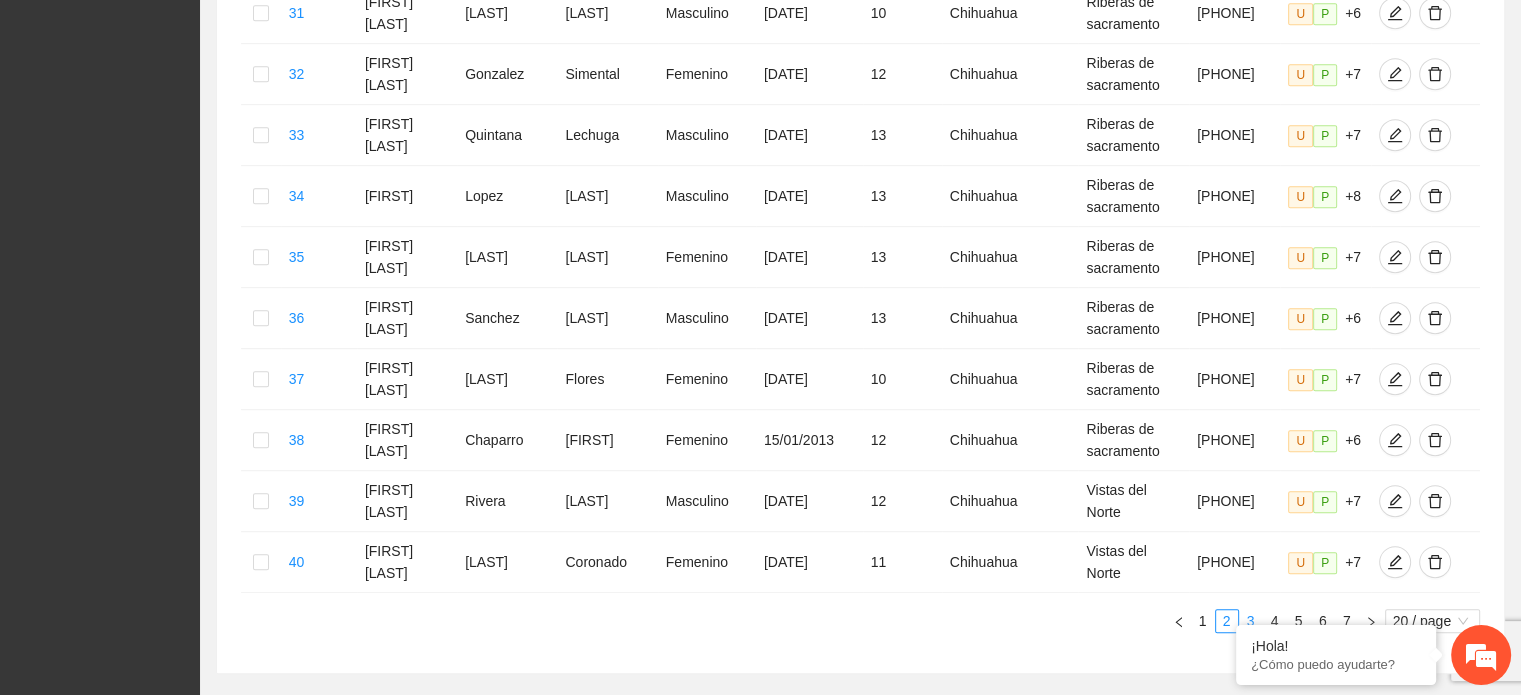 click on "3" at bounding box center (1251, 621) 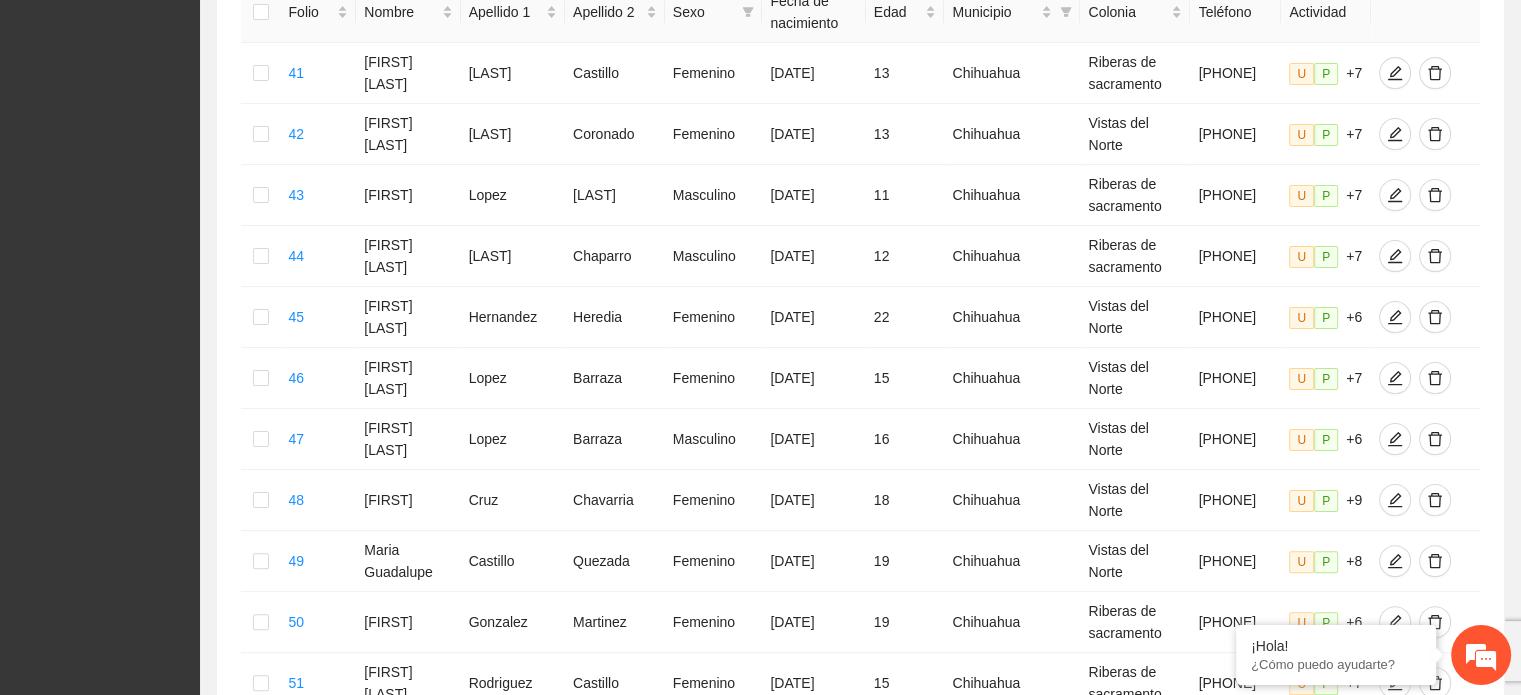 scroll, scrollTop: 413, scrollLeft: 0, axis: vertical 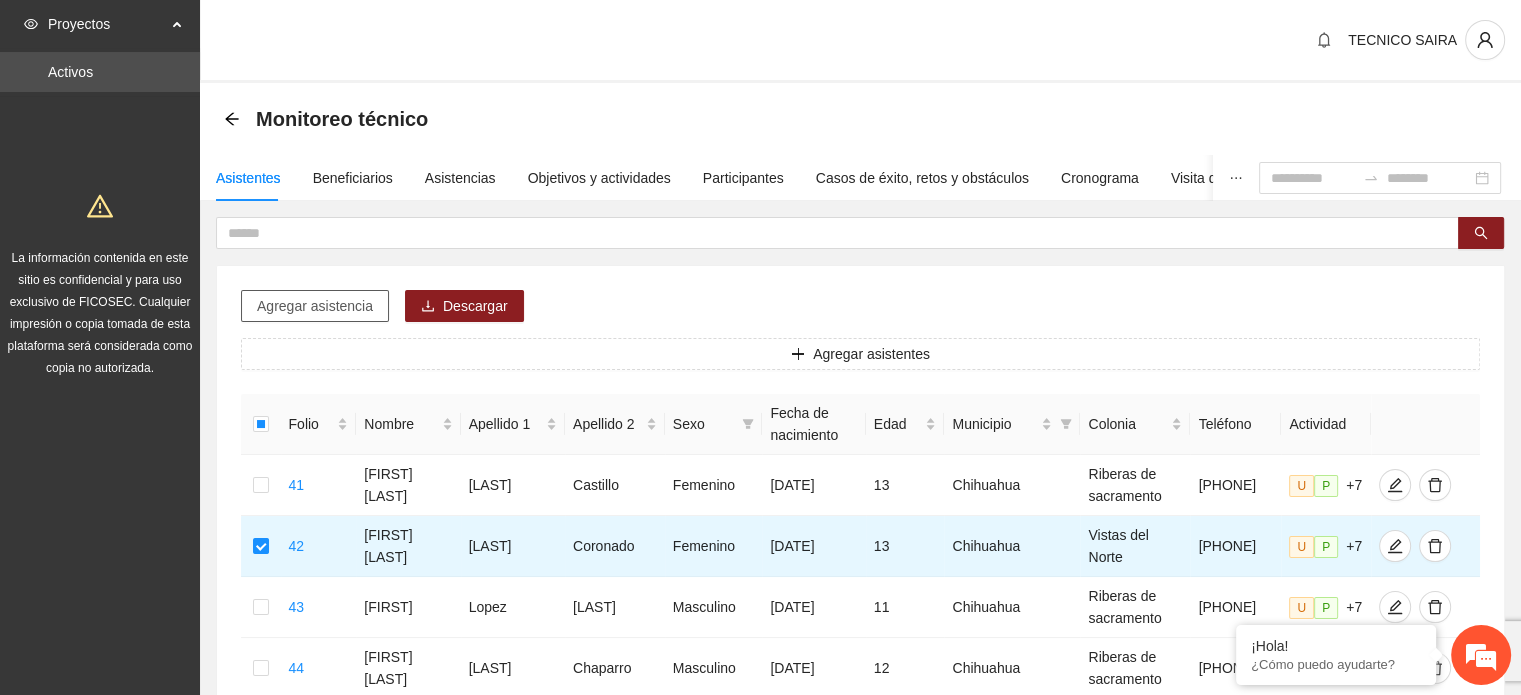 click on "Agregar asistencia" at bounding box center (315, 306) 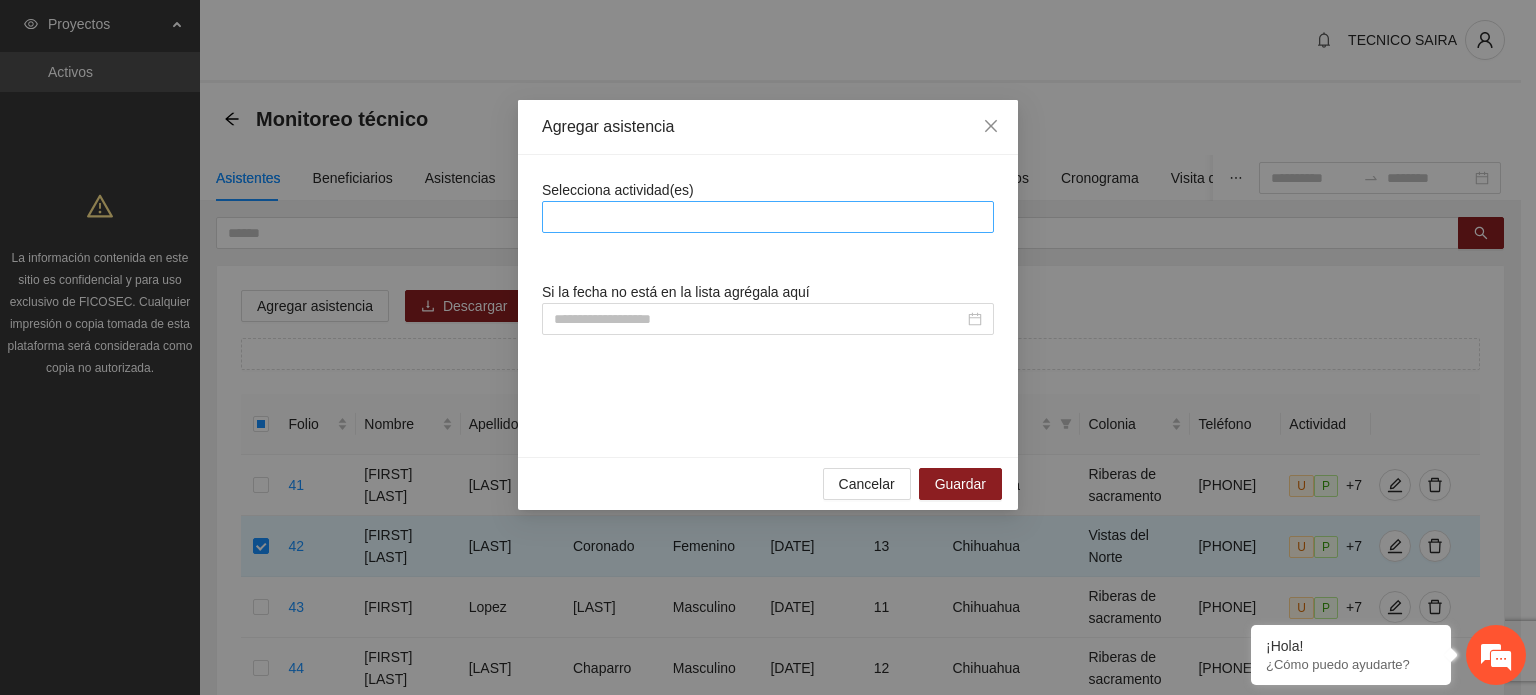 click at bounding box center [768, 217] 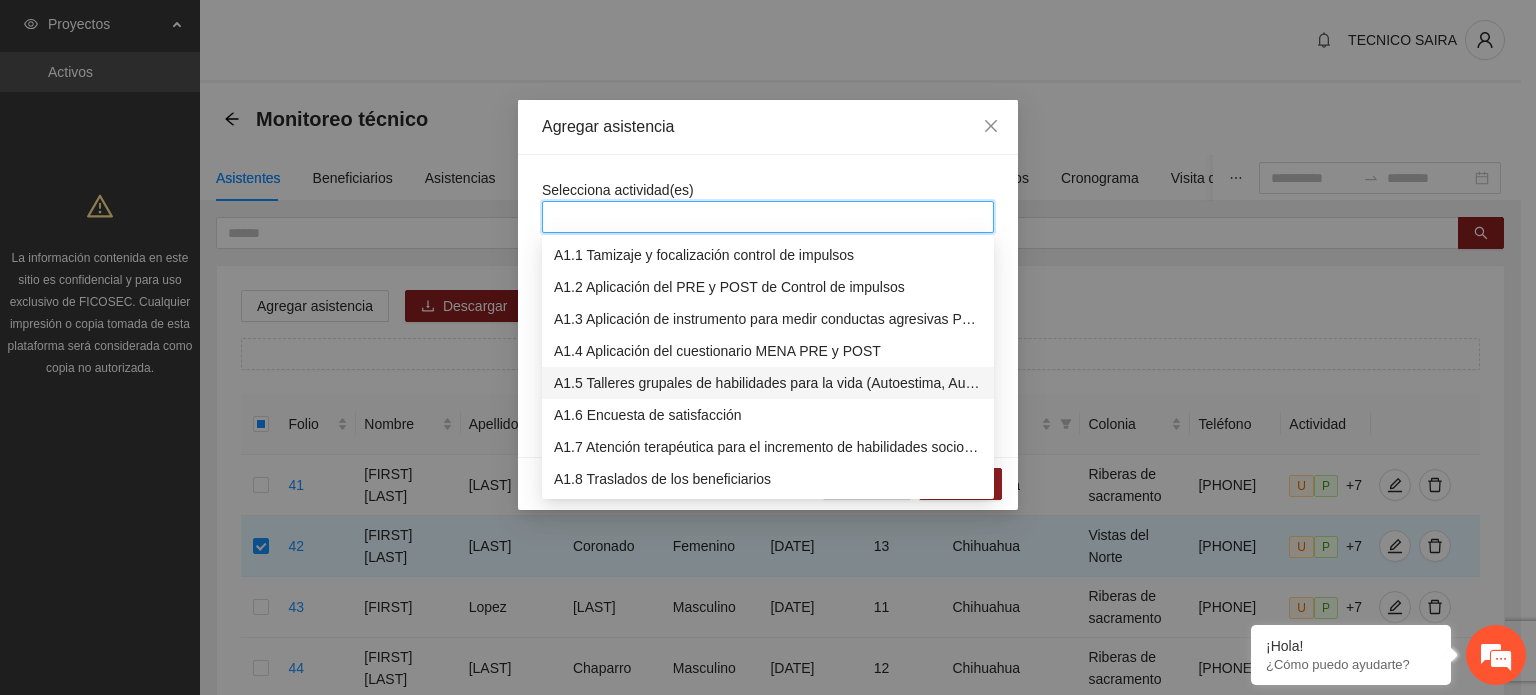 click on "A1.5 Talleres grupales de habilidades para la vida (Autoestima, Autoconocimiento, Manejo de emociones, Relaciones interpersonales, Toma de decisiones y Resolución de conflictos)." at bounding box center [768, 383] 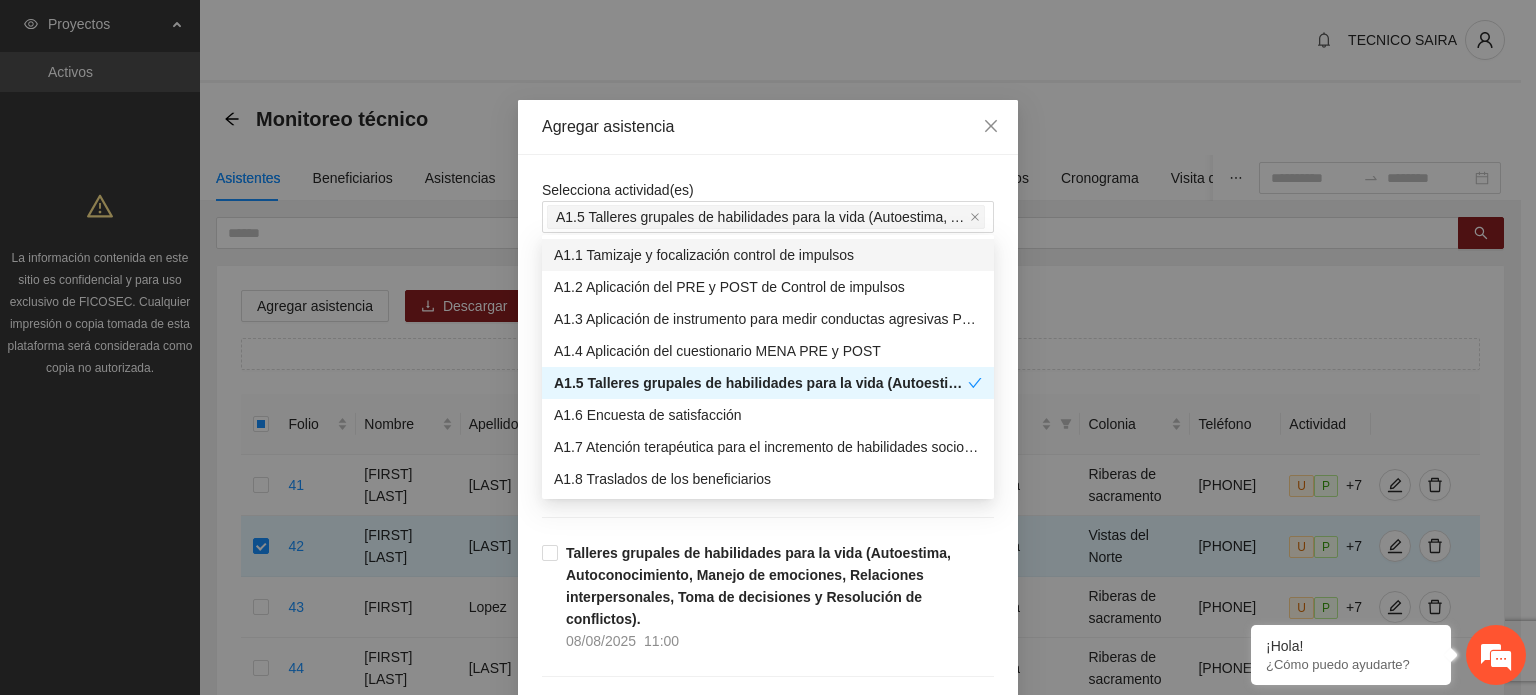 click on "Agregar asistencia" at bounding box center (768, 127) 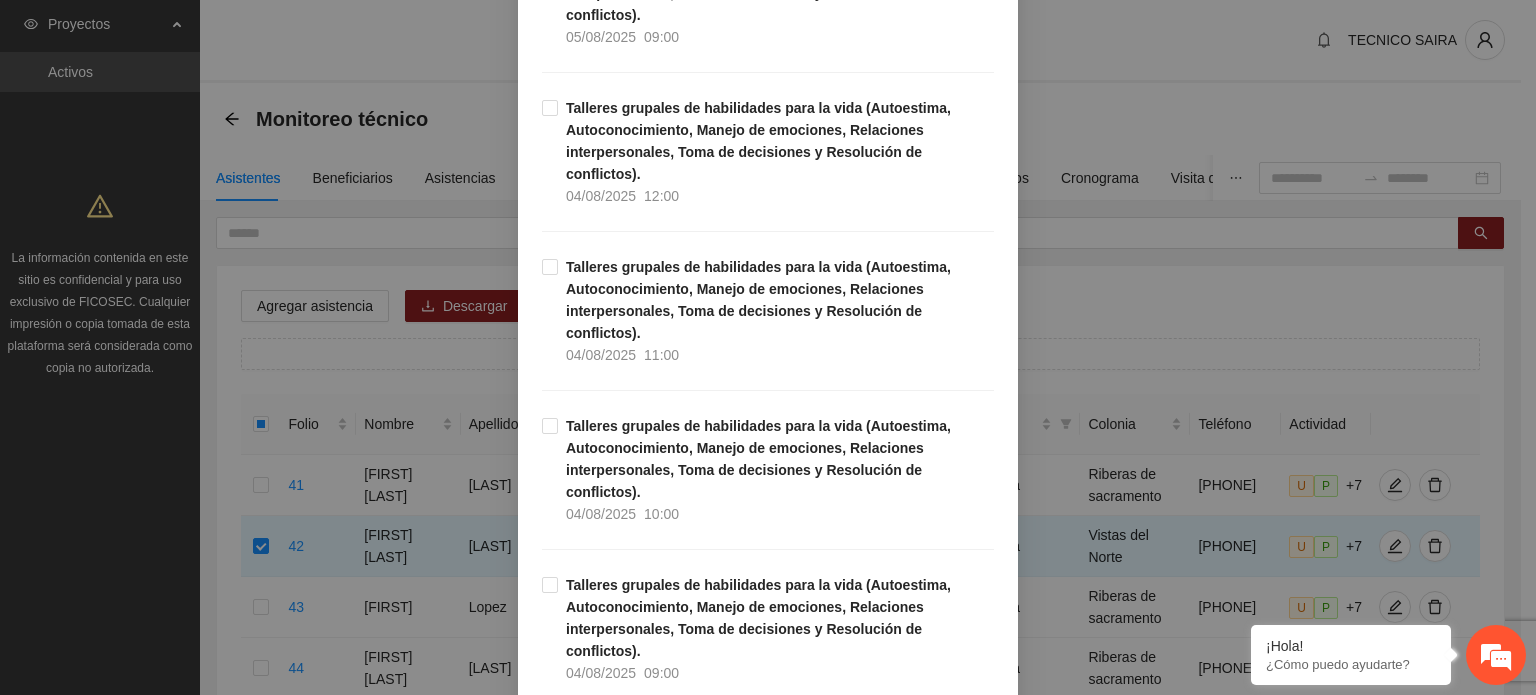 scroll, scrollTop: 2869, scrollLeft: 0, axis: vertical 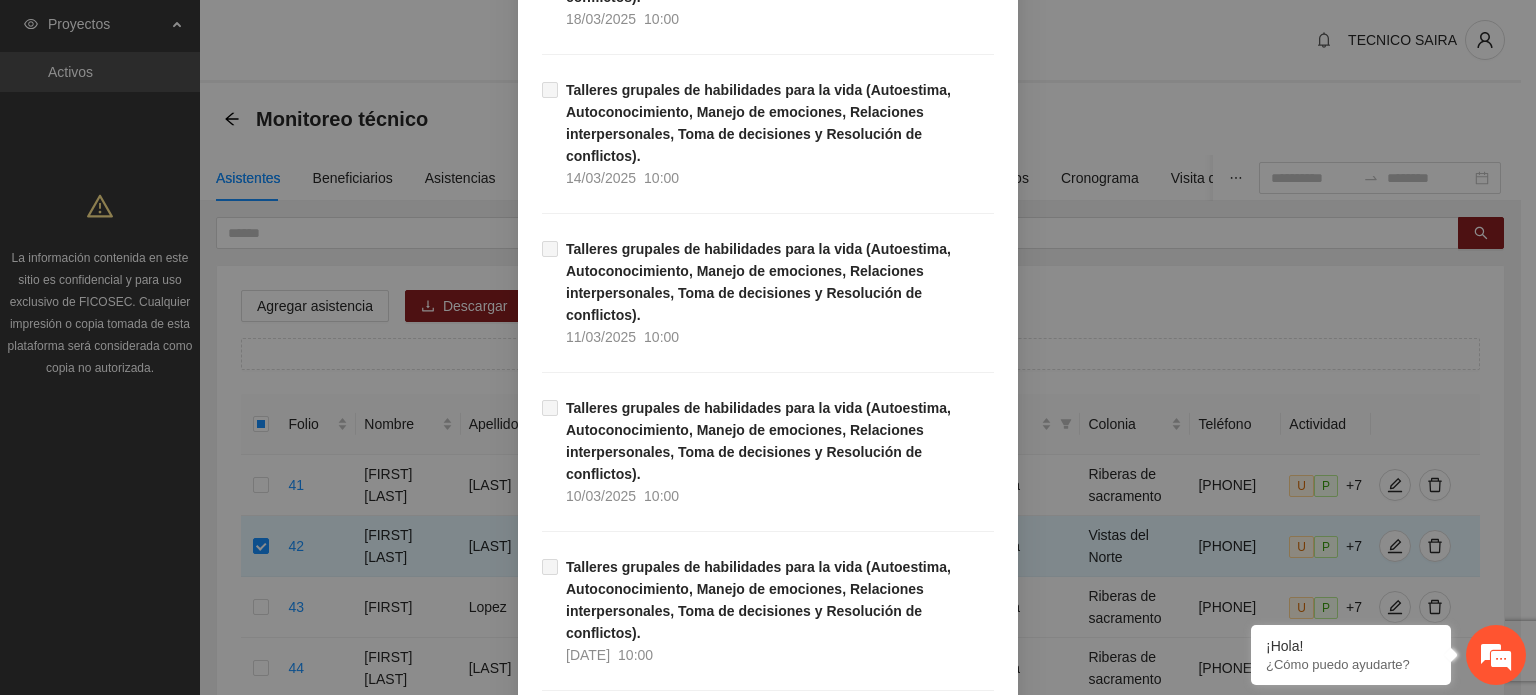 click on "Guardar" at bounding box center (960, 3200) 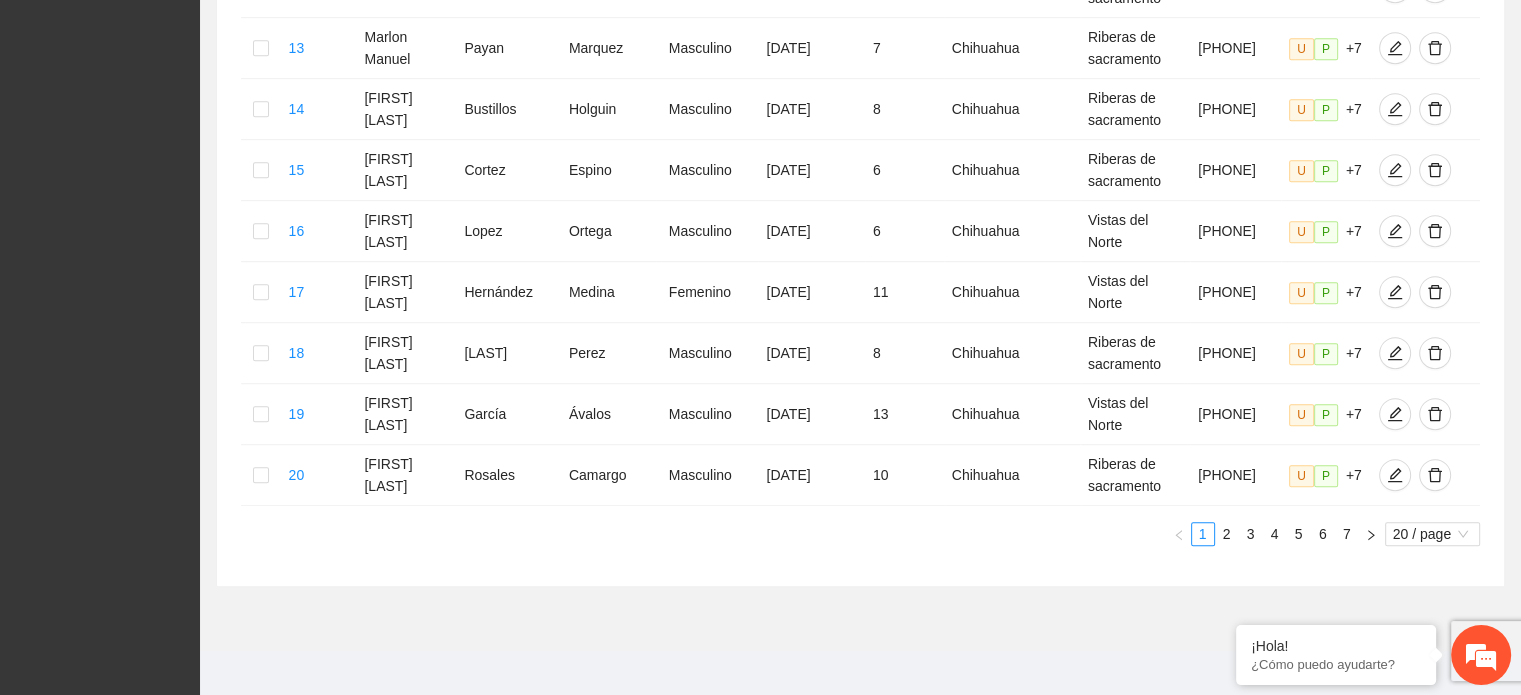 scroll, scrollTop: 1176, scrollLeft: 0, axis: vertical 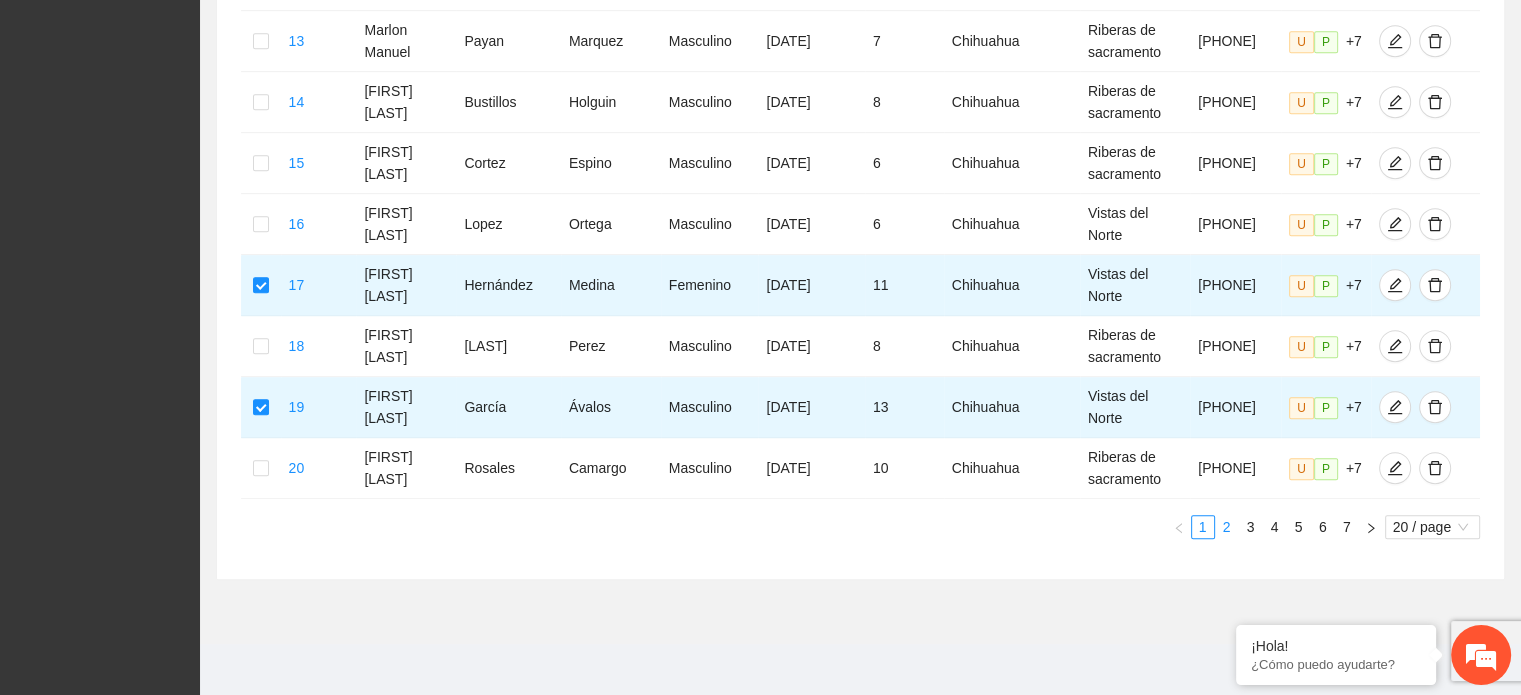 click on "2" at bounding box center [1227, 527] 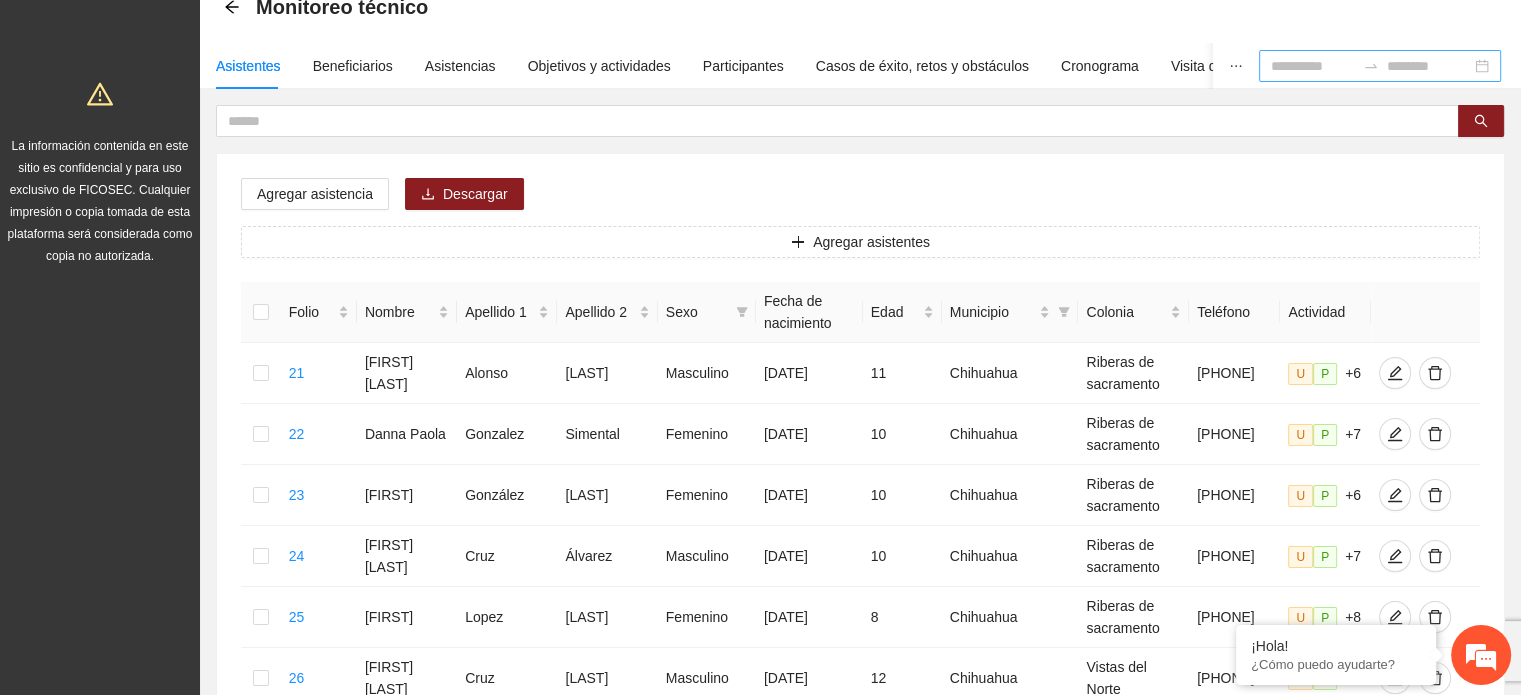 scroll, scrollTop: 109, scrollLeft: 0, axis: vertical 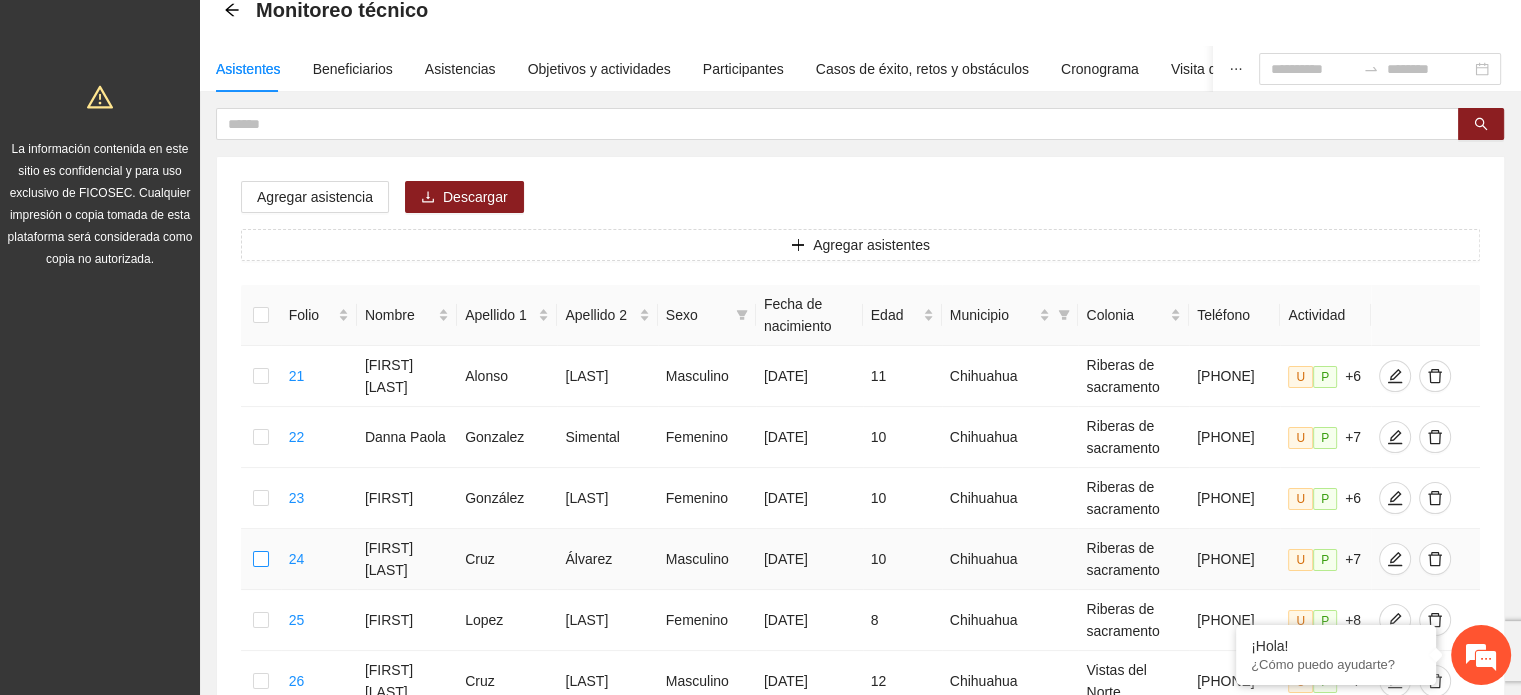 click at bounding box center [261, 559] 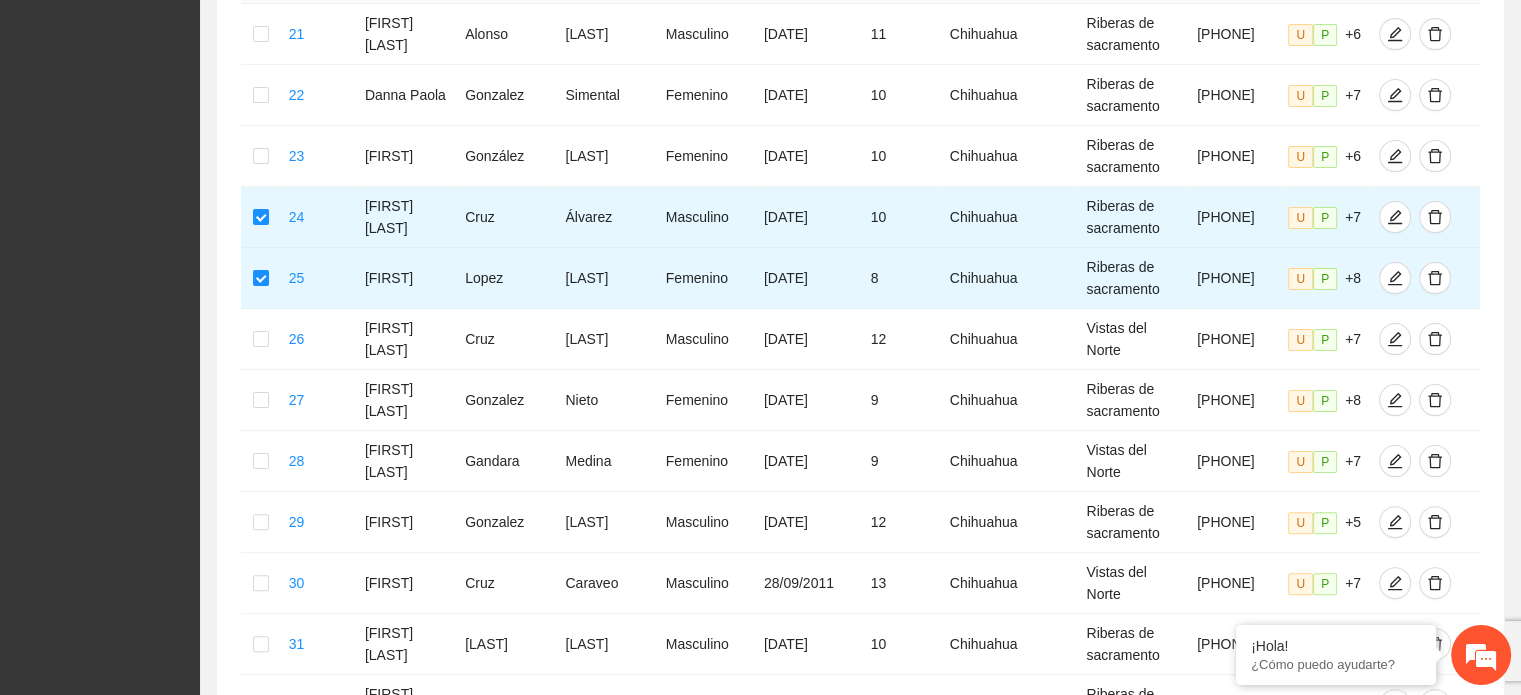 scroll, scrollTop: 499, scrollLeft: 0, axis: vertical 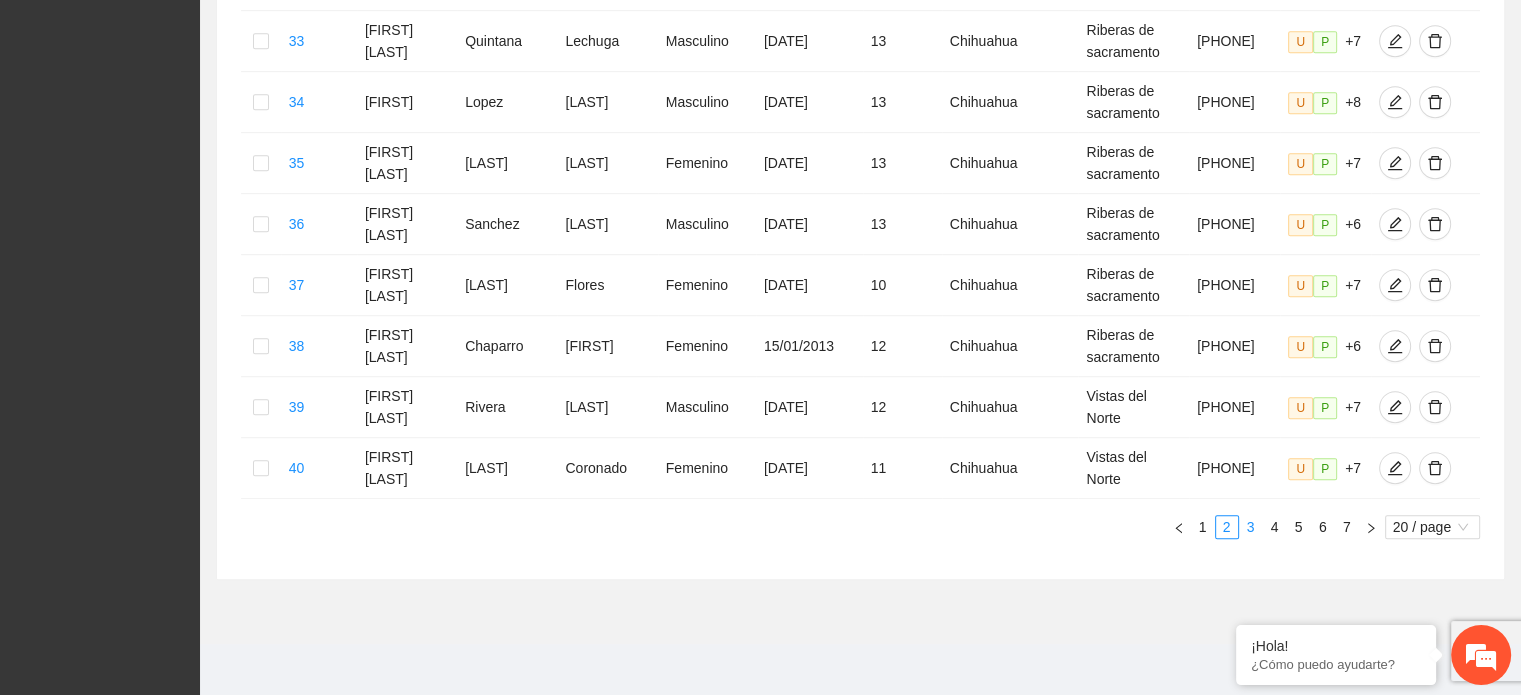 click on "3" at bounding box center [1251, 527] 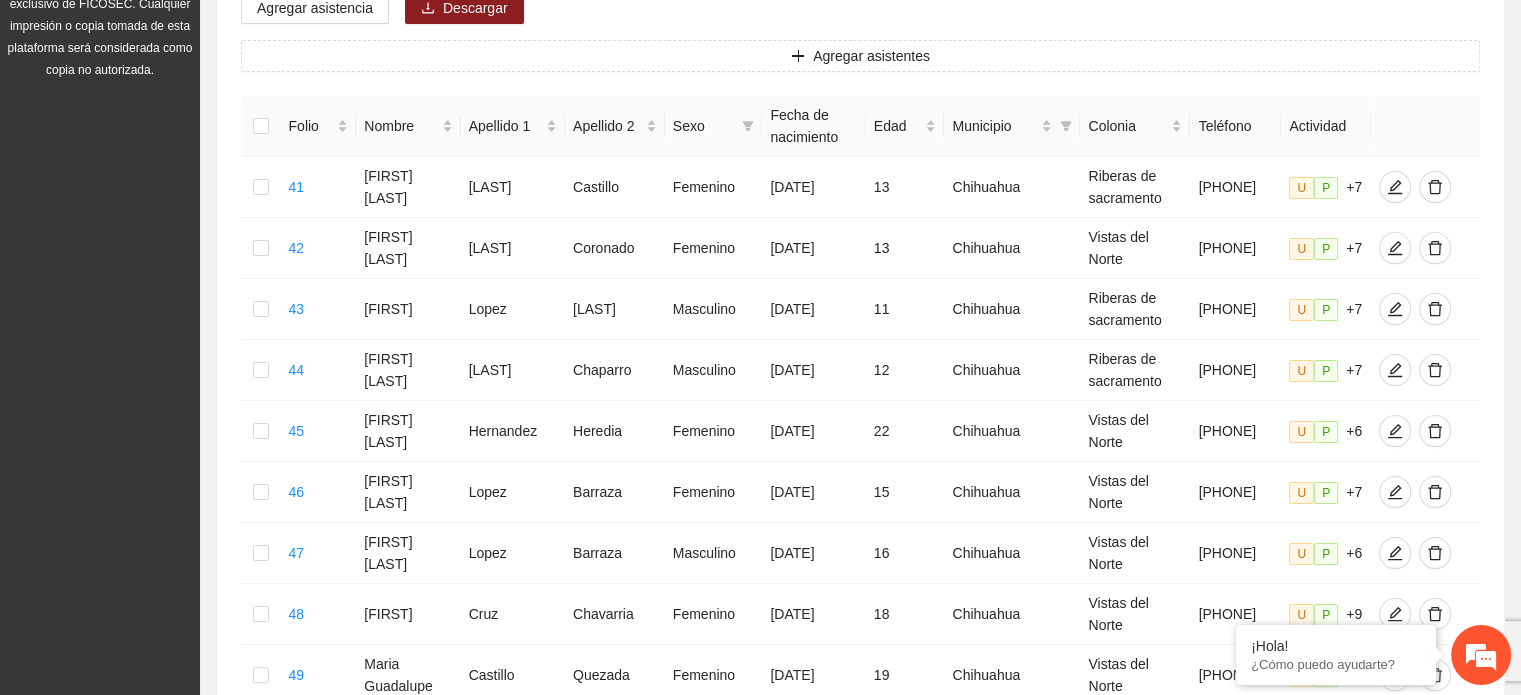 scroll, scrollTop: 328, scrollLeft: 0, axis: vertical 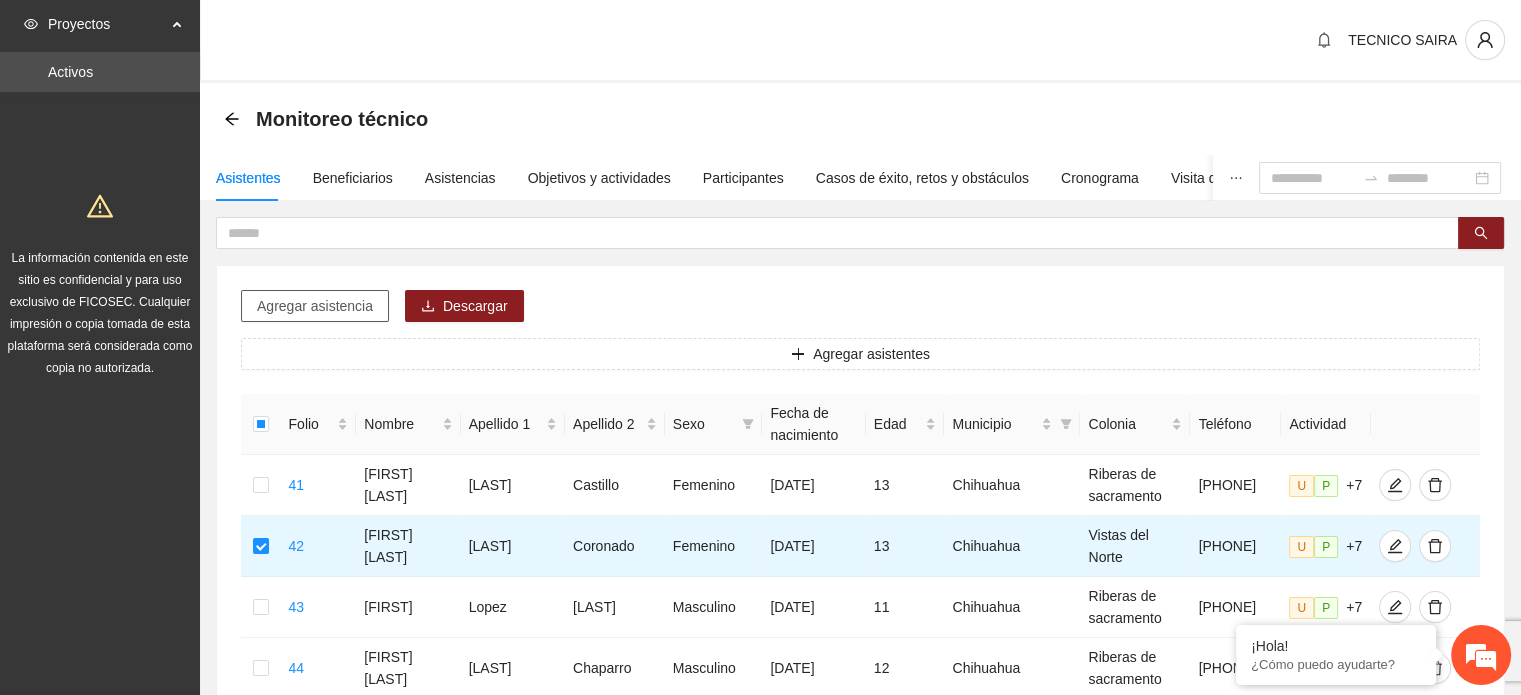click on "Agregar asistencia" at bounding box center (315, 306) 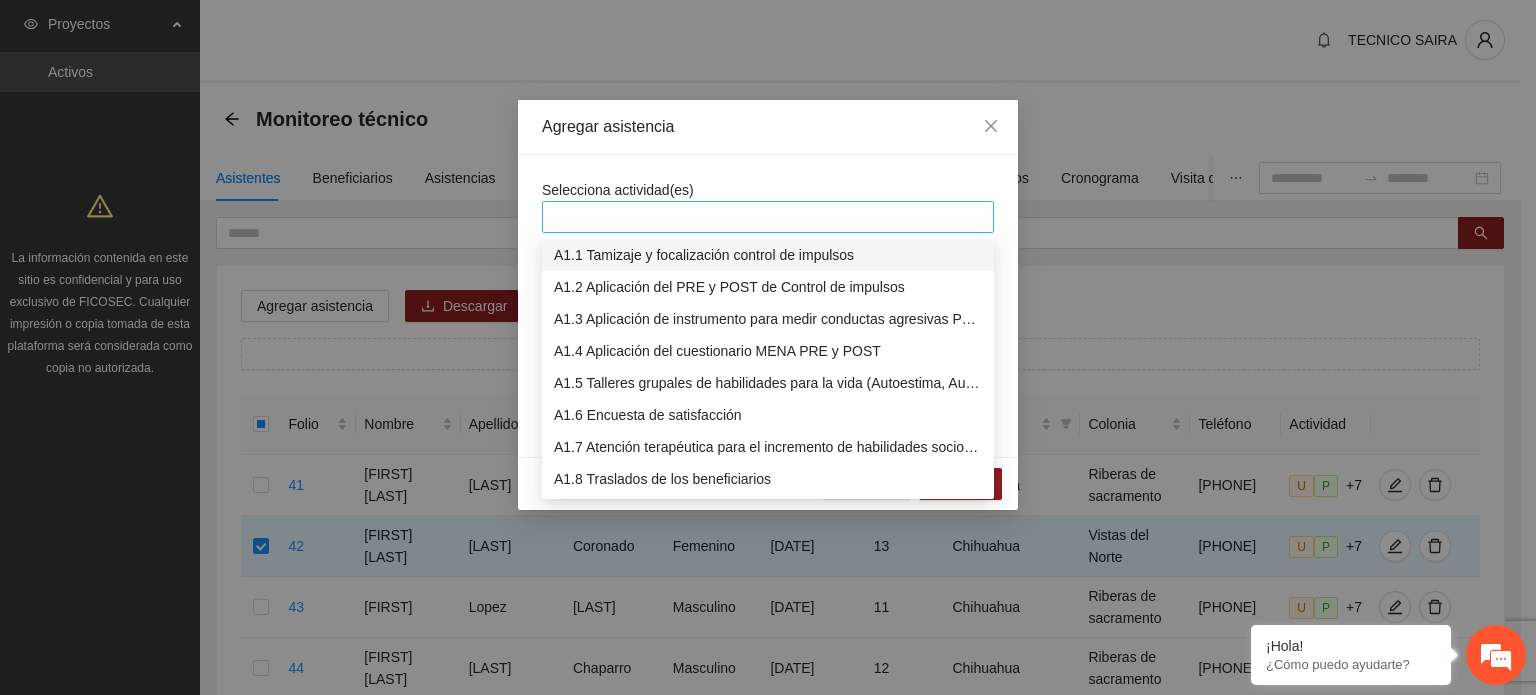 click at bounding box center [768, 217] 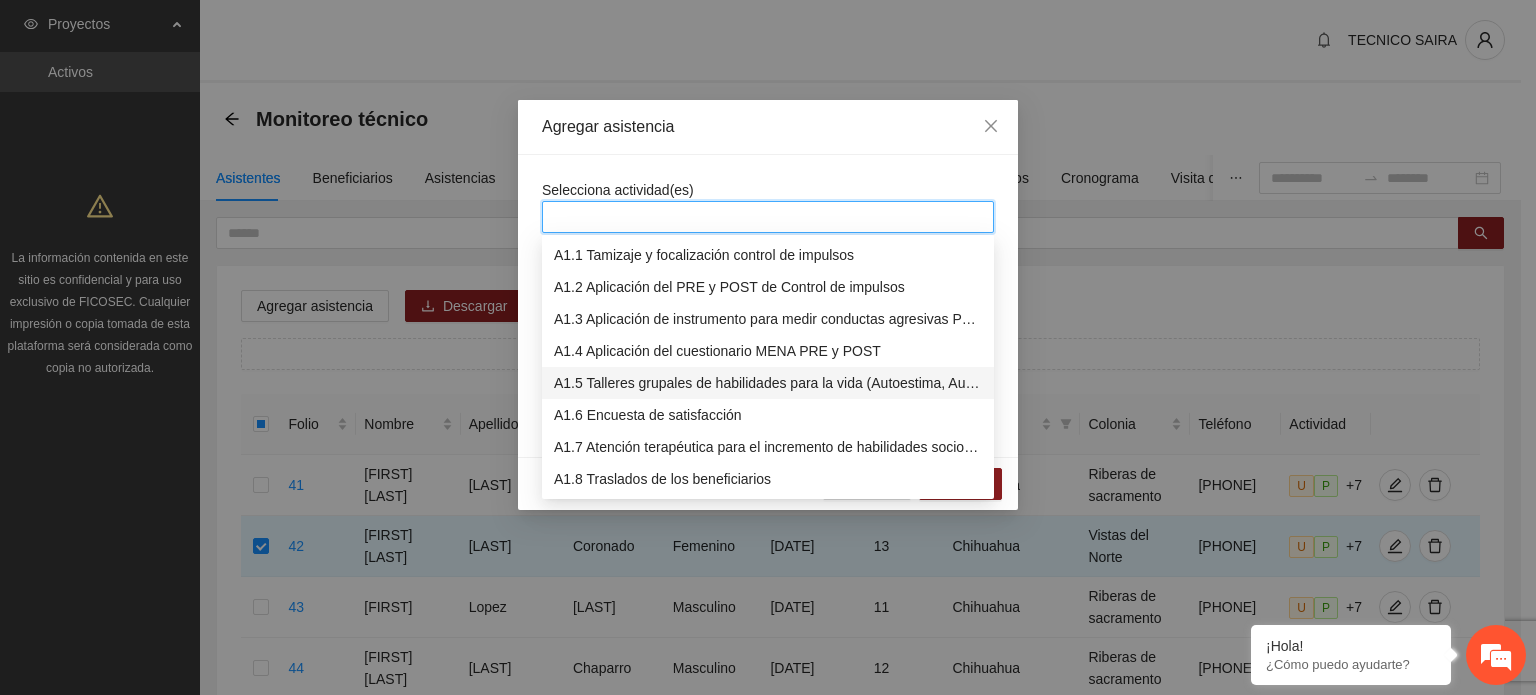 click on "A1.5 Talleres grupales de habilidades para la vida (Autoestima, Autoconocimiento, Manejo de emociones, Relaciones interpersonales, Toma de decisiones y Resolución de conflictos)." at bounding box center [768, 383] 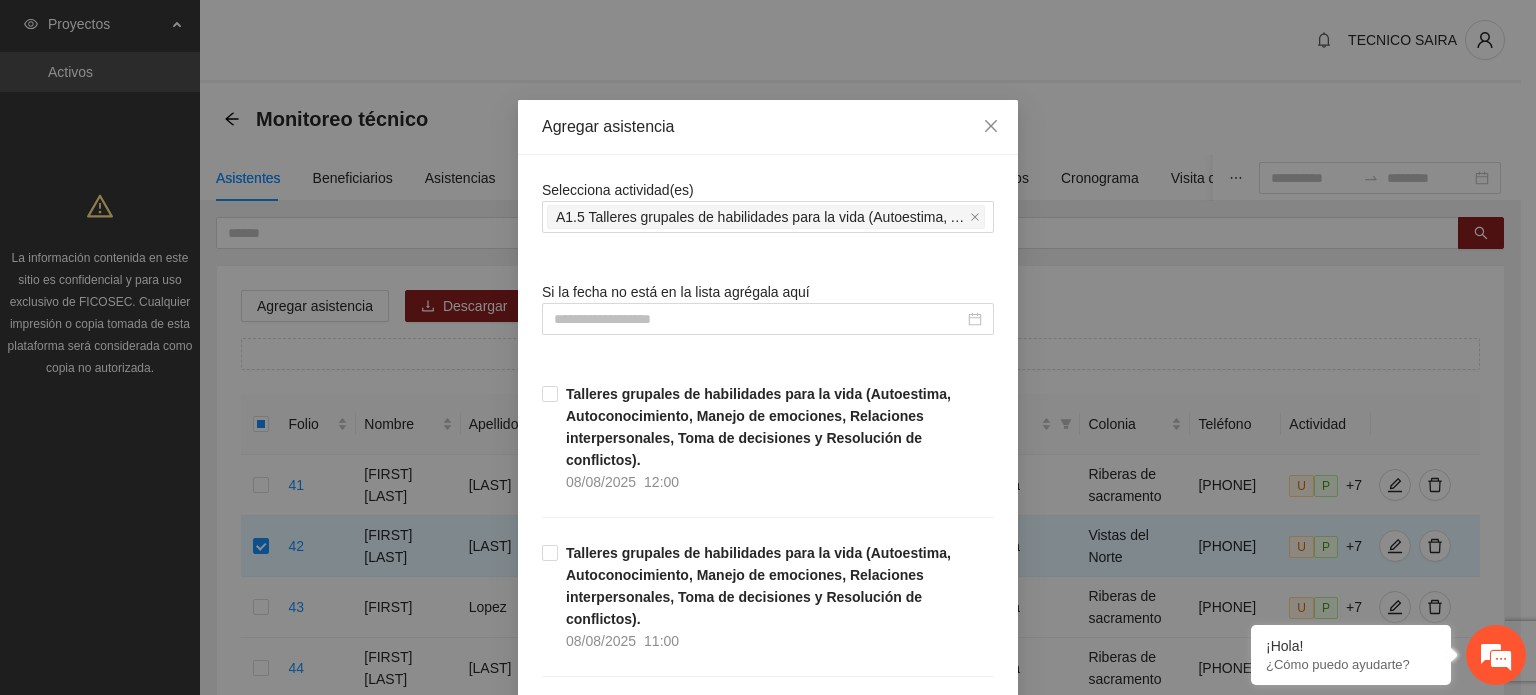 click on "Agregar asistencia" at bounding box center [768, 127] 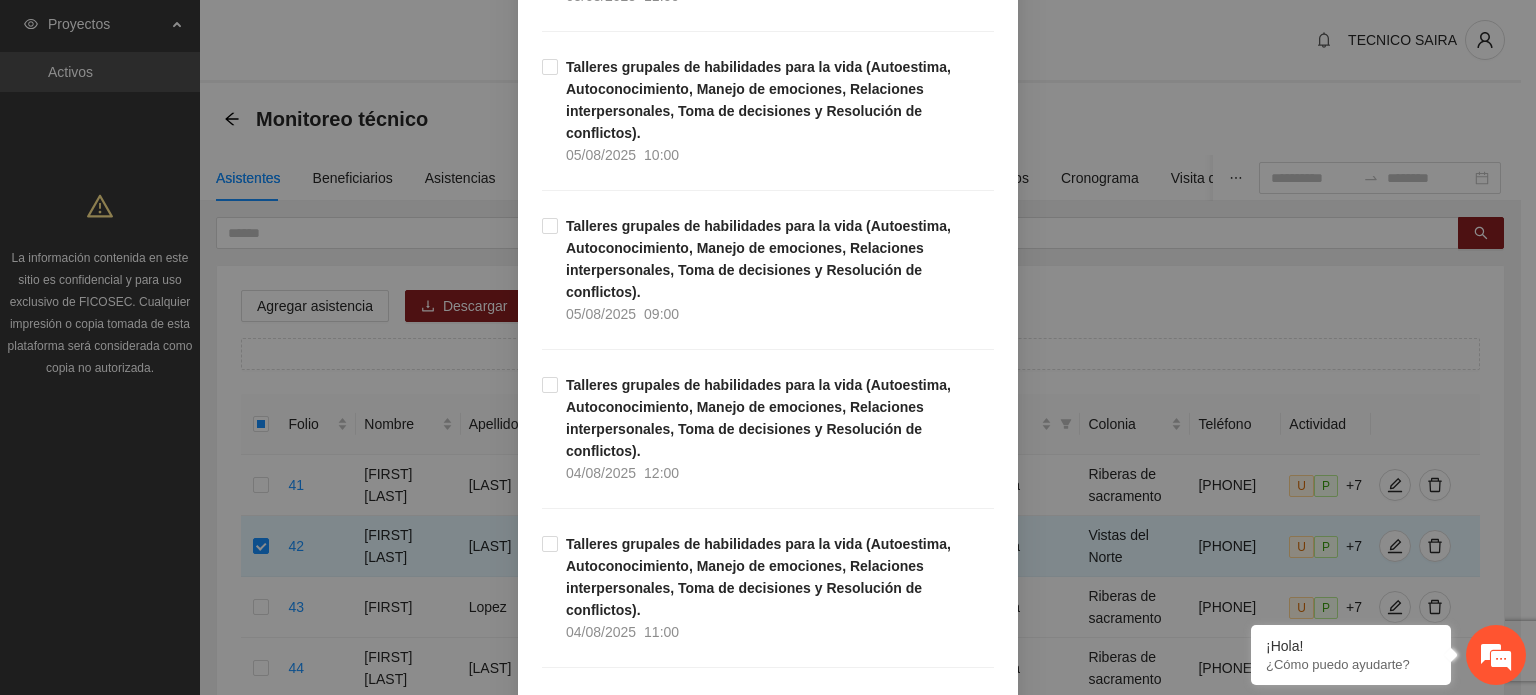 scroll, scrollTop: 2533, scrollLeft: 0, axis: vertical 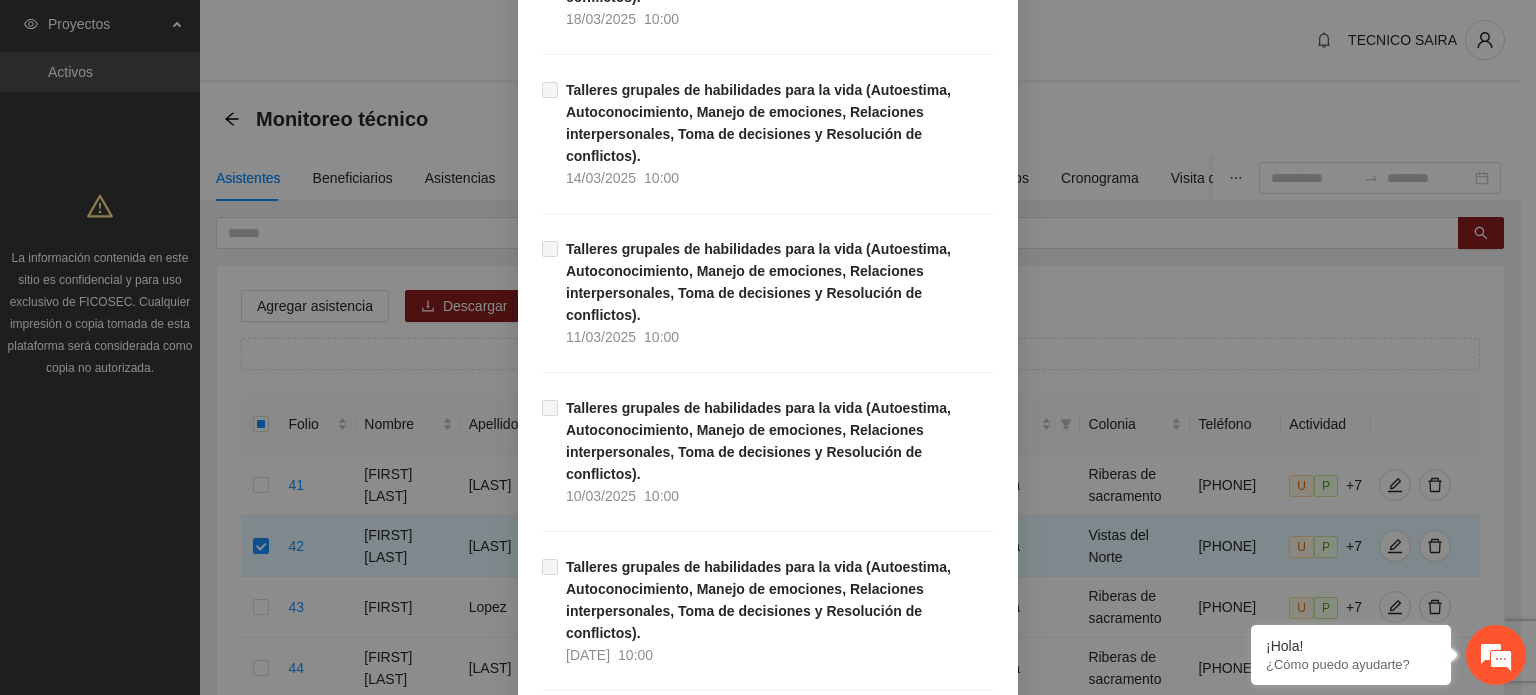 click on "Guardar" at bounding box center [960, 3200] 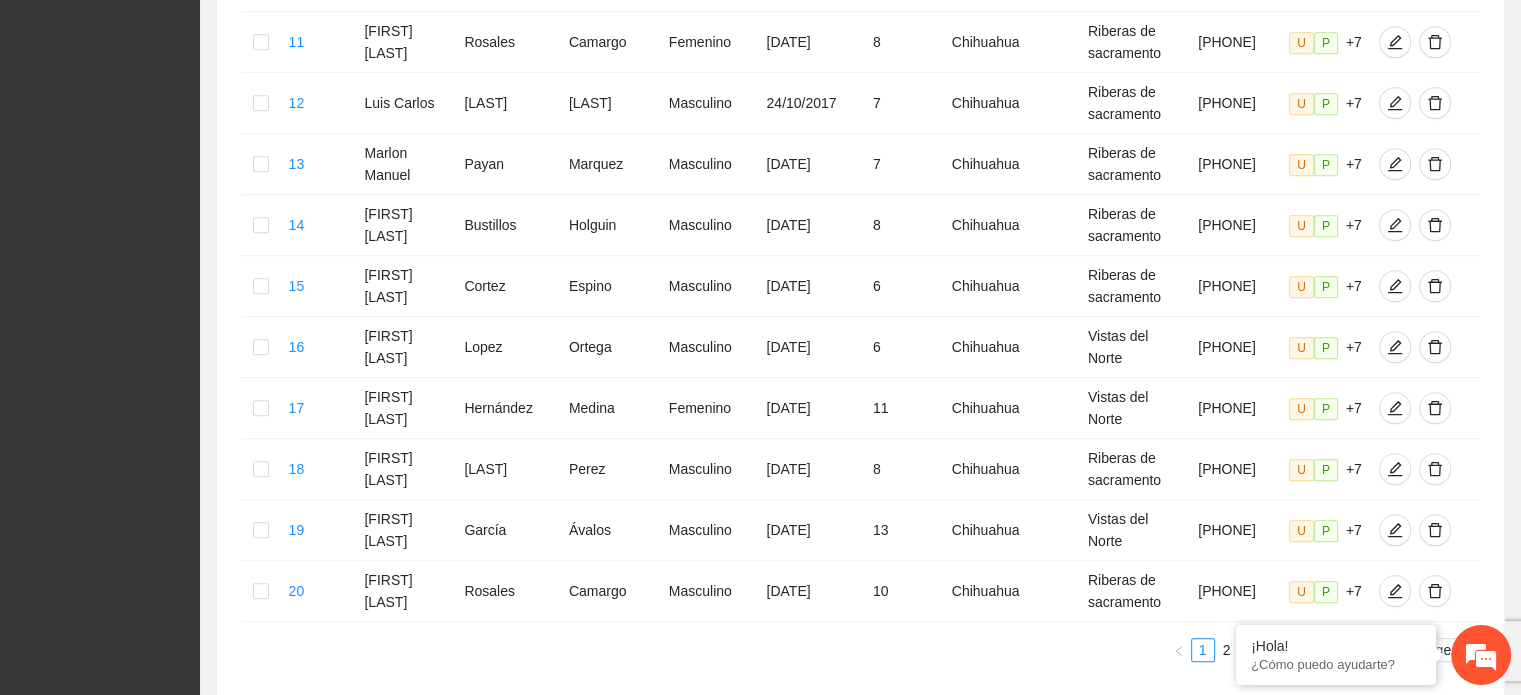 scroll, scrollTop: 1064, scrollLeft: 0, axis: vertical 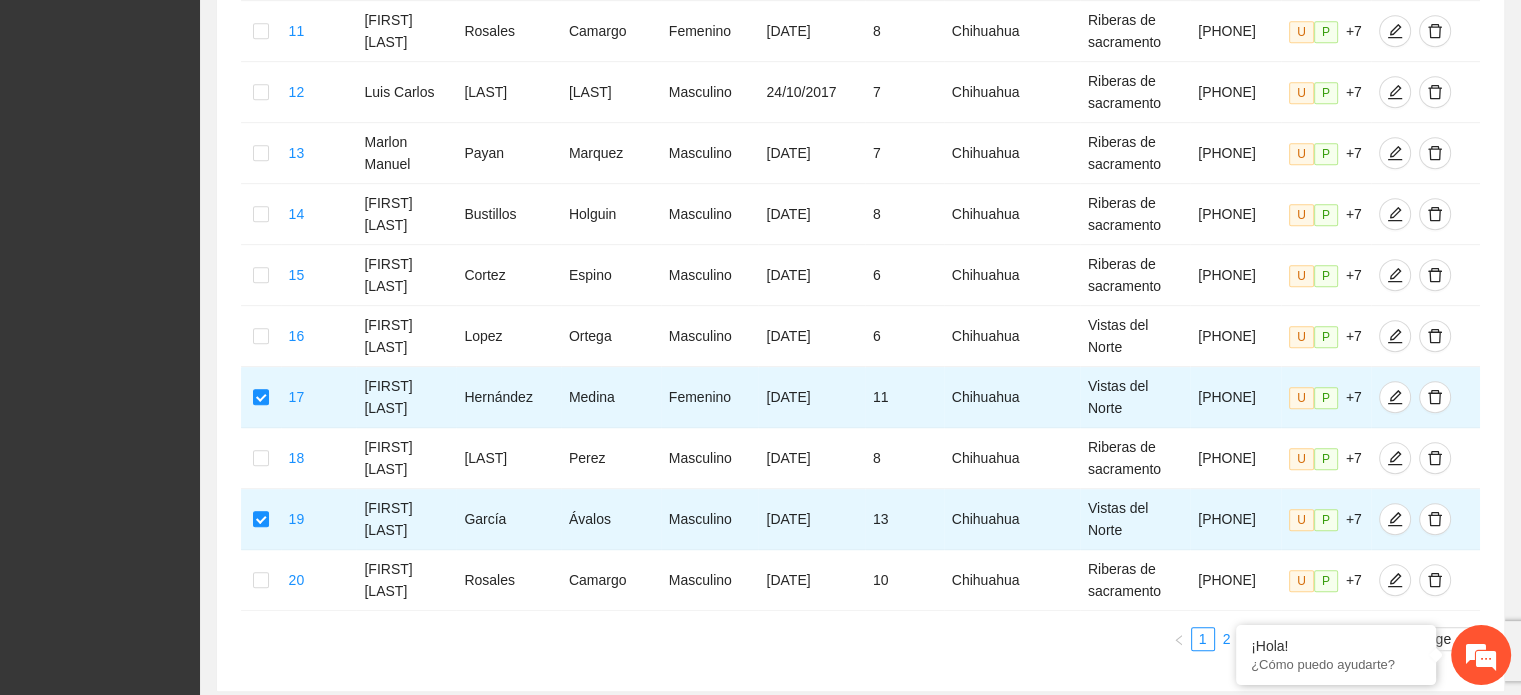 click on "2" at bounding box center (1227, 639) 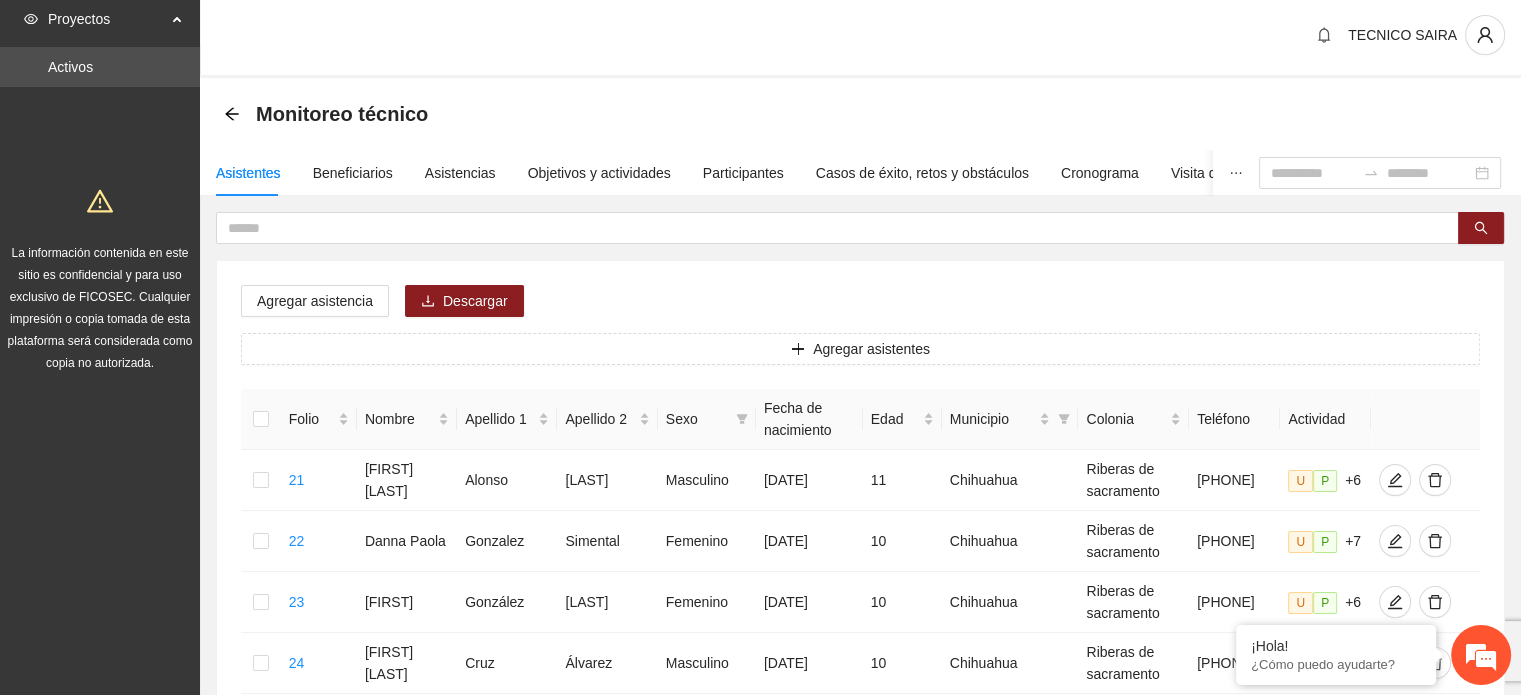 scroll, scrollTop: 0, scrollLeft: 0, axis: both 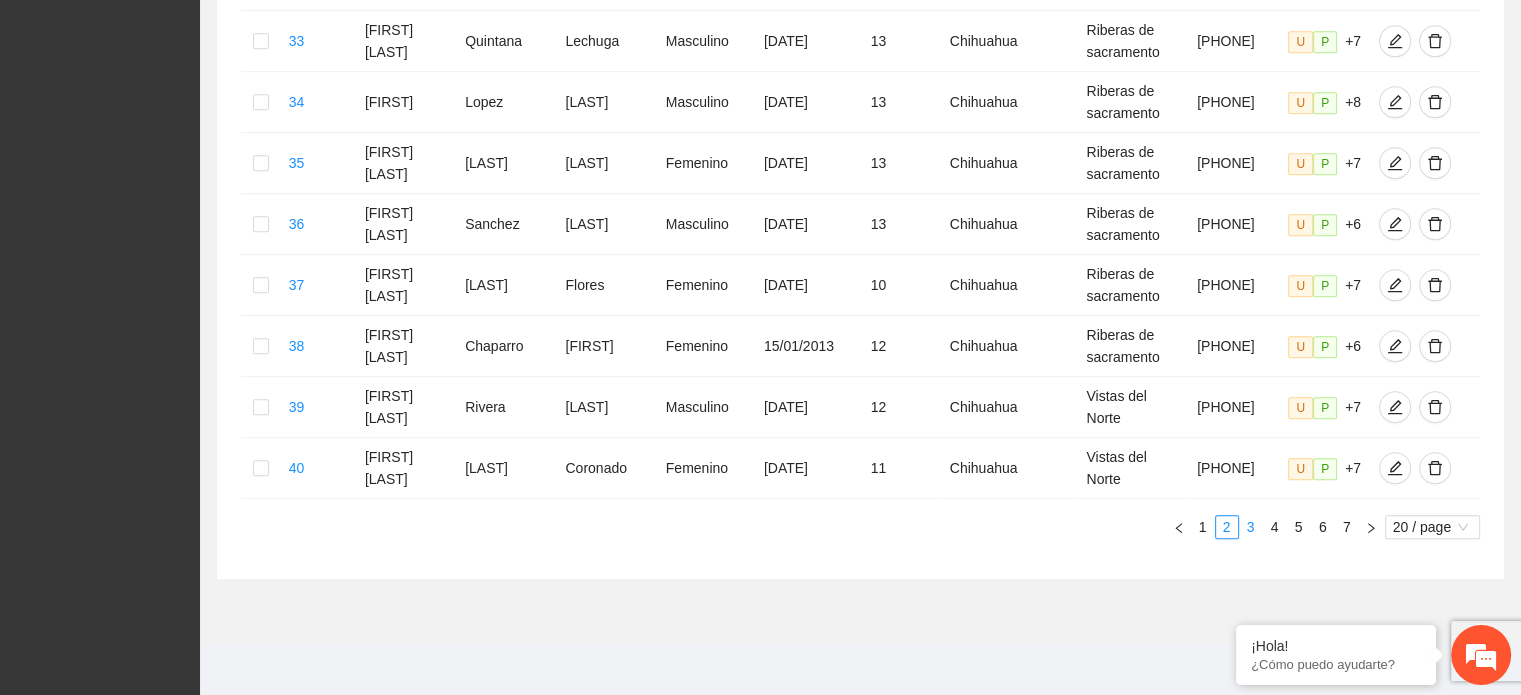 click on "3" at bounding box center (1251, 527) 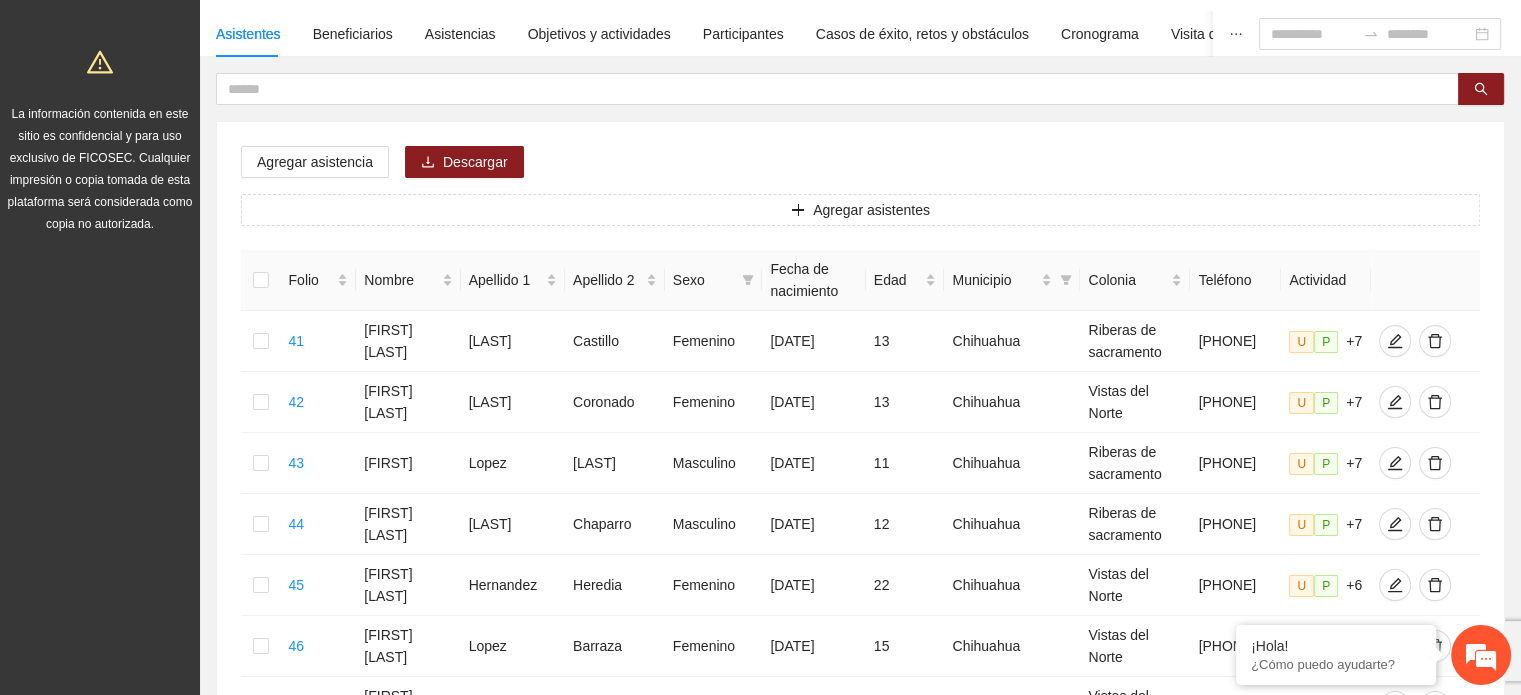 scroll, scrollTop: 3, scrollLeft: 0, axis: vertical 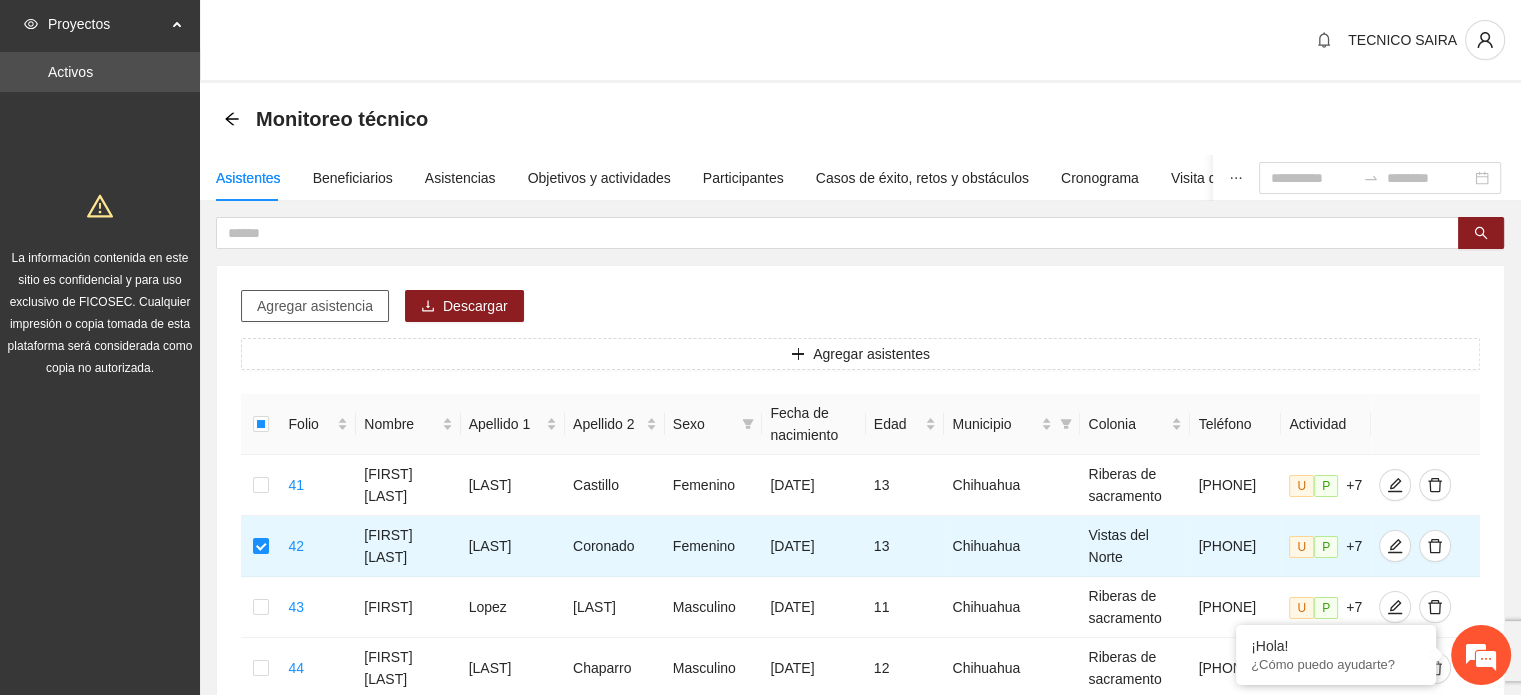 click on "Agregar asistencia" at bounding box center [315, 306] 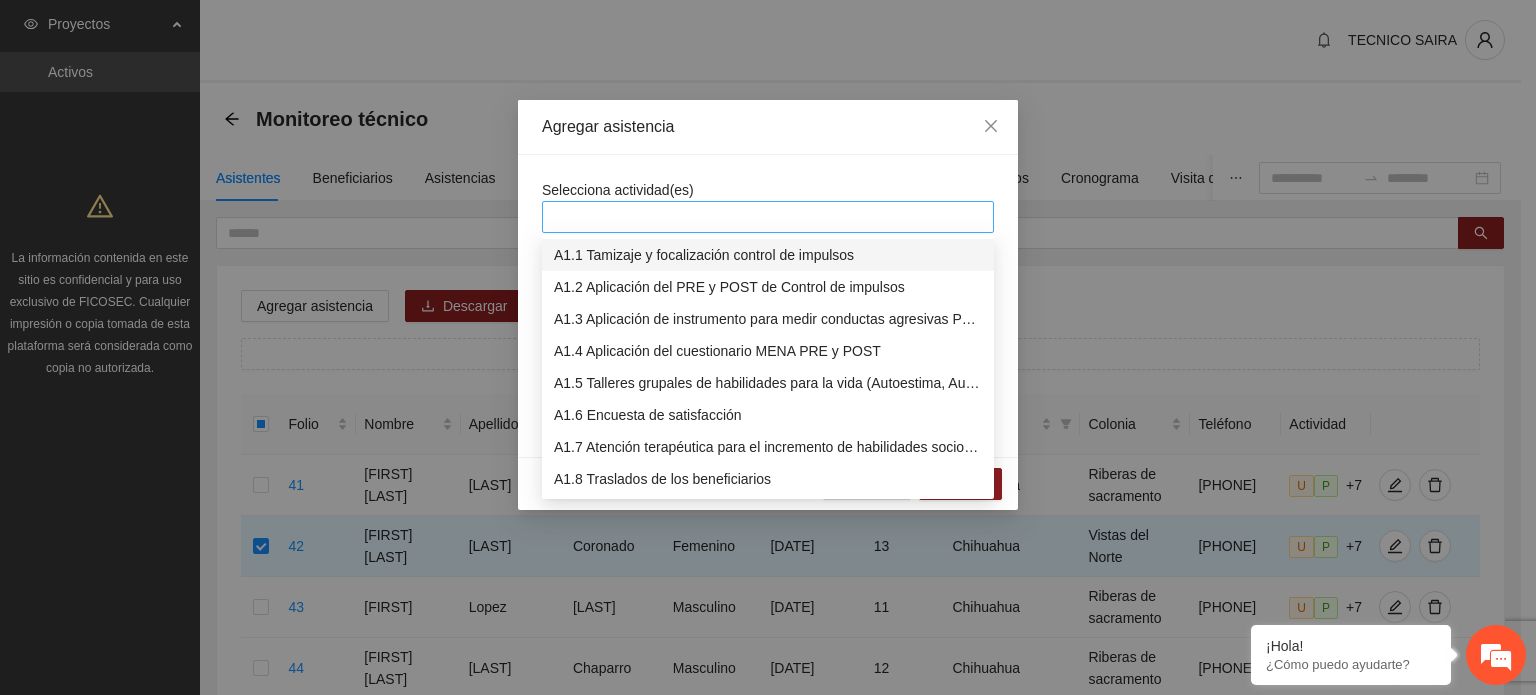 click at bounding box center (768, 217) 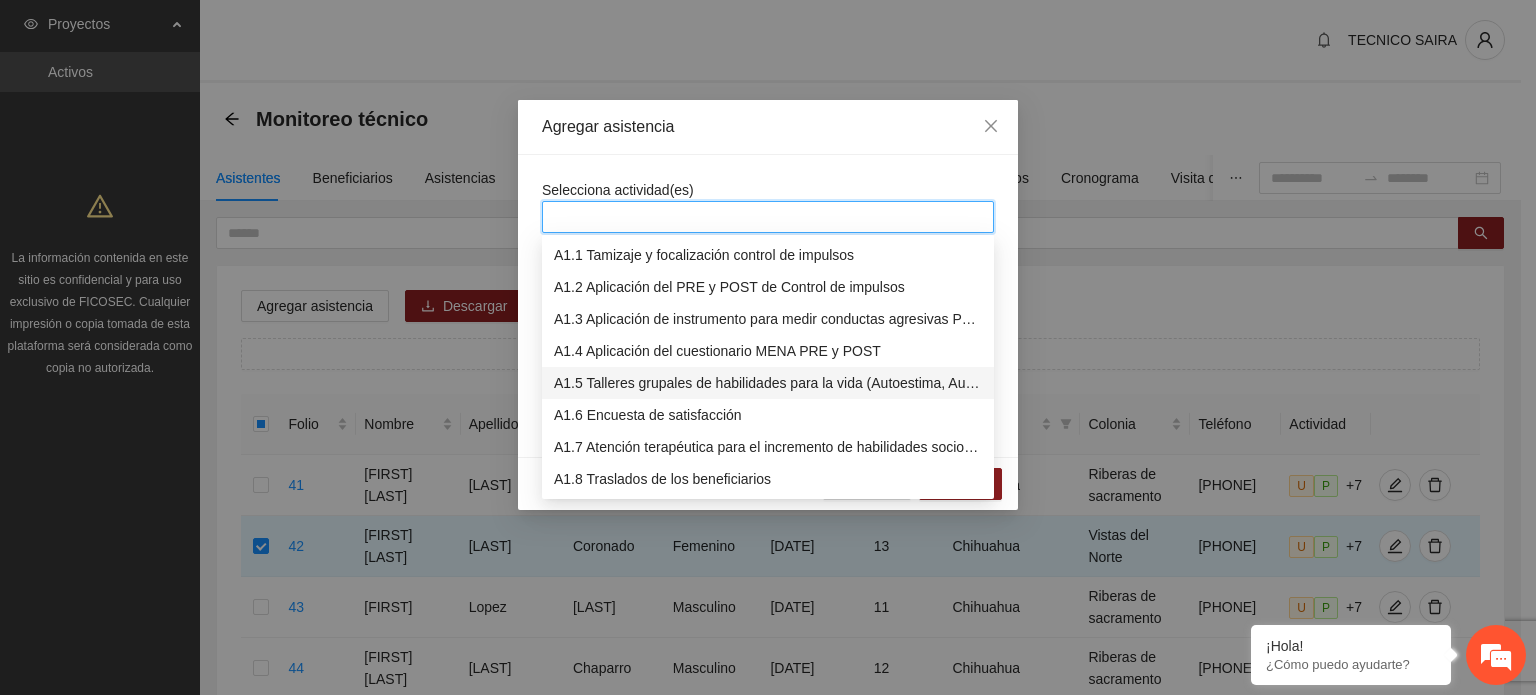 click on "A1.5 Talleres grupales de habilidades para la vida (Autoestima, Autoconocimiento, Manejo de emociones, Relaciones interpersonales, Toma de decisiones y Resolución de conflictos)." at bounding box center (768, 383) 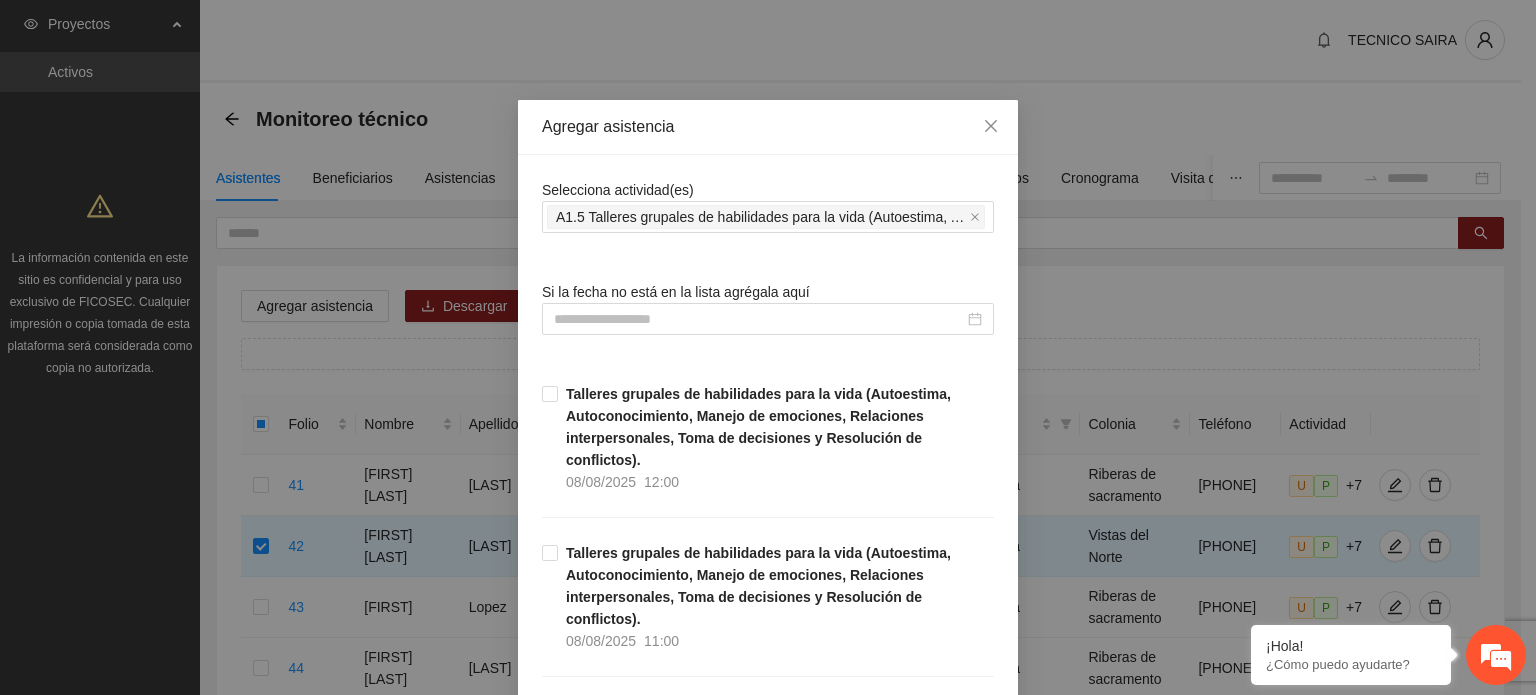 click on "Agregar asistencia" at bounding box center [768, 127] 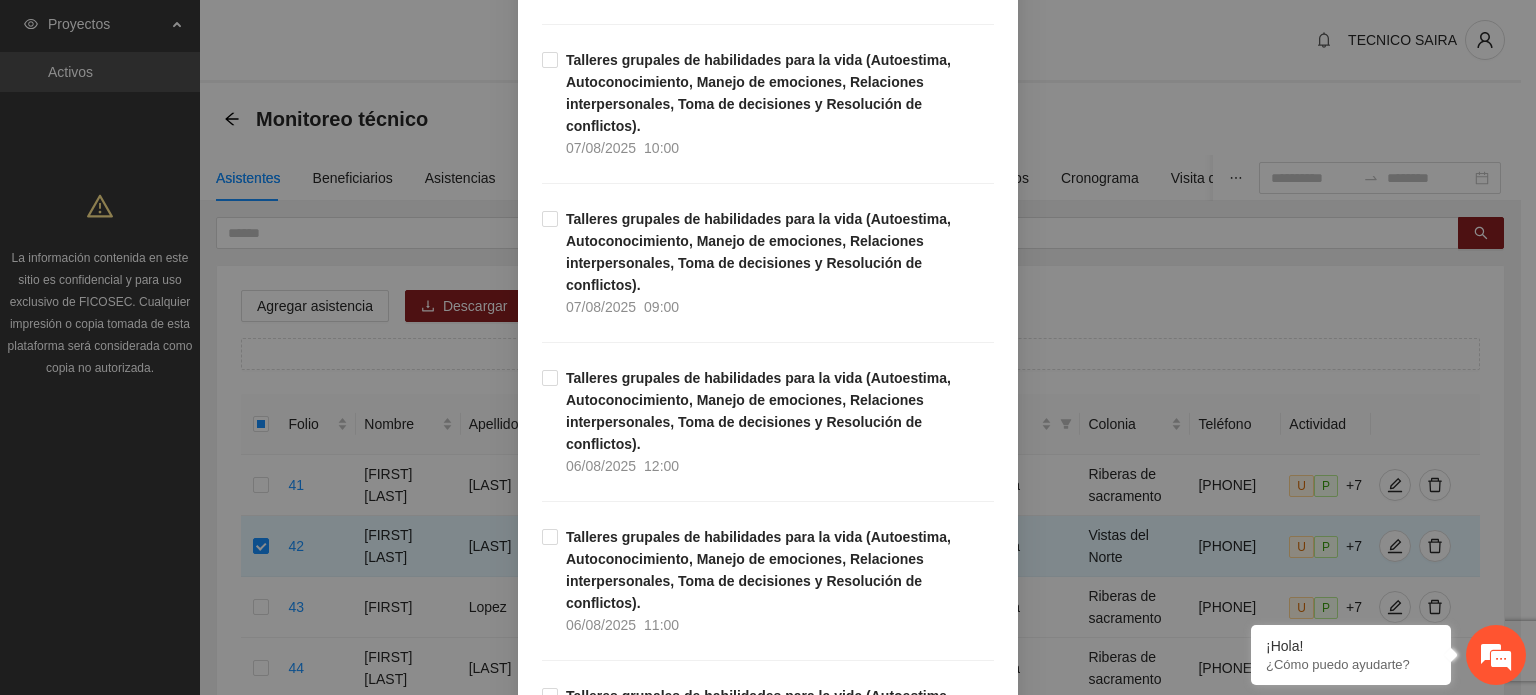 scroll, scrollTop: 1408, scrollLeft: 0, axis: vertical 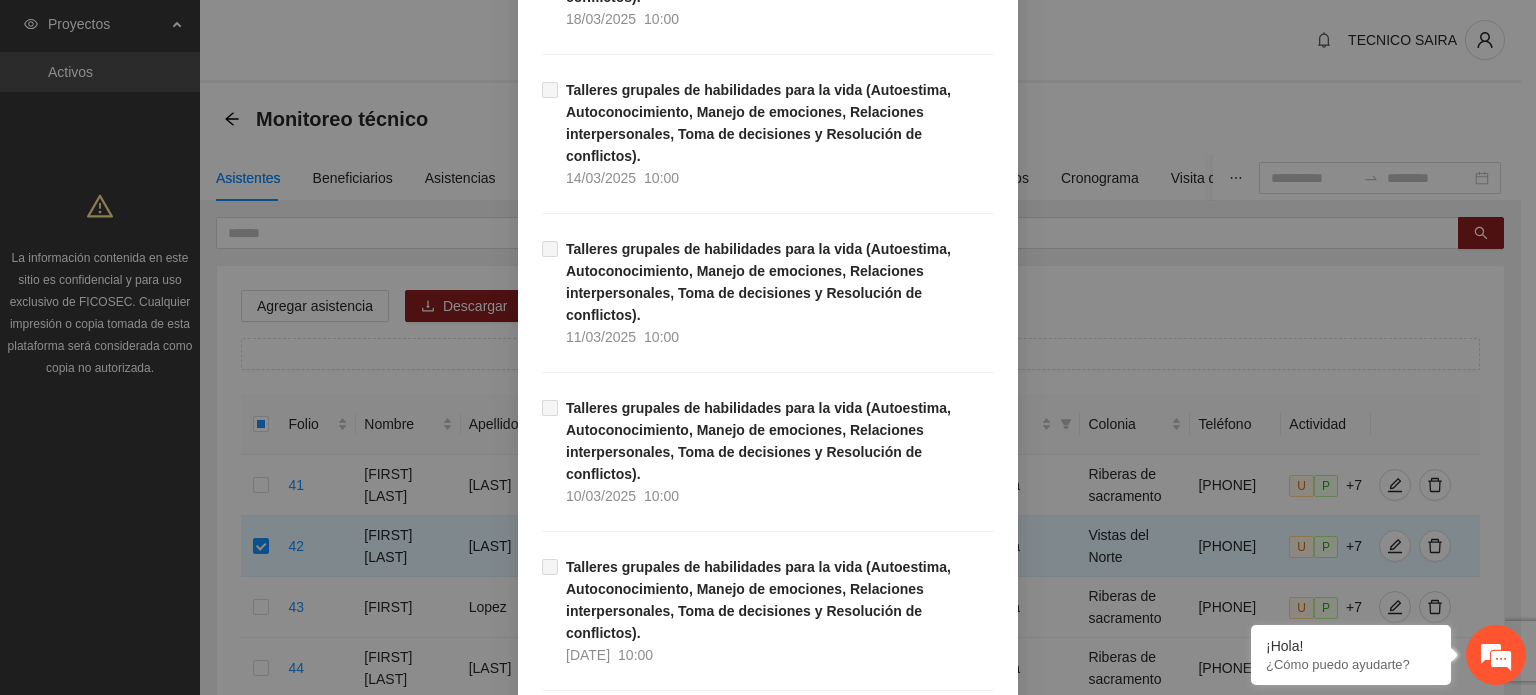 click on "Guardar" at bounding box center (960, 3200) 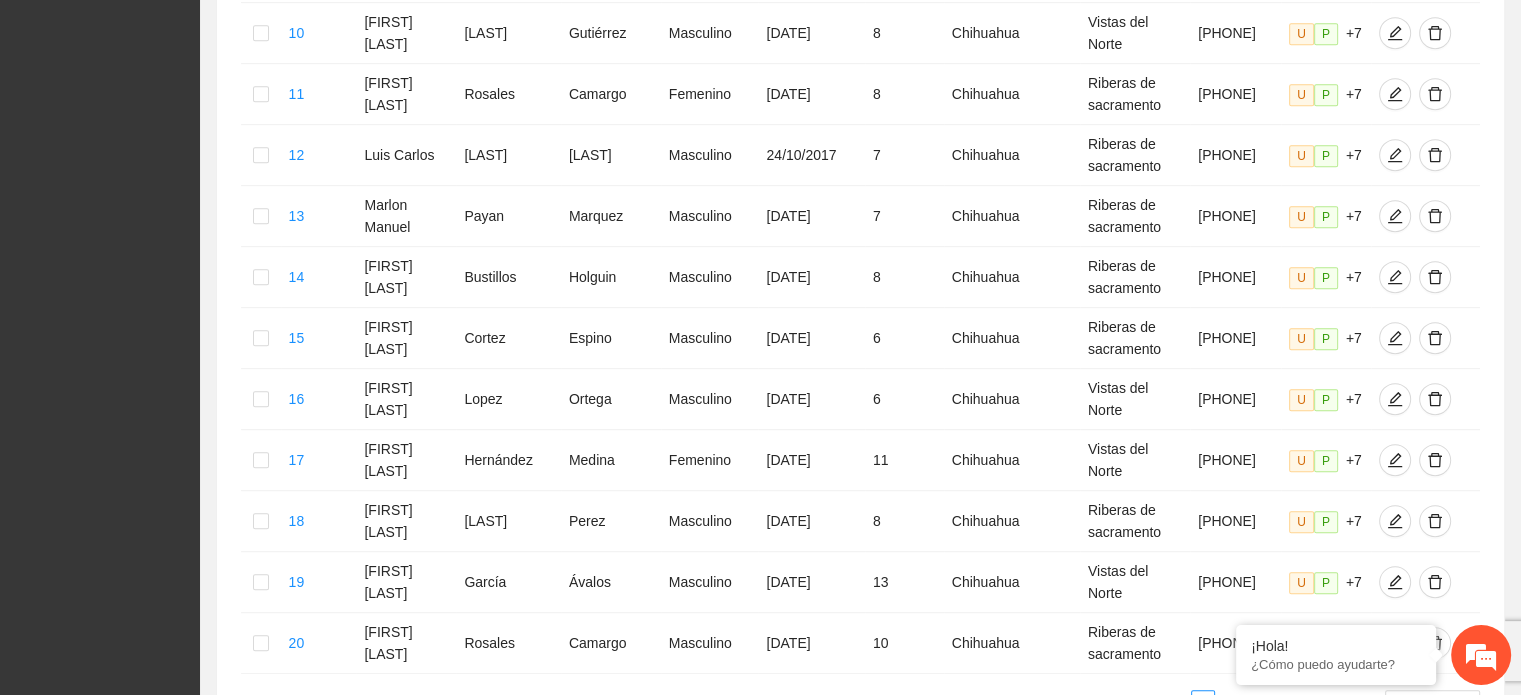 scroll, scrollTop: 999, scrollLeft: 0, axis: vertical 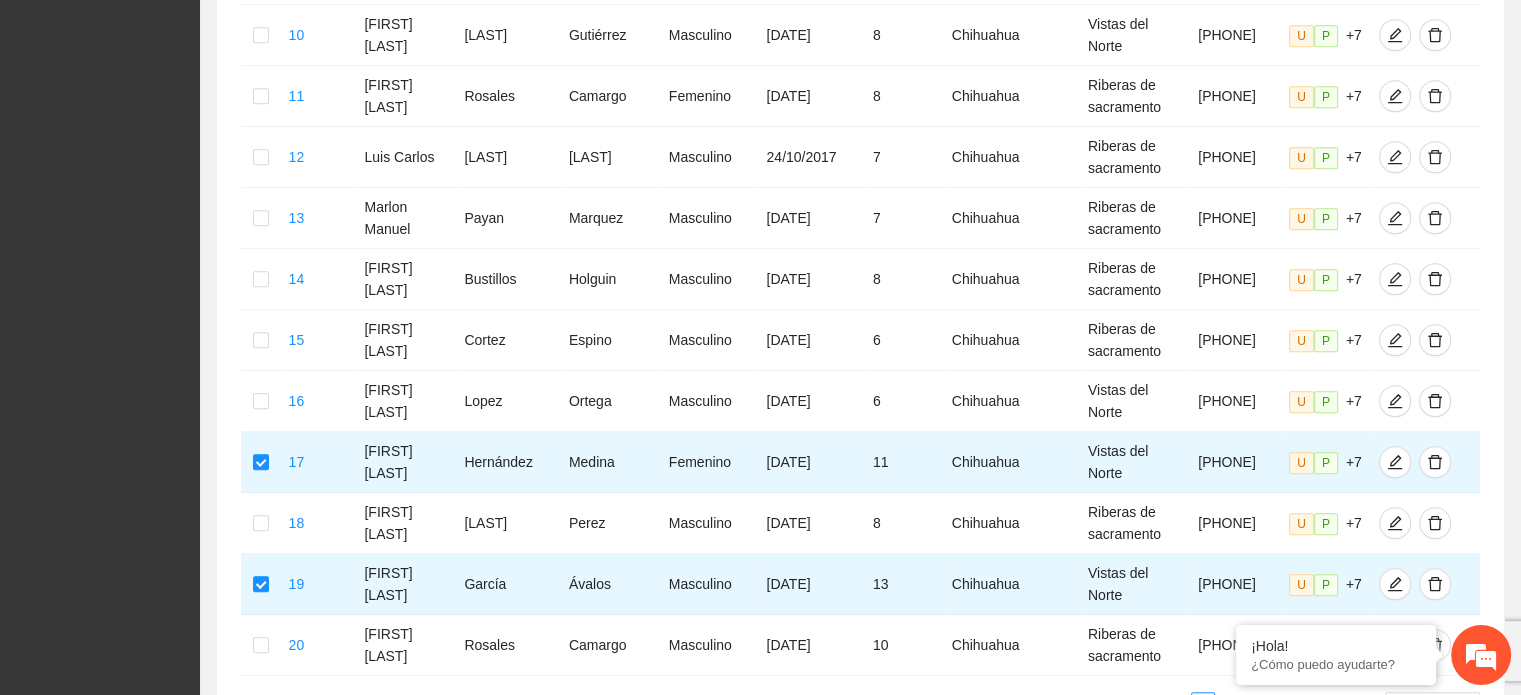 click on "2" at bounding box center [1227, 704] 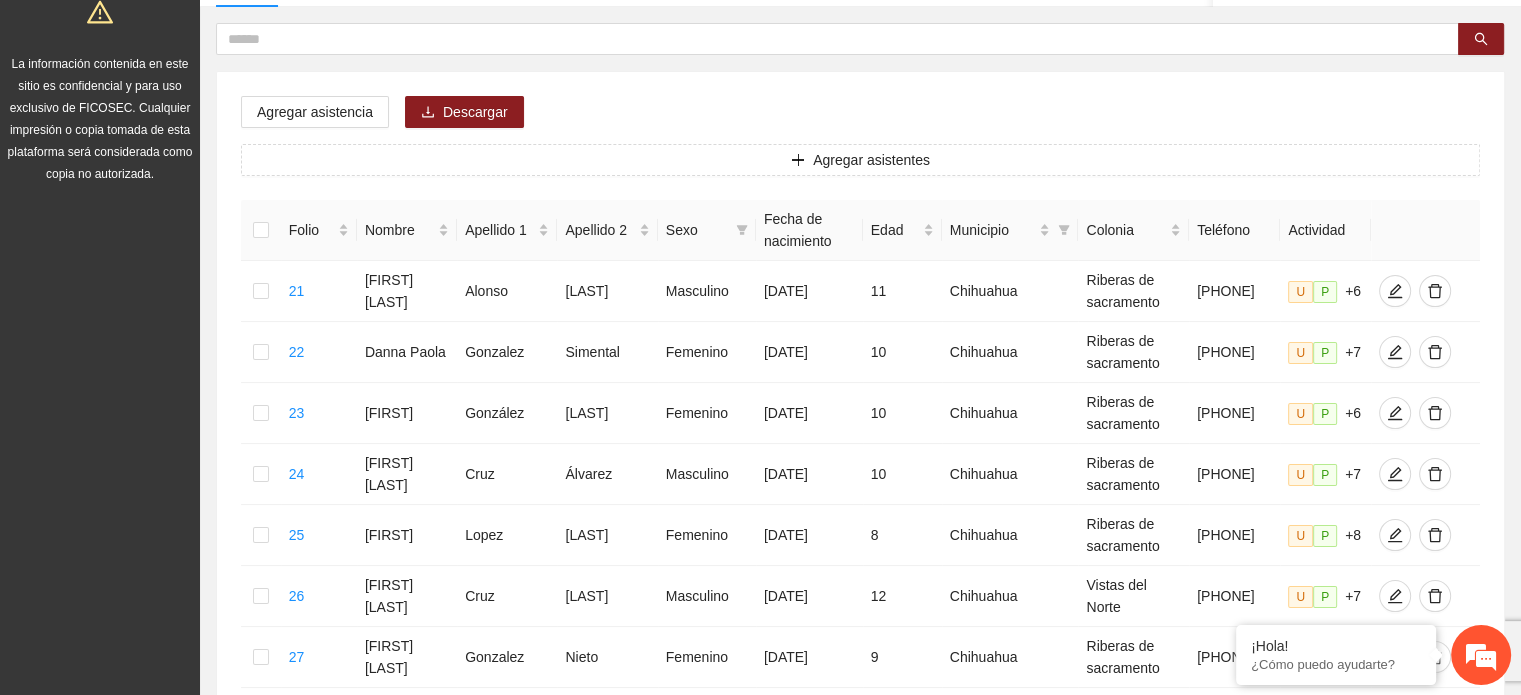 scroll, scrollTop: 0, scrollLeft: 0, axis: both 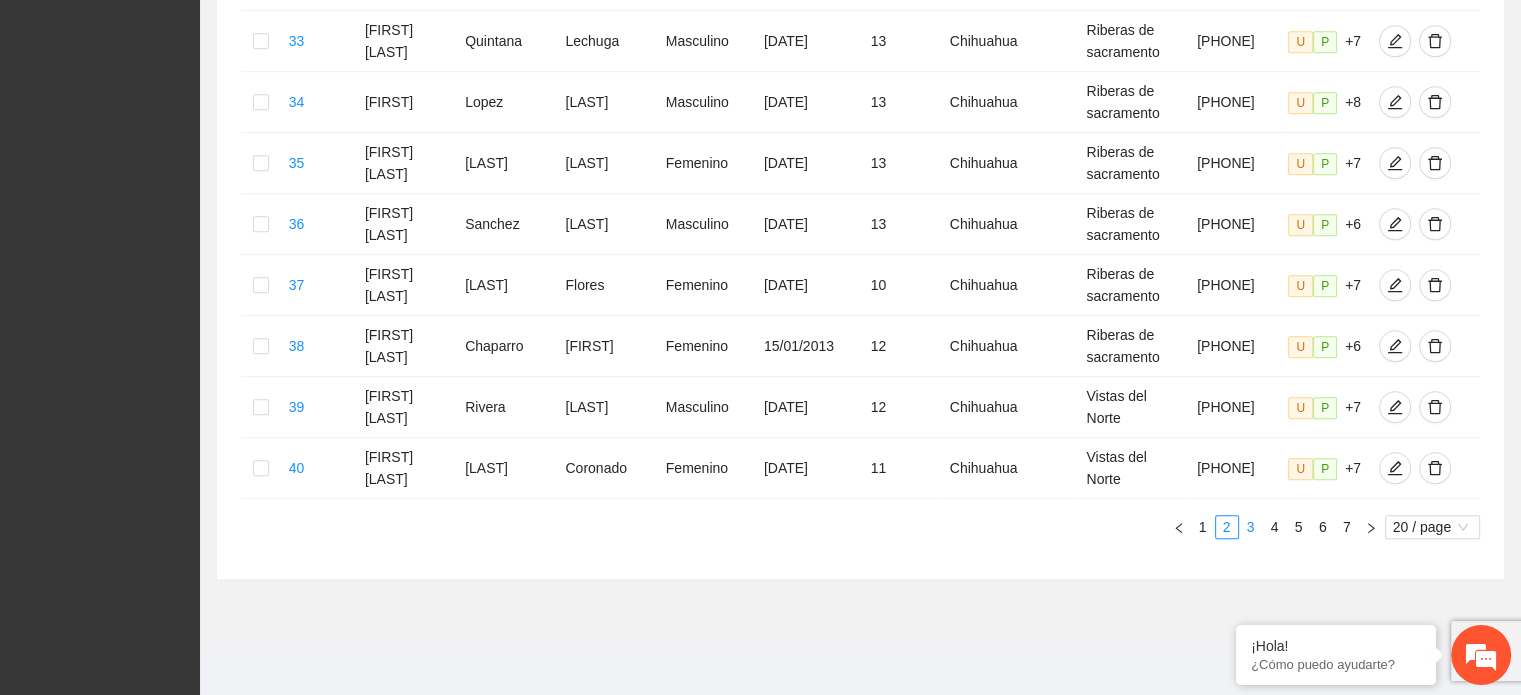 click on "3" at bounding box center [1251, 527] 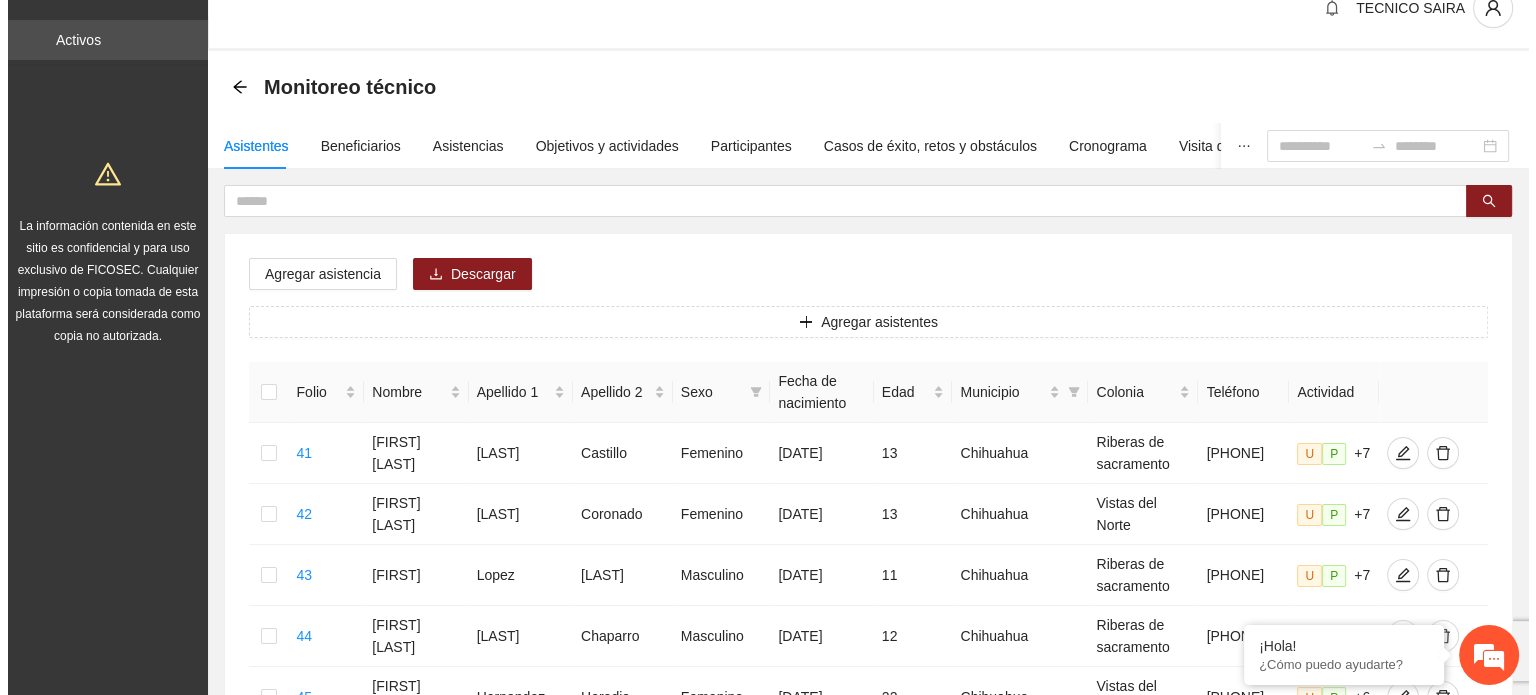 scroll, scrollTop: 0, scrollLeft: 0, axis: both 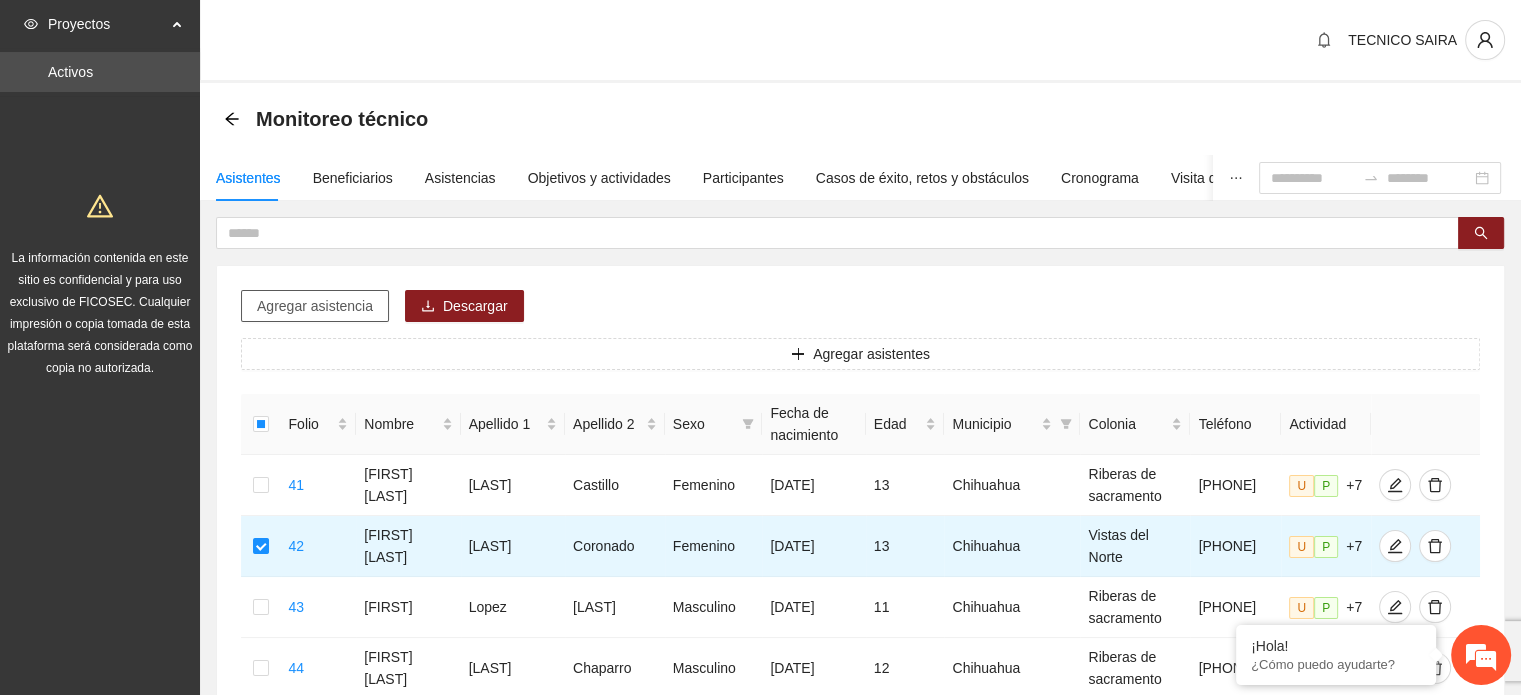 click on "Agregar asistencia" at bounding box center (315, 306) 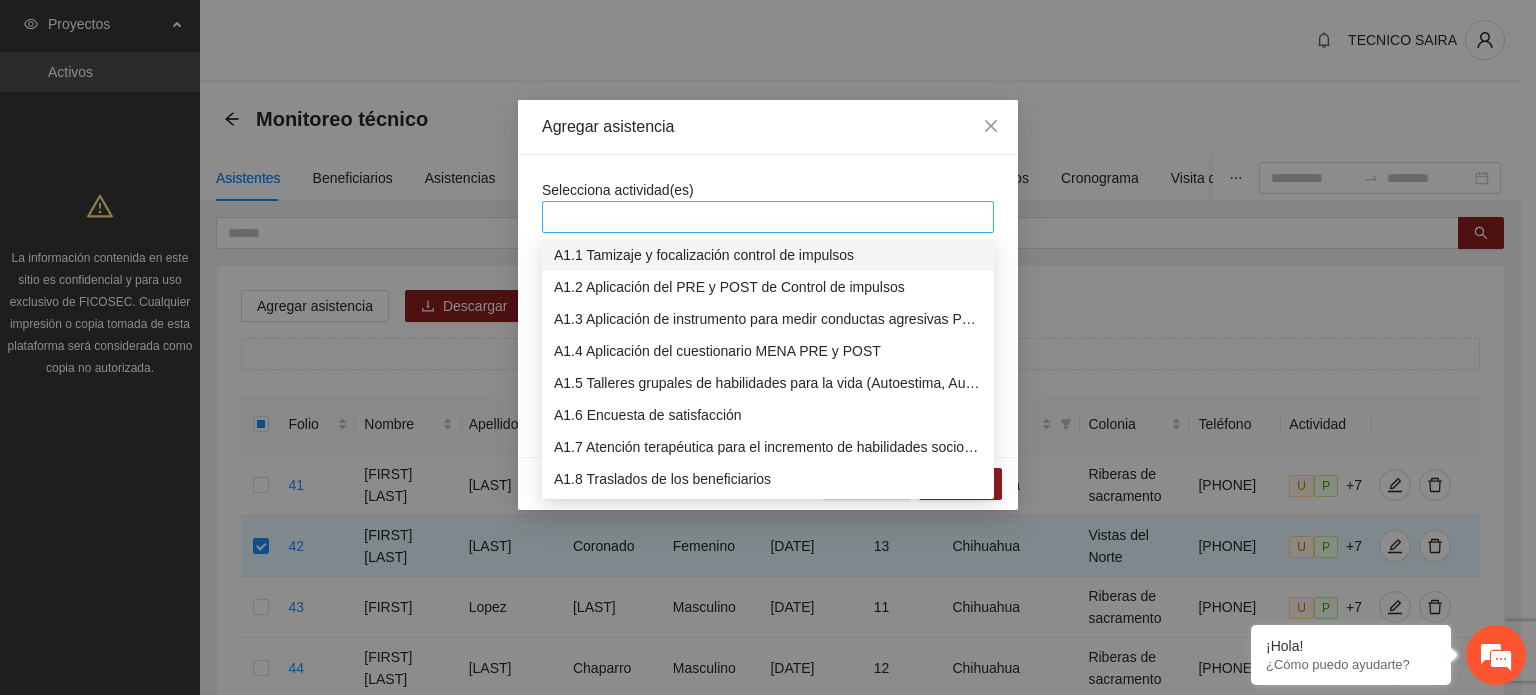 click at bounding box center (768, 217) 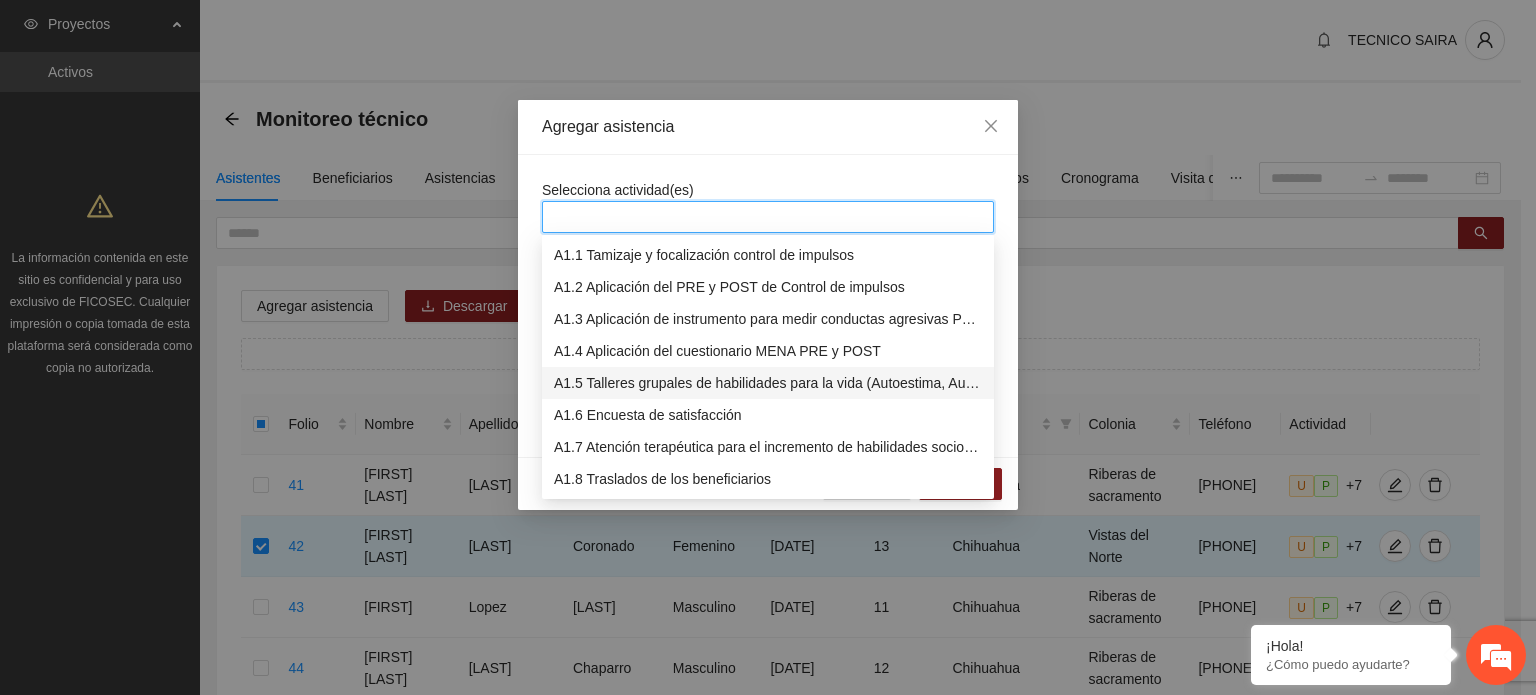 click on "A1.5 Talleres grupales de habilidades para la vida (Autoestima, Autoconocimiento, Manejo de emociones, Relaciones interpersonales, Toma de decisiones y Resolución de conflictos)." at bounding box center (768, 383) 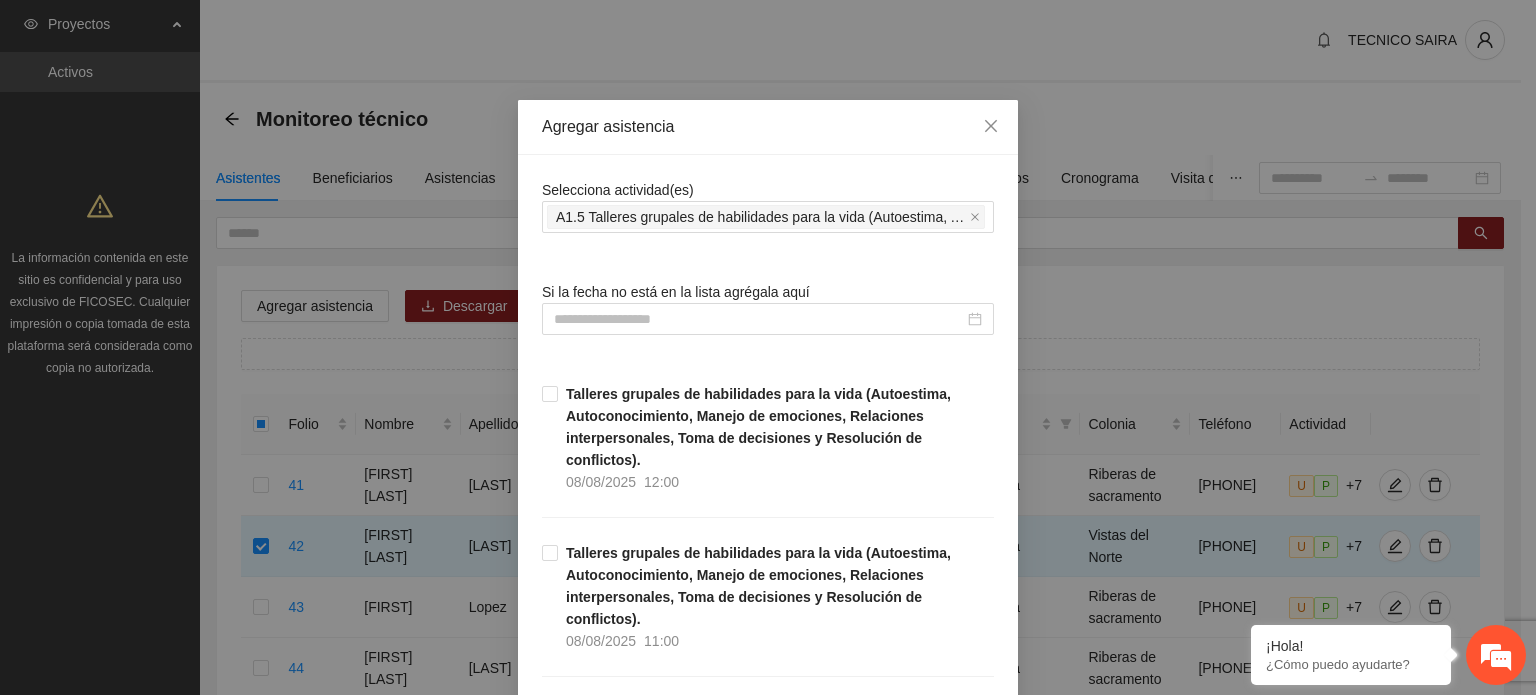 click on "Agregar asistencia" at bounding box center (768, 127) 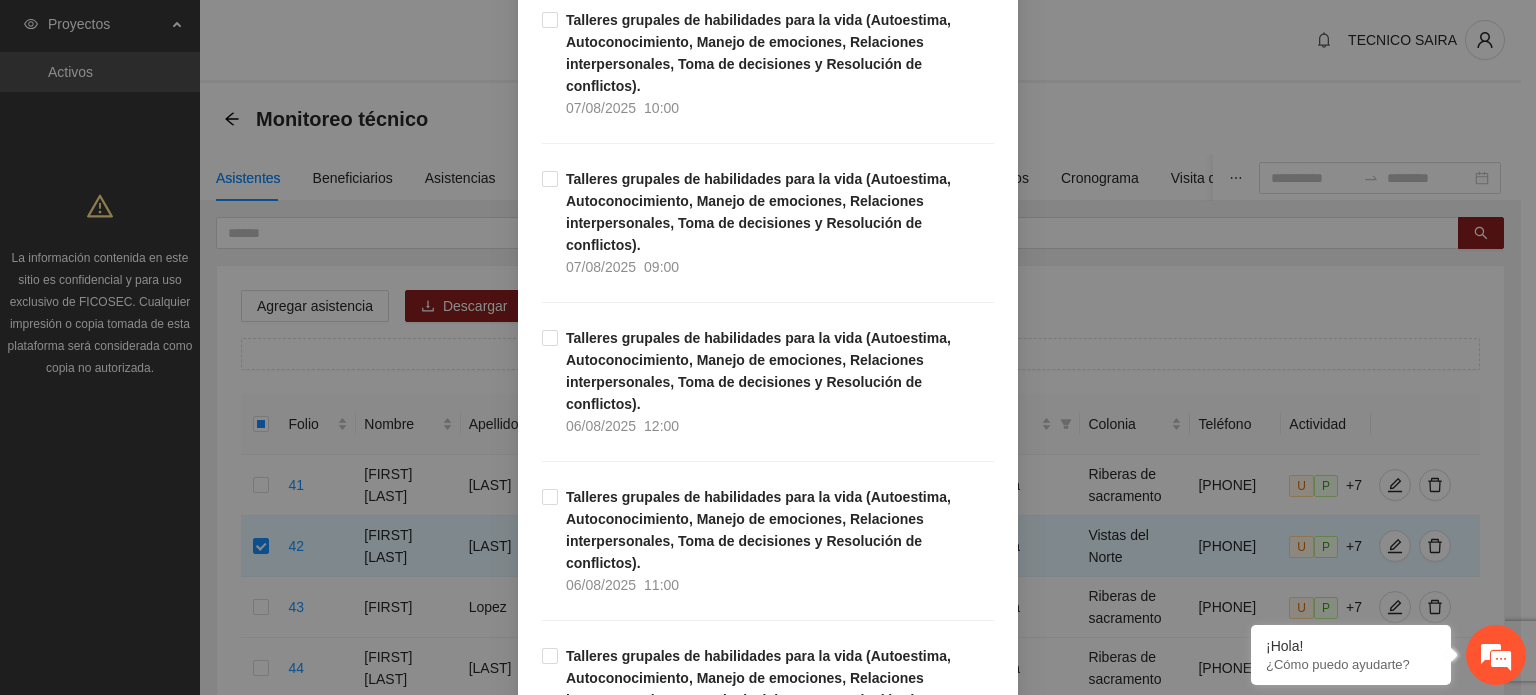 scroll, scrollTop: 1288, scrollLeft: 0, axis: vertical 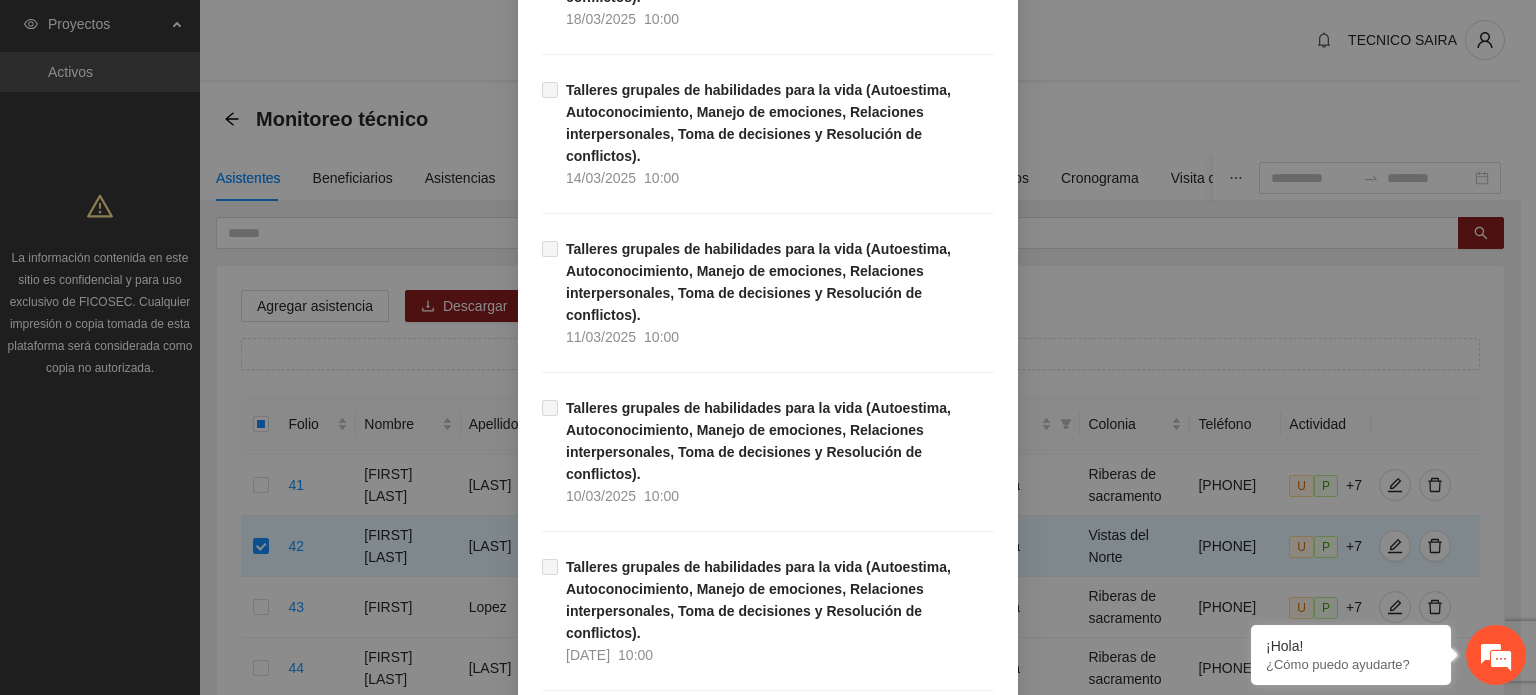 click on "Guardar" at bounding box center (960, 3200) 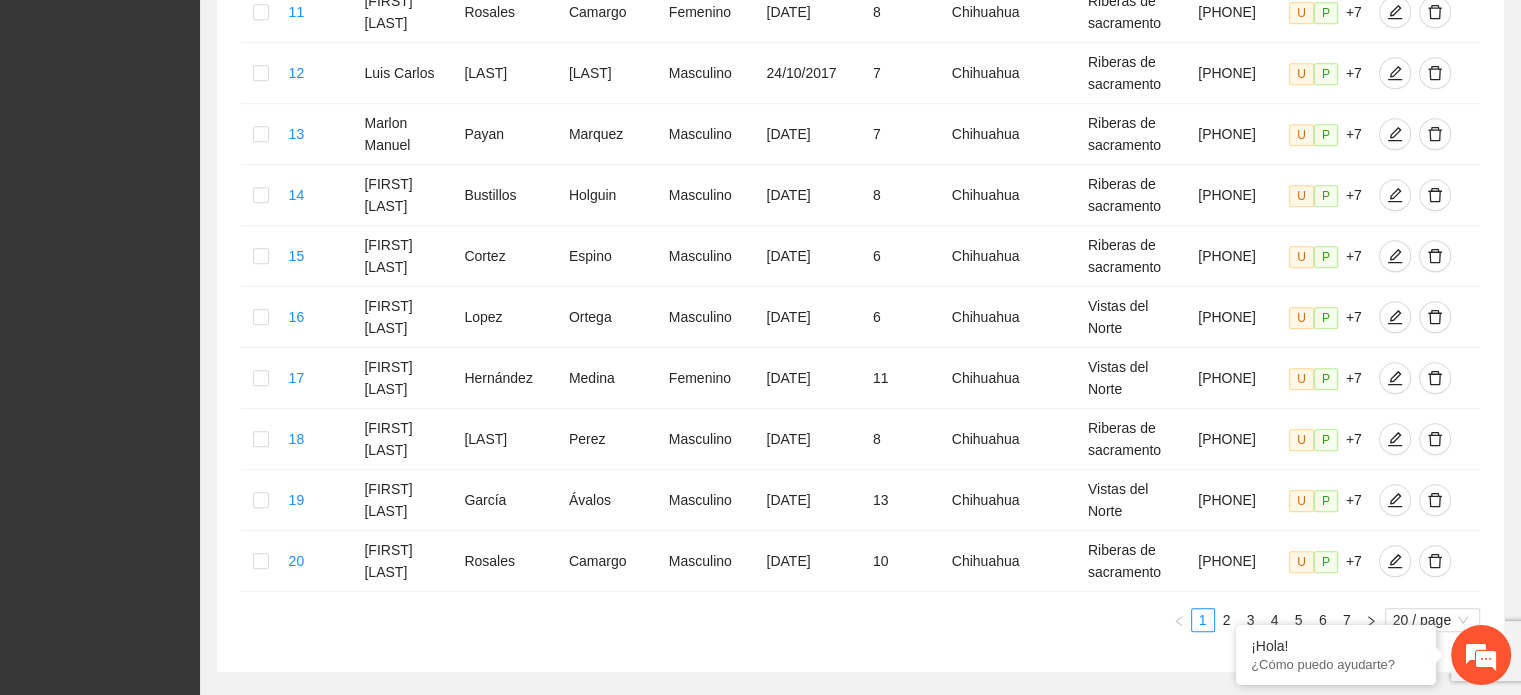 scroll, scrollTop: 1176, scrollLeft: 0, axis: vertical 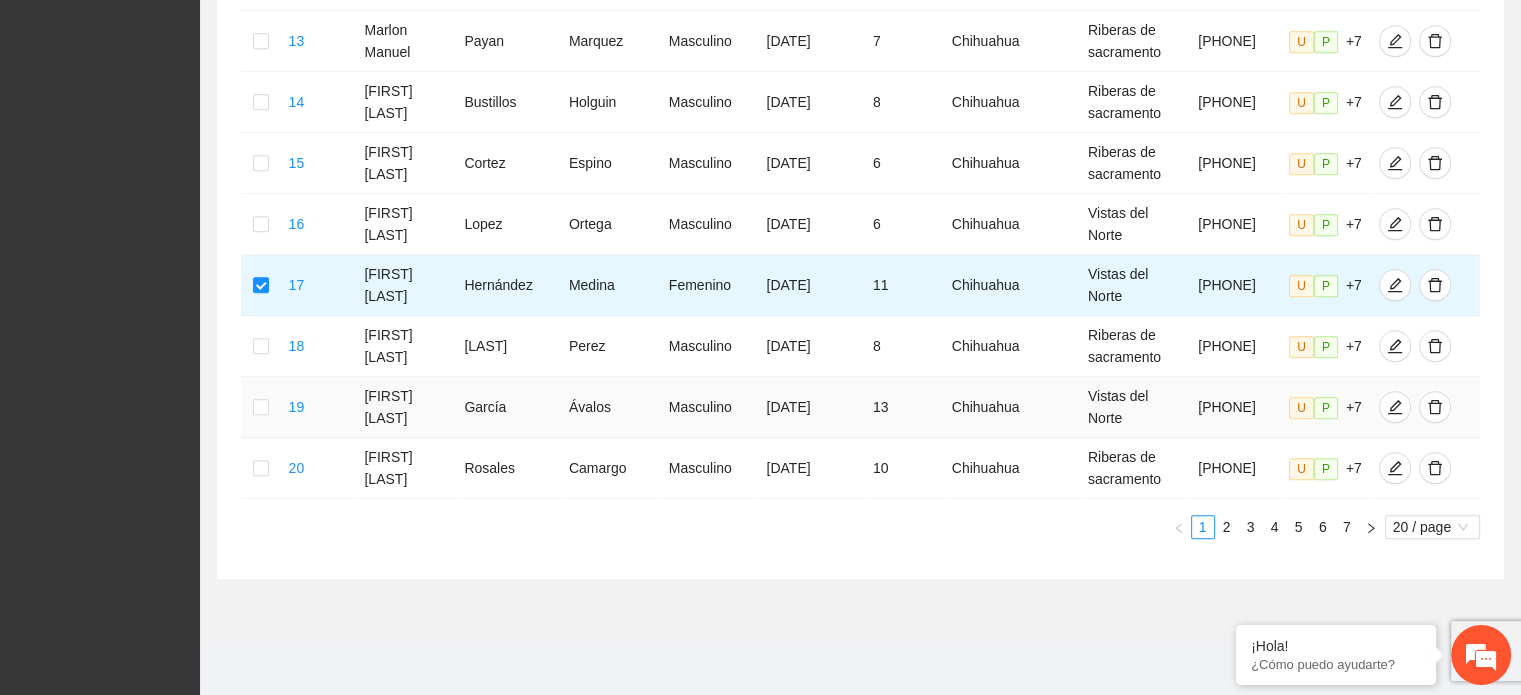 click at bounding box center (261, 407) 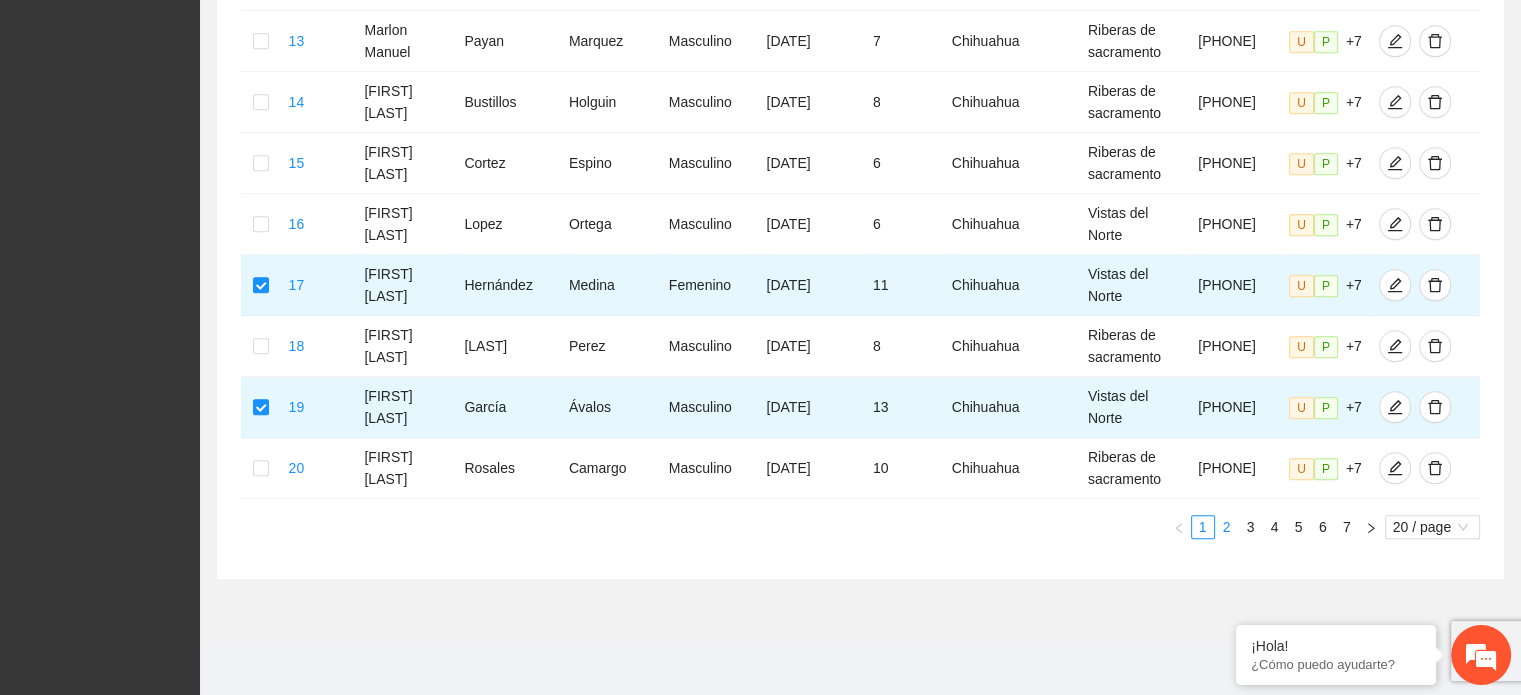 click on "2" at bounding box center [1227, 527] 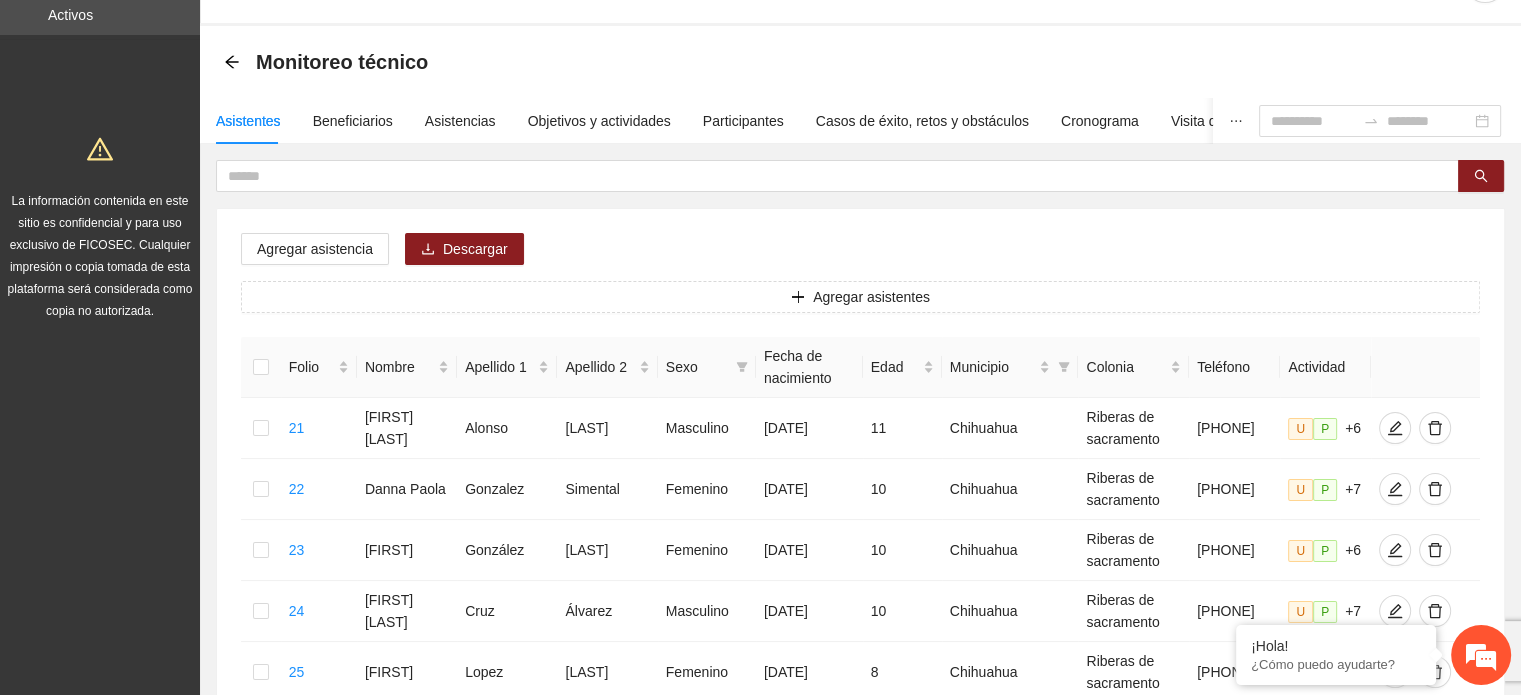 scroll, scrollTop: 0, scrollLeft: 0, axis: both 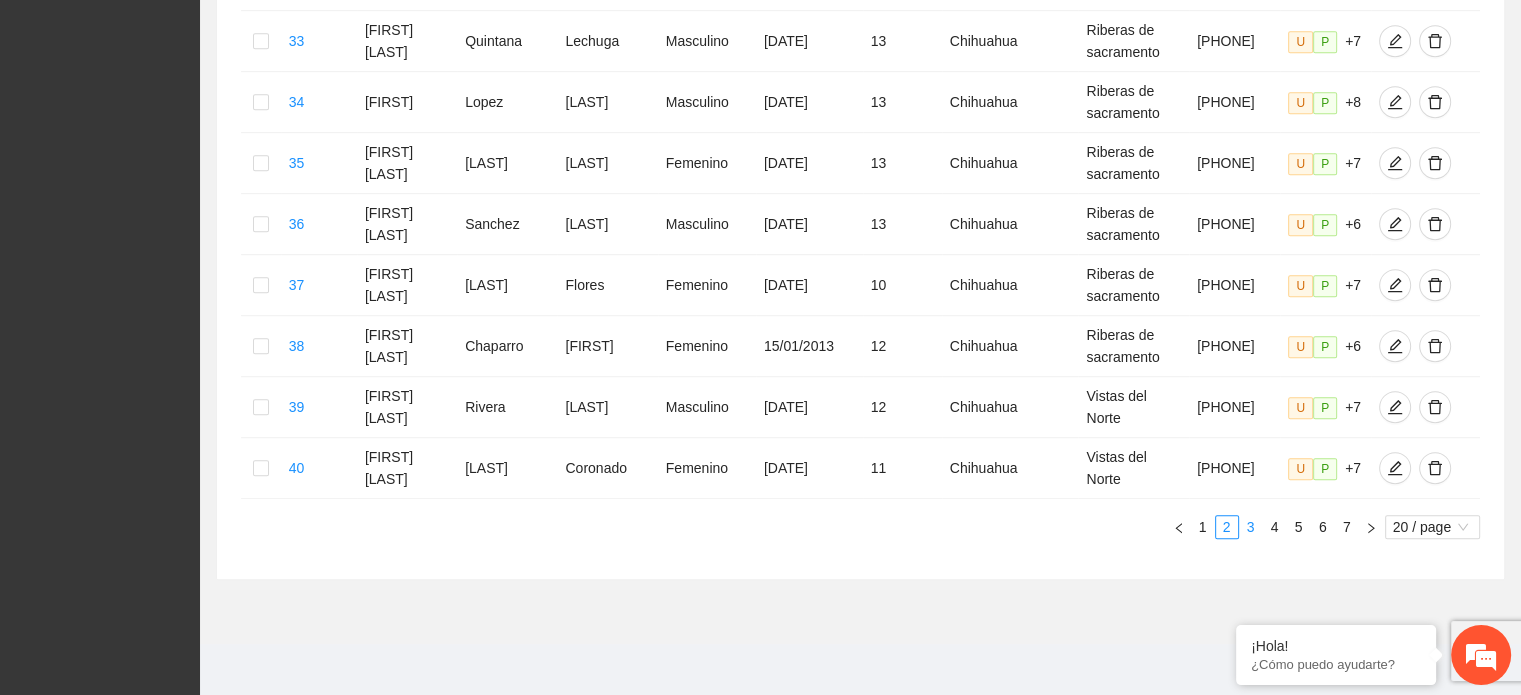 click on "3" at bounding box center (1251, 527) 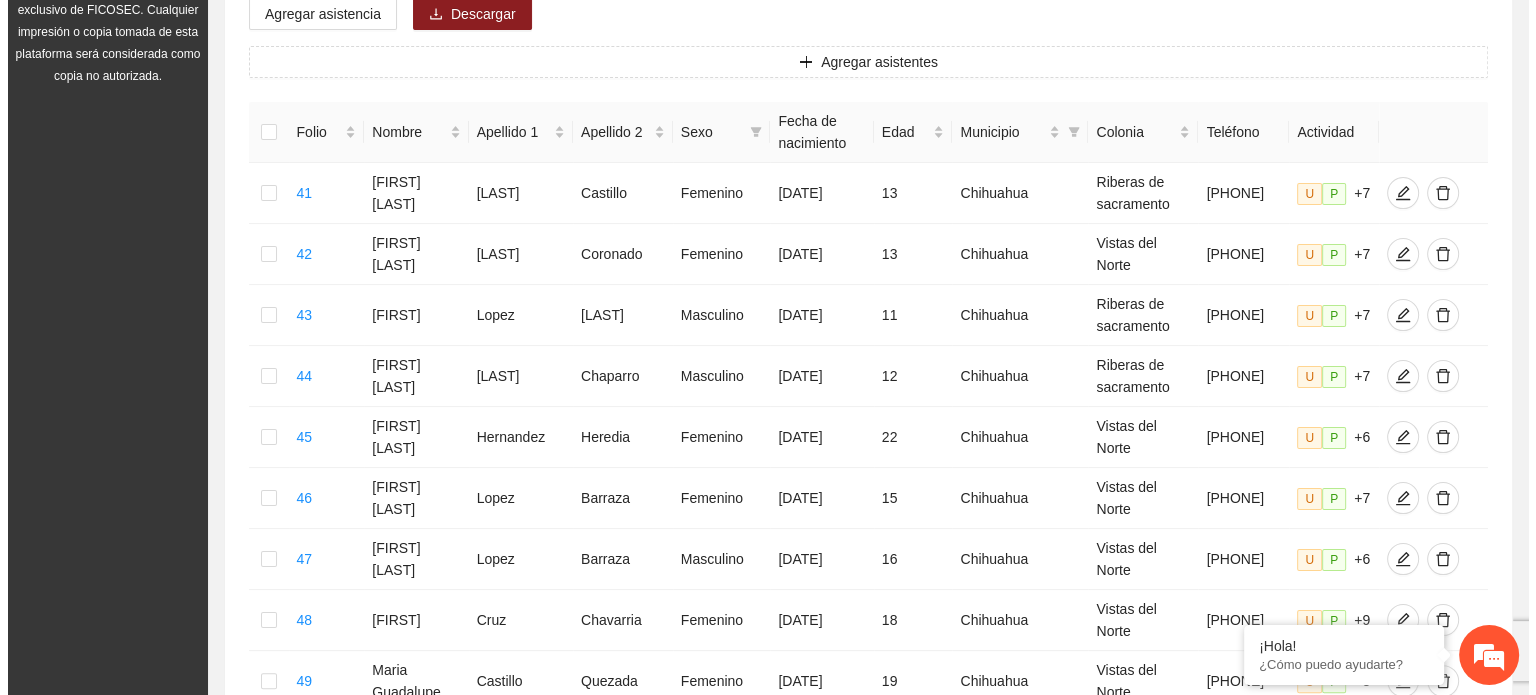 scroll, scrollTop: 221, scrollLeft: 0, axis: vertical 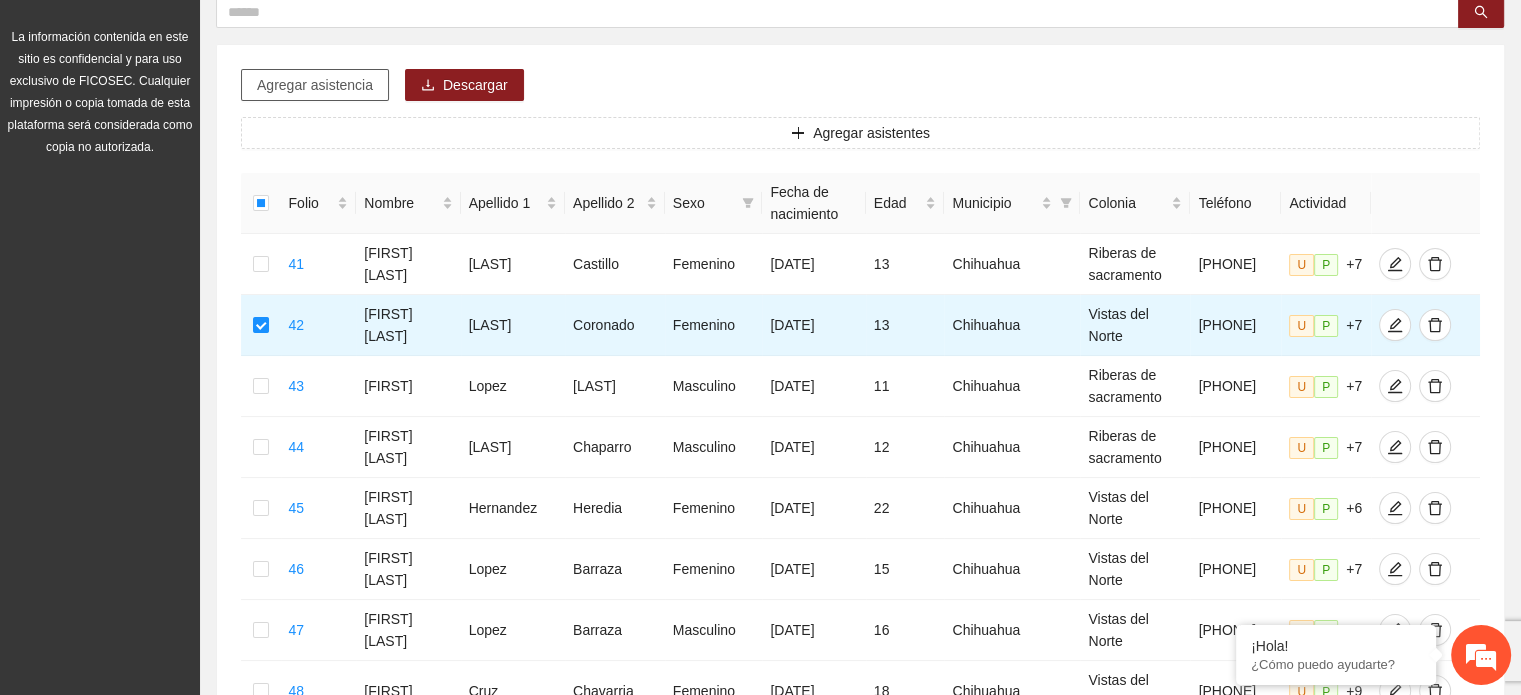 click on "Agregar asistencia" at bounding box center (315, 85) 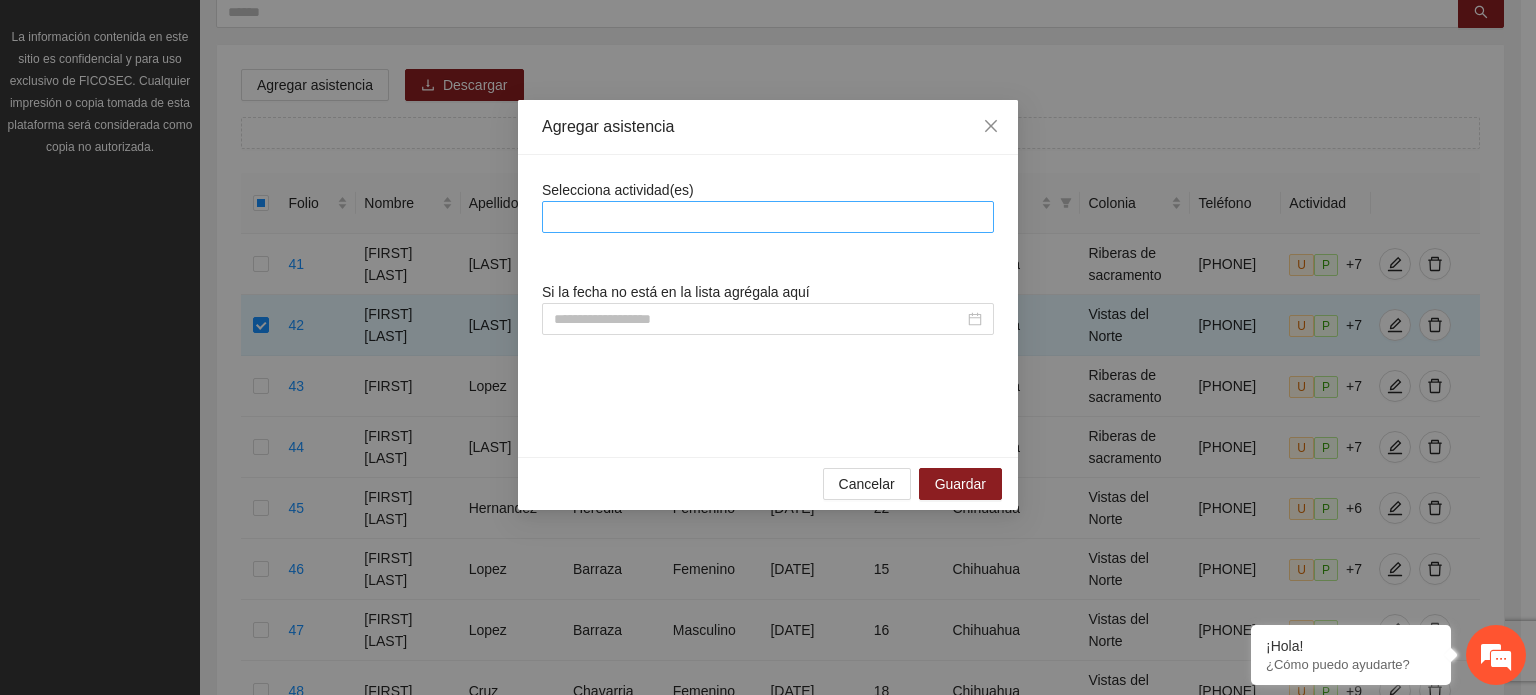 click at bounding box center [768, 217] 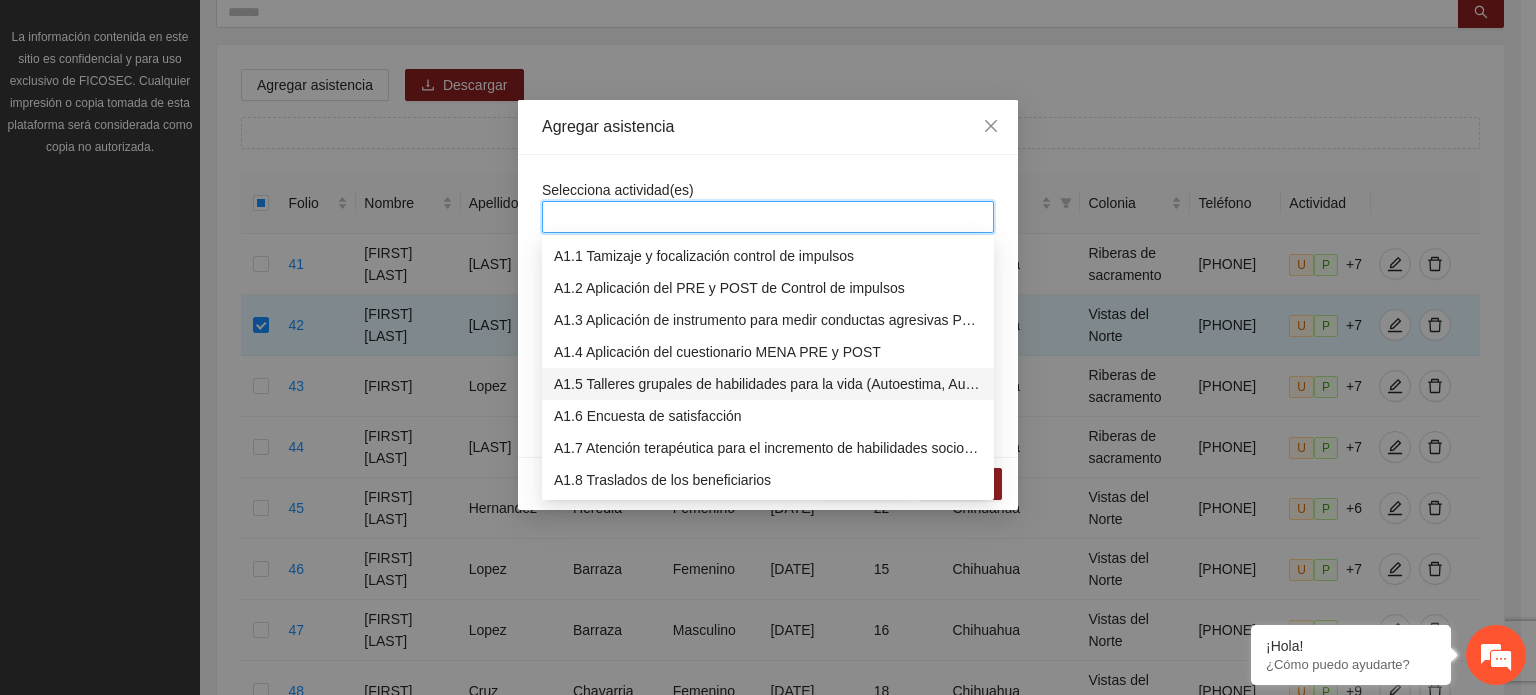 click on "A1.5 Talleres grupales de habilidades para la vida (Autoestima, Autoconocimiento, Manejo de emociones, Relaciones interpersonales, Toma de decisiones y Resolución de conflictos)." at bounding box center [768, 384] 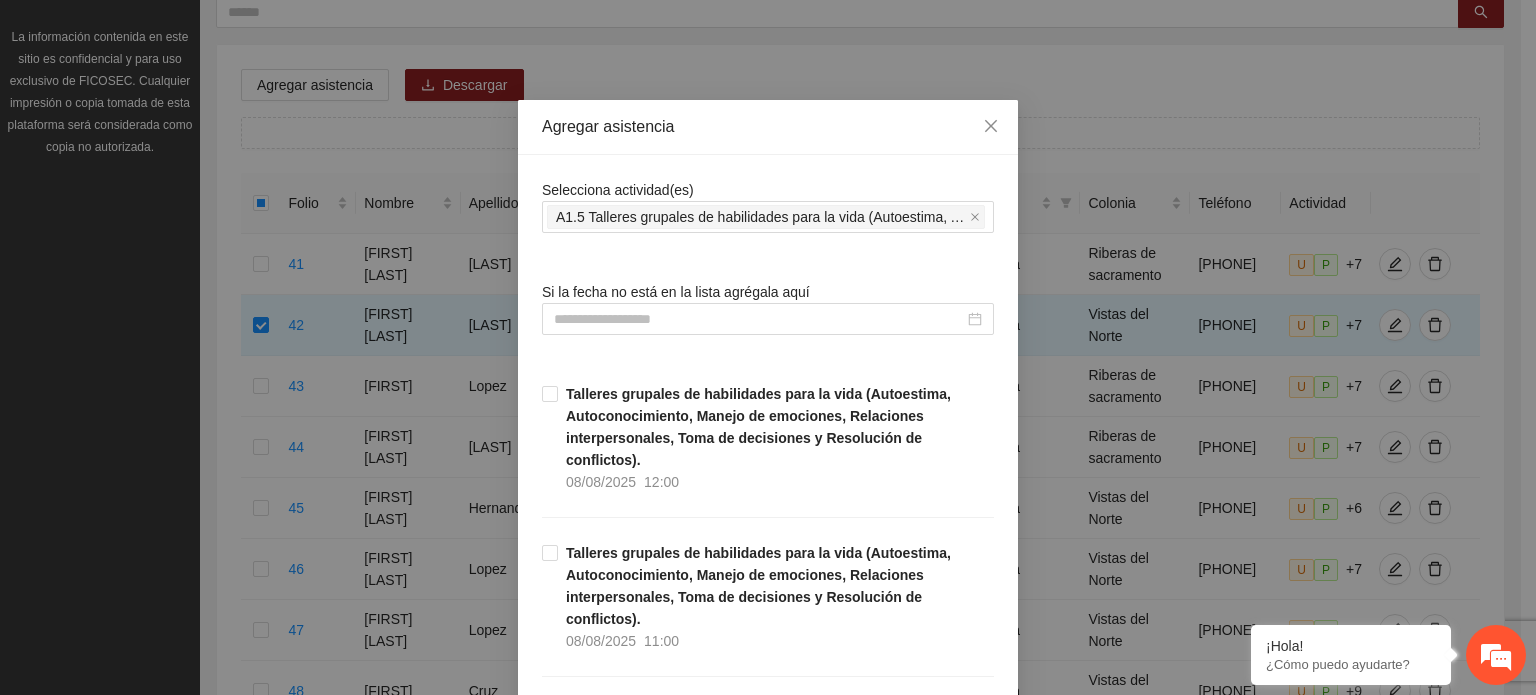 click on "Agregar asistencia" at bounding box center [768, 127] 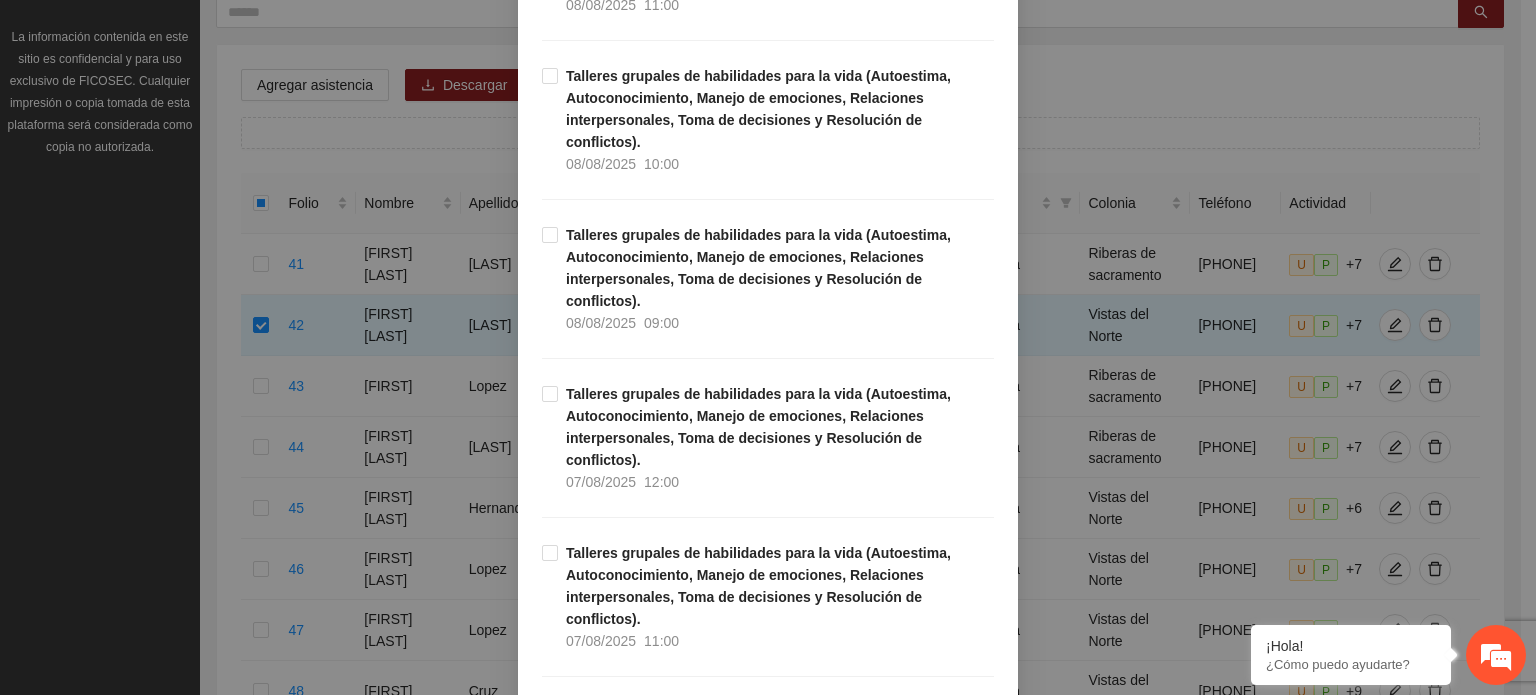 scroll, scrollTop: 676, scrollLeft: 0, axis: vertical 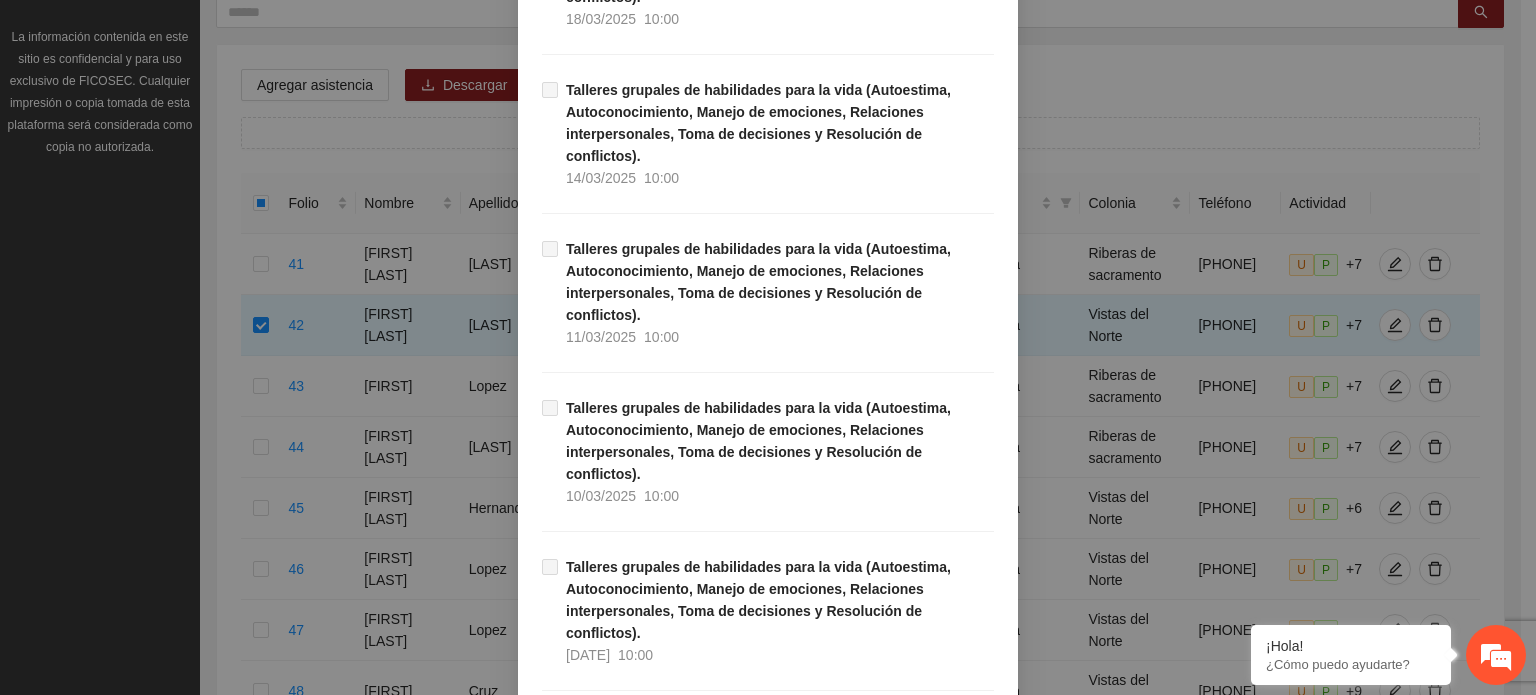 click on "Guardar" at bounding box center [960, 3200] 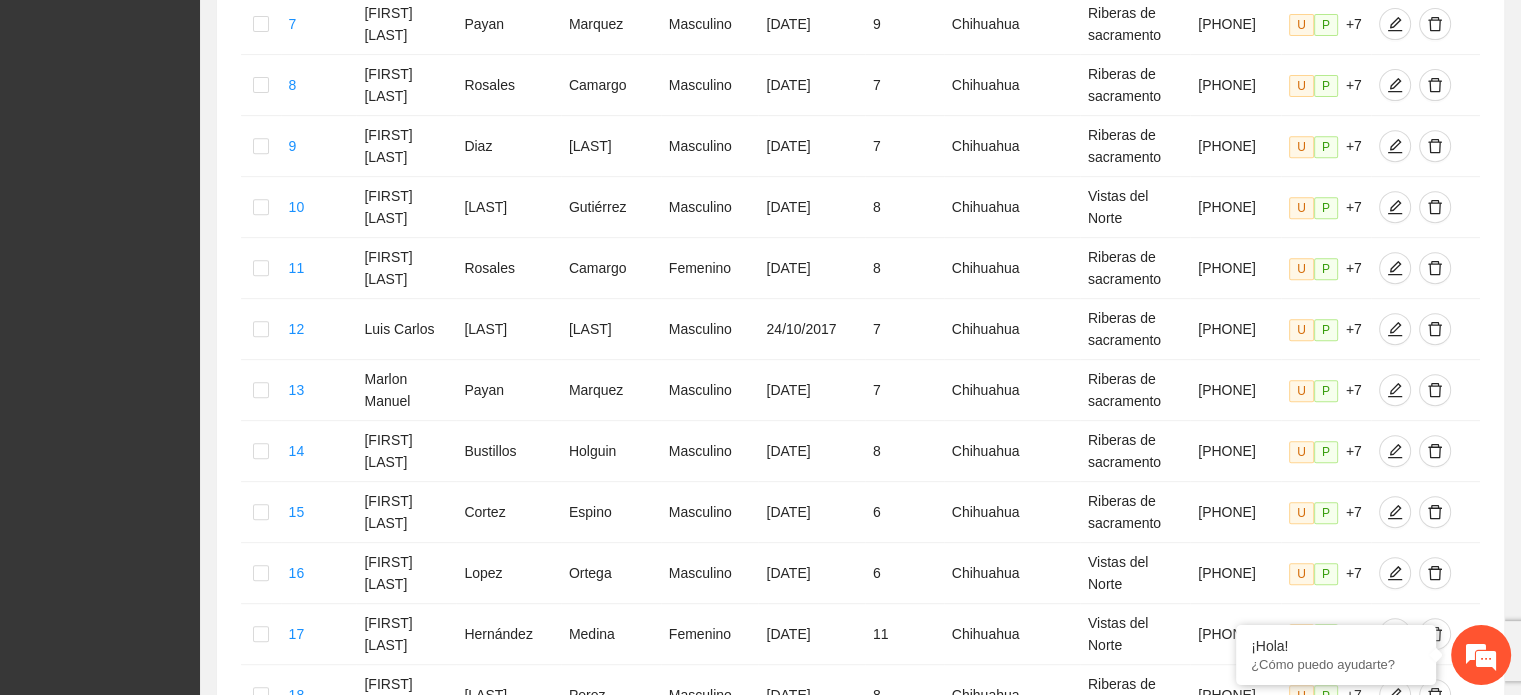 scroll, scrollTop: 1176, scrollLeft: 0, axis: vertical 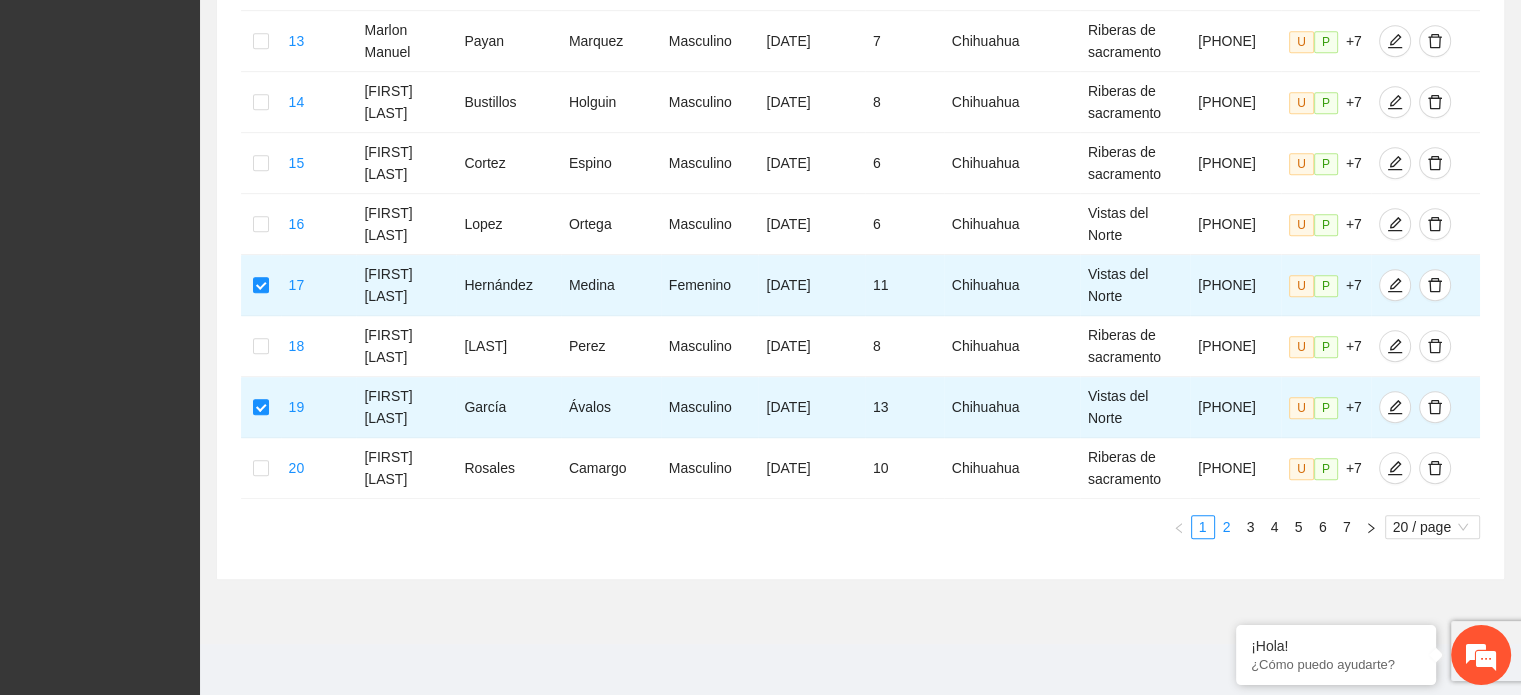 click on "2" at bounding box center [1227, 527] 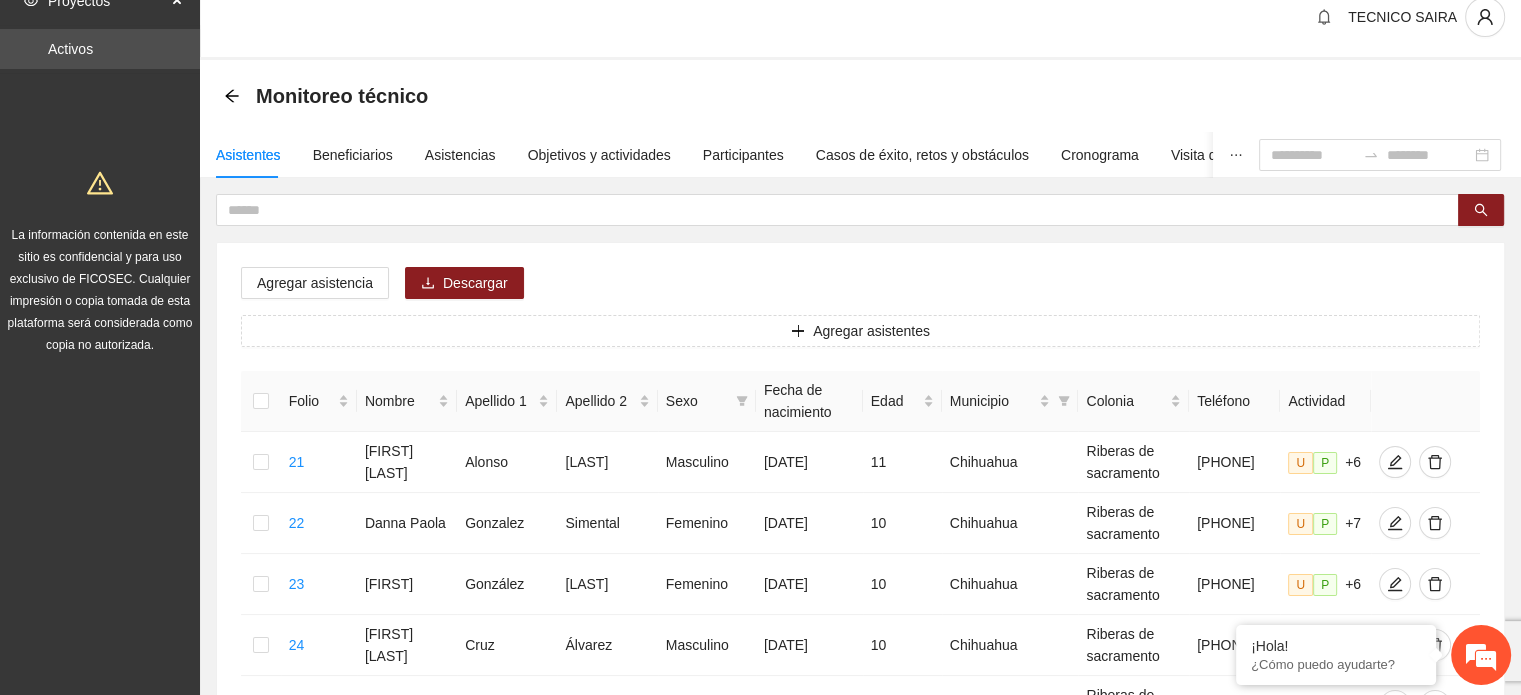 scroll, scrollTop: 16, scrollLeft: 0, axis: vertical 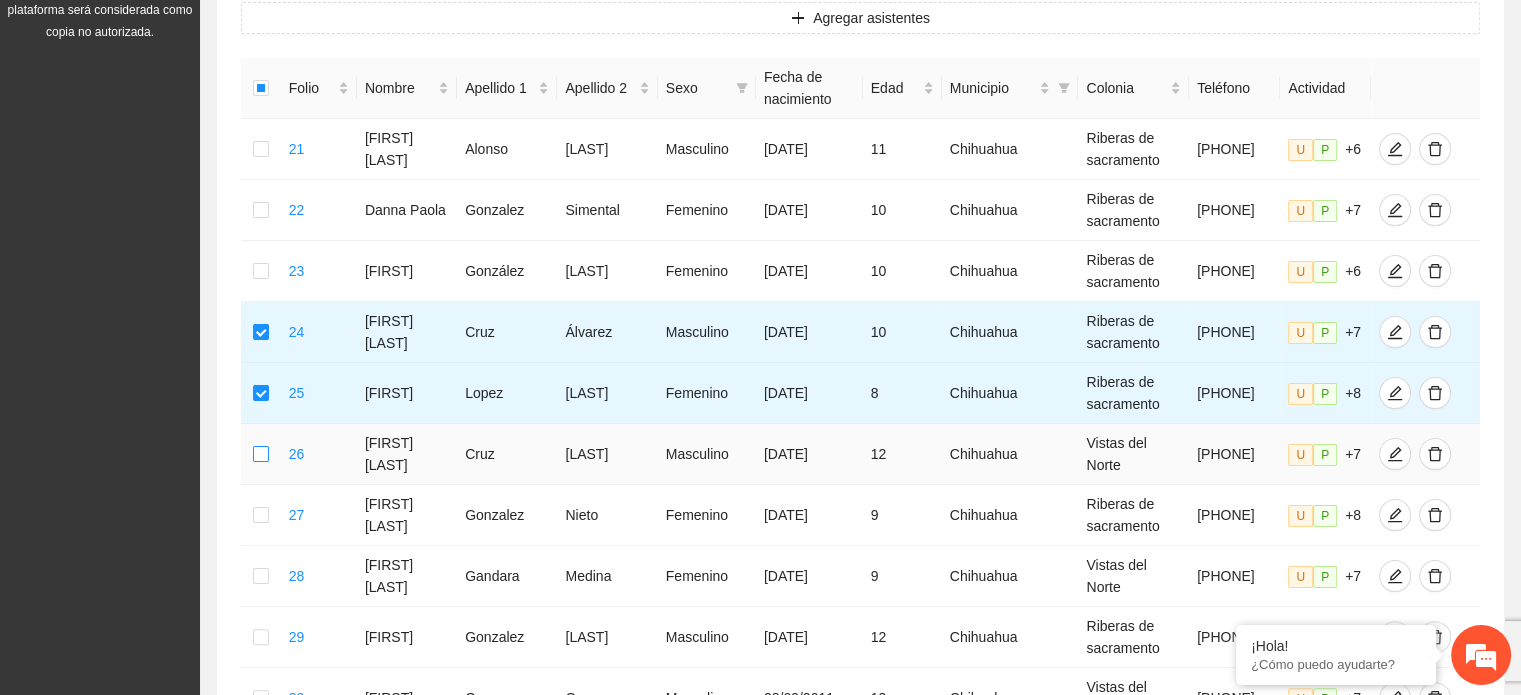 click at bounding box center (261, 454) 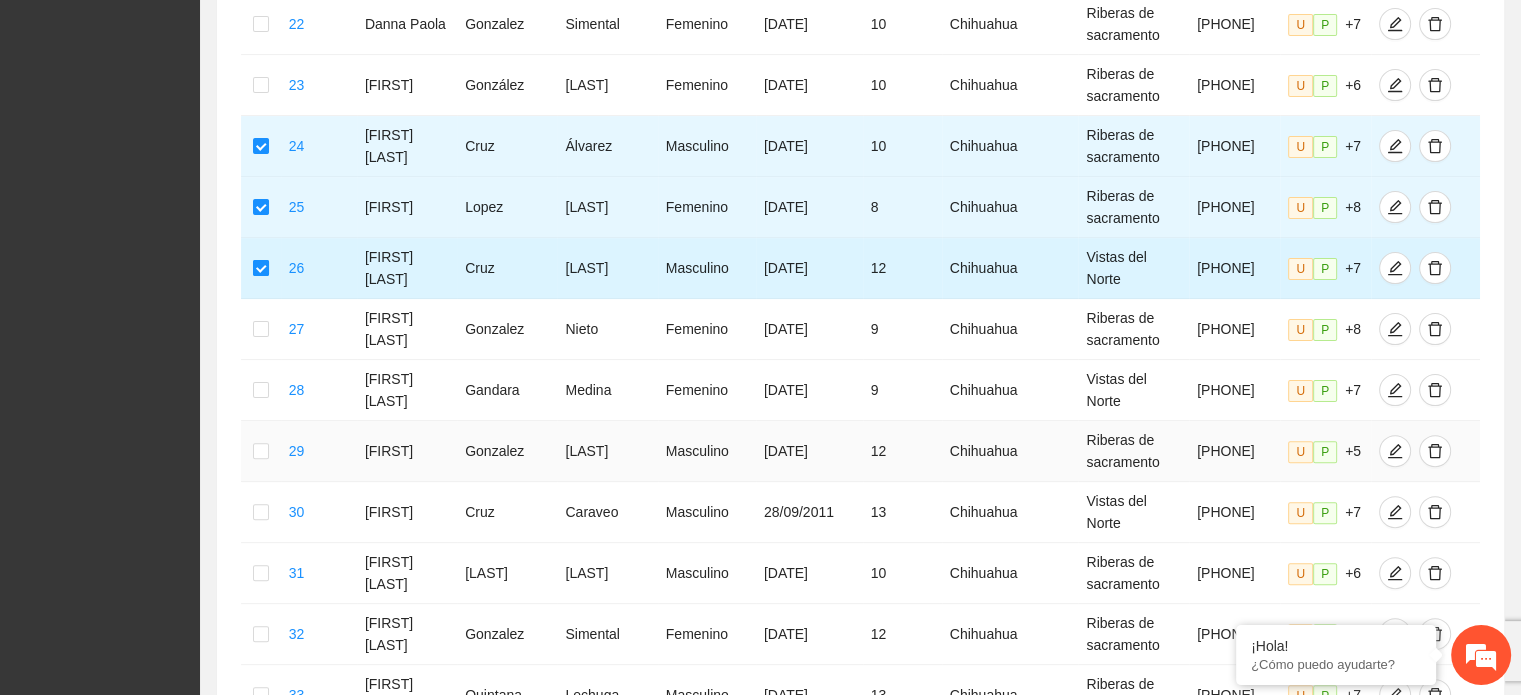 scroll, scrollTop: 536, scrollLeft: 0, axis: vertical 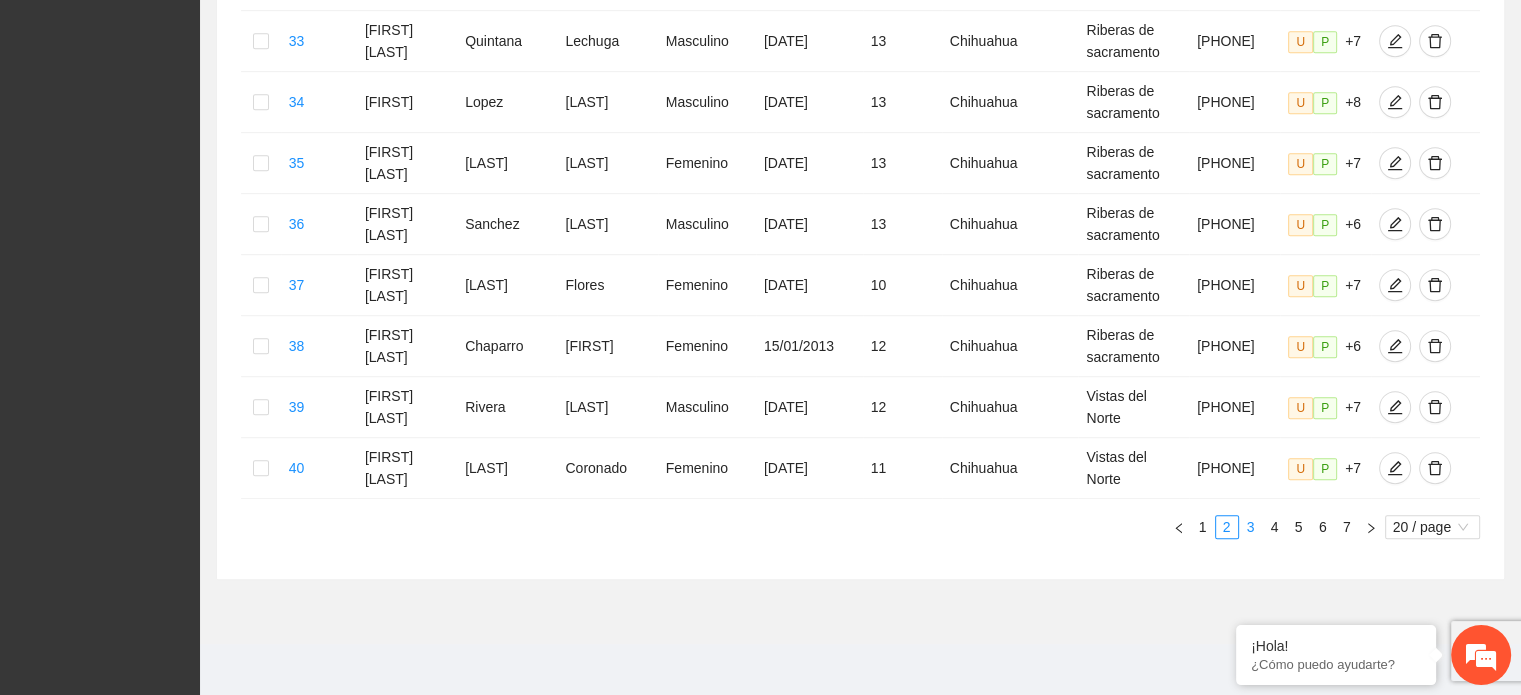 click on "3" at bounding box center (1251, 527) 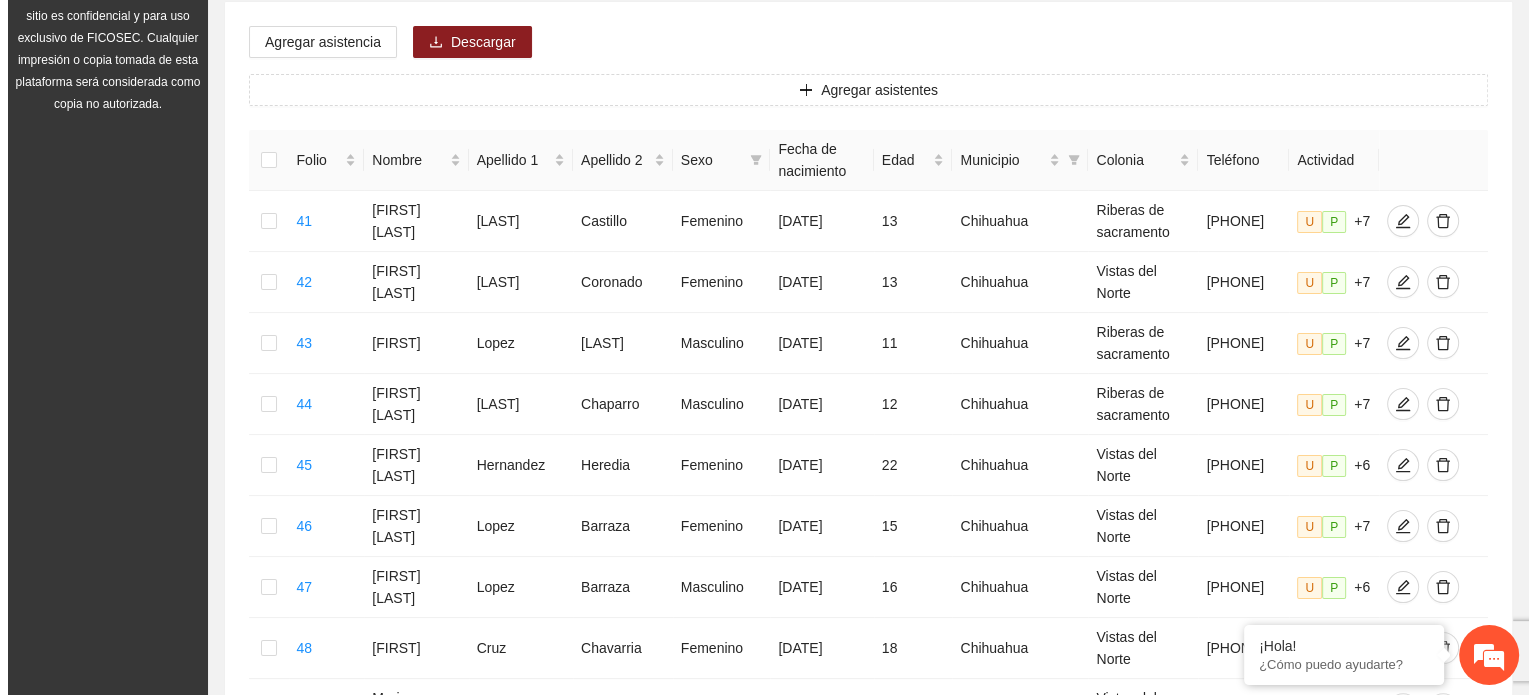 scroll, scrollTop: 260, scrollLeft: 0, axis: vertical 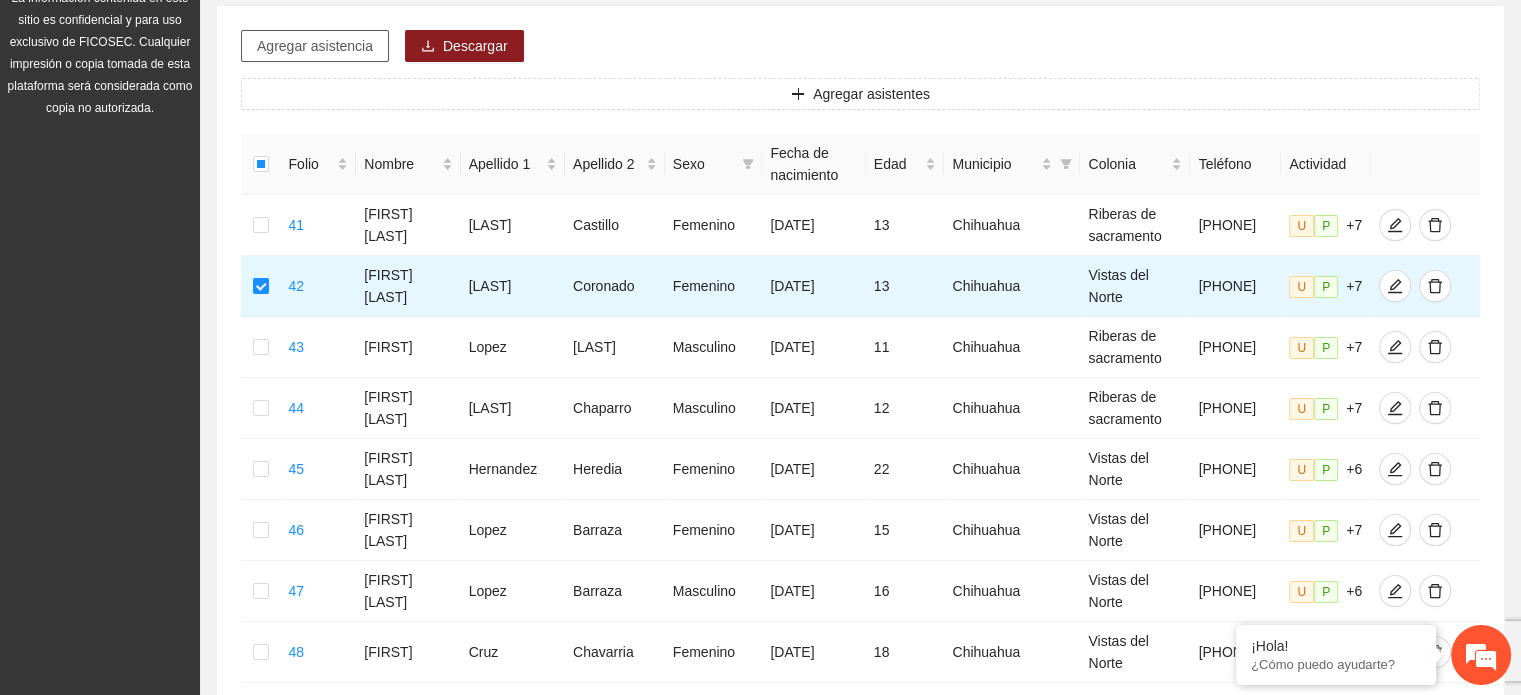 click on "Agregar asistencia" at bounding box center [315, 46] 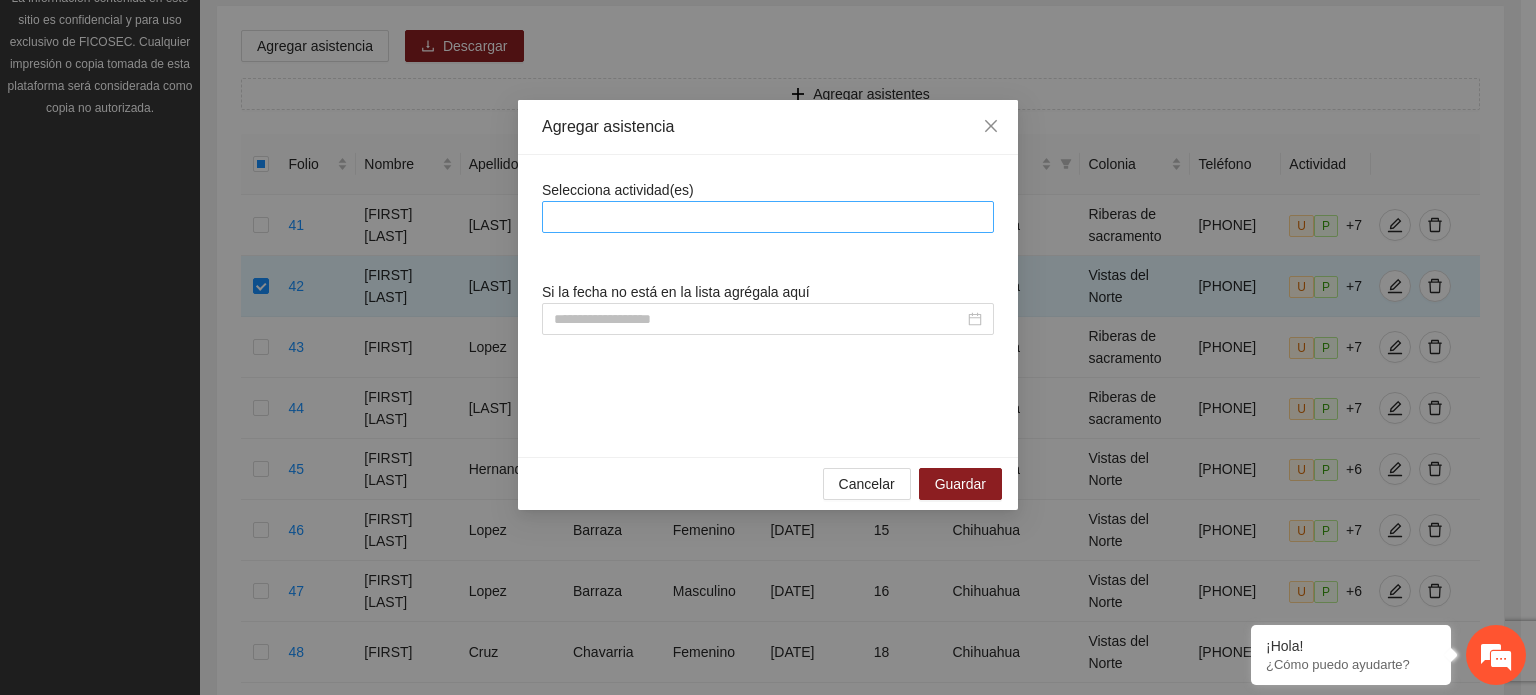 click at bounding box center [768, 217] 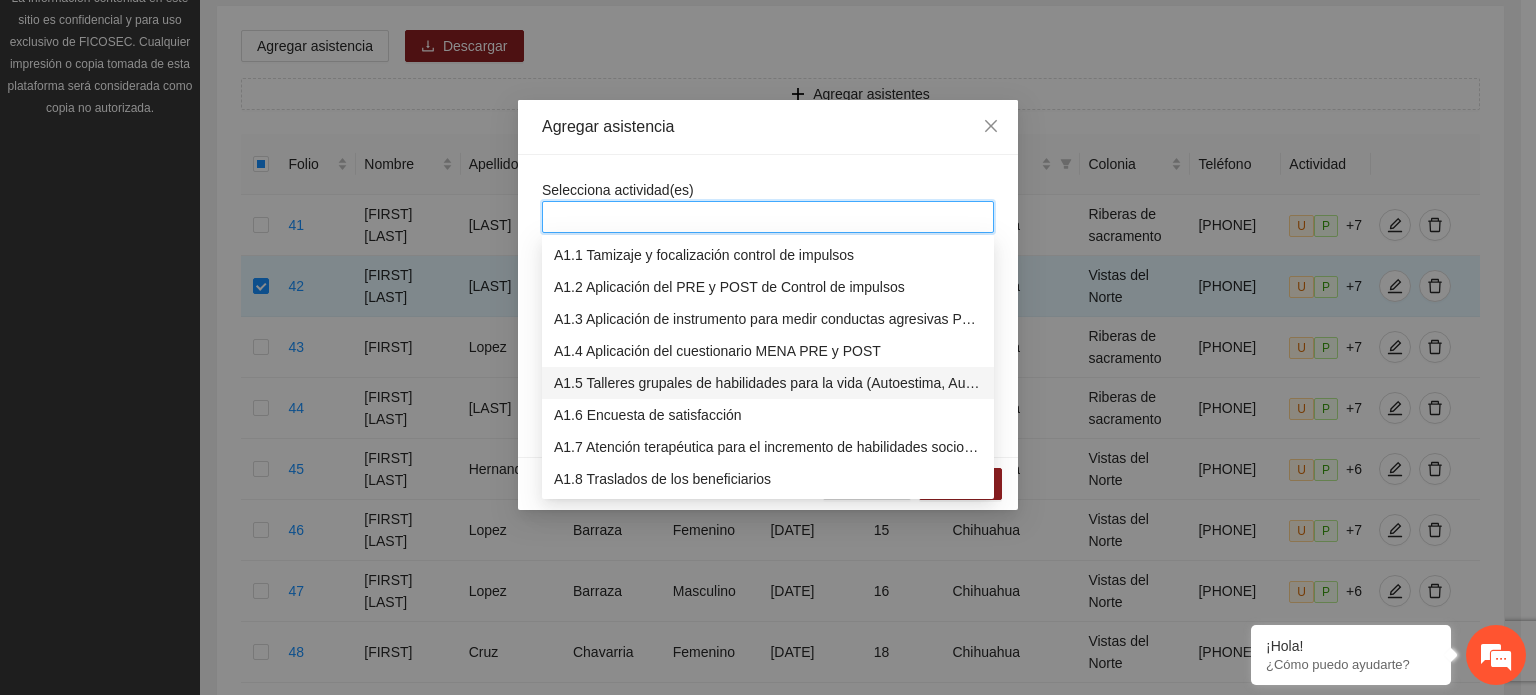 click on "A1.5 Talleres grupales de habilidades para la vida (Autoestima, Autoconocimiento, Manejo de emociones, Relaciones interpersonales, Toma de decisiones y Resolución de conflictos)." at bounding box center [768, 383] 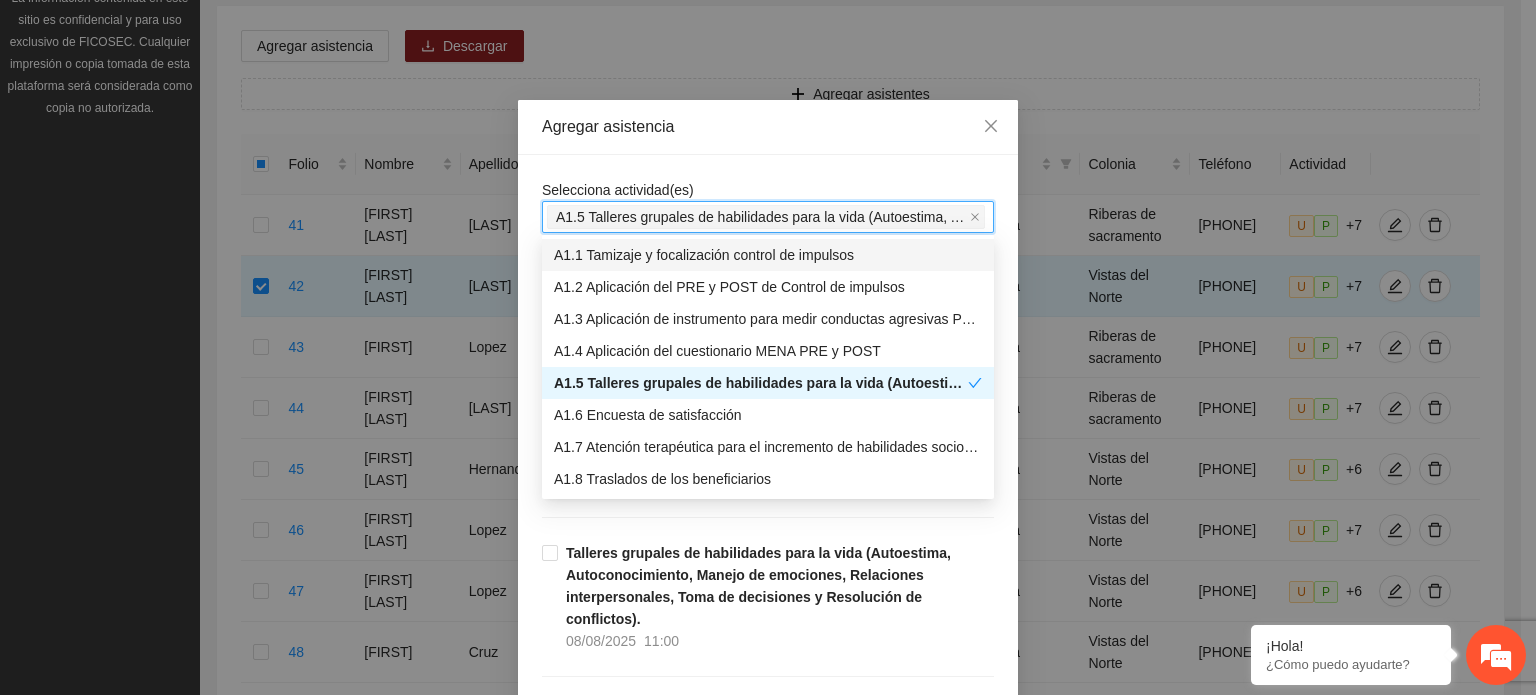 click on "Agregar asistencia" at bounding box center (768, 127) 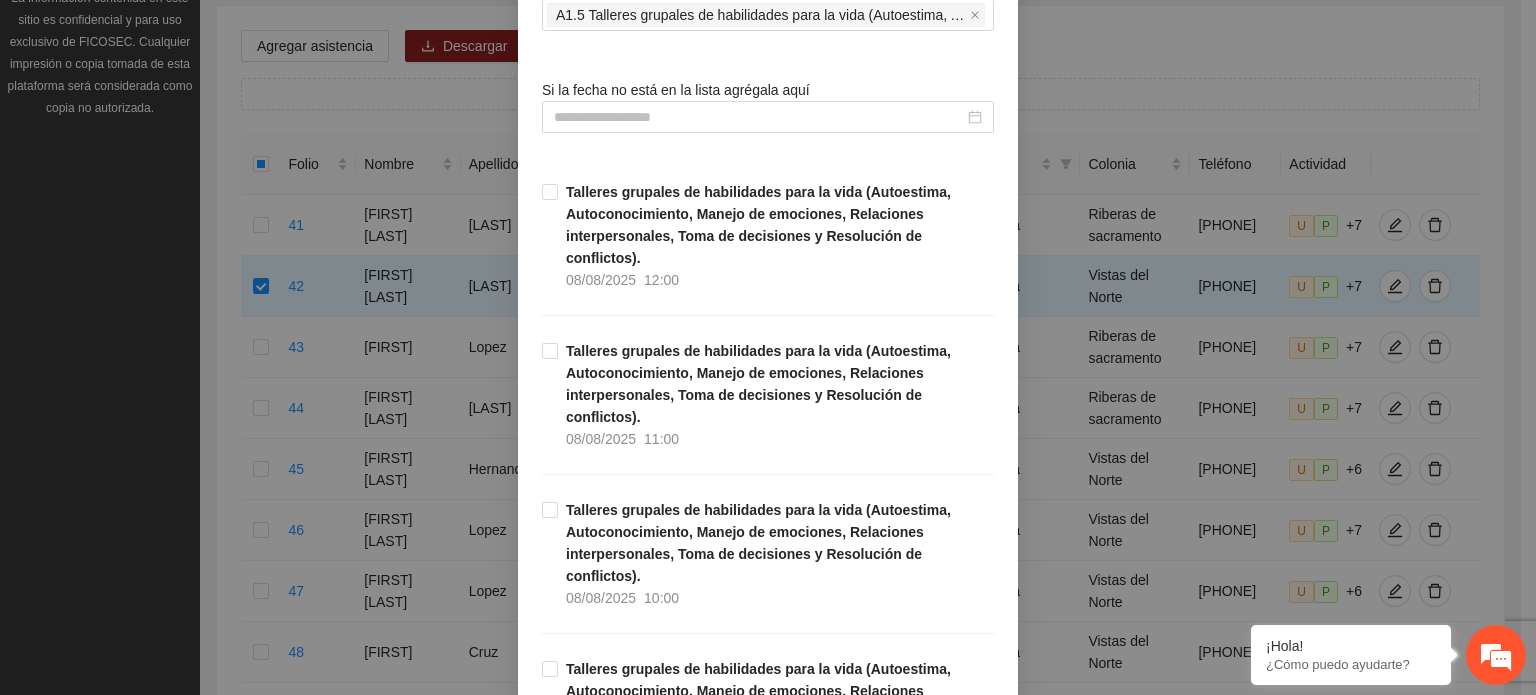 scroll, scrollTop: 163, scrollLeft: 0, axis: vertical 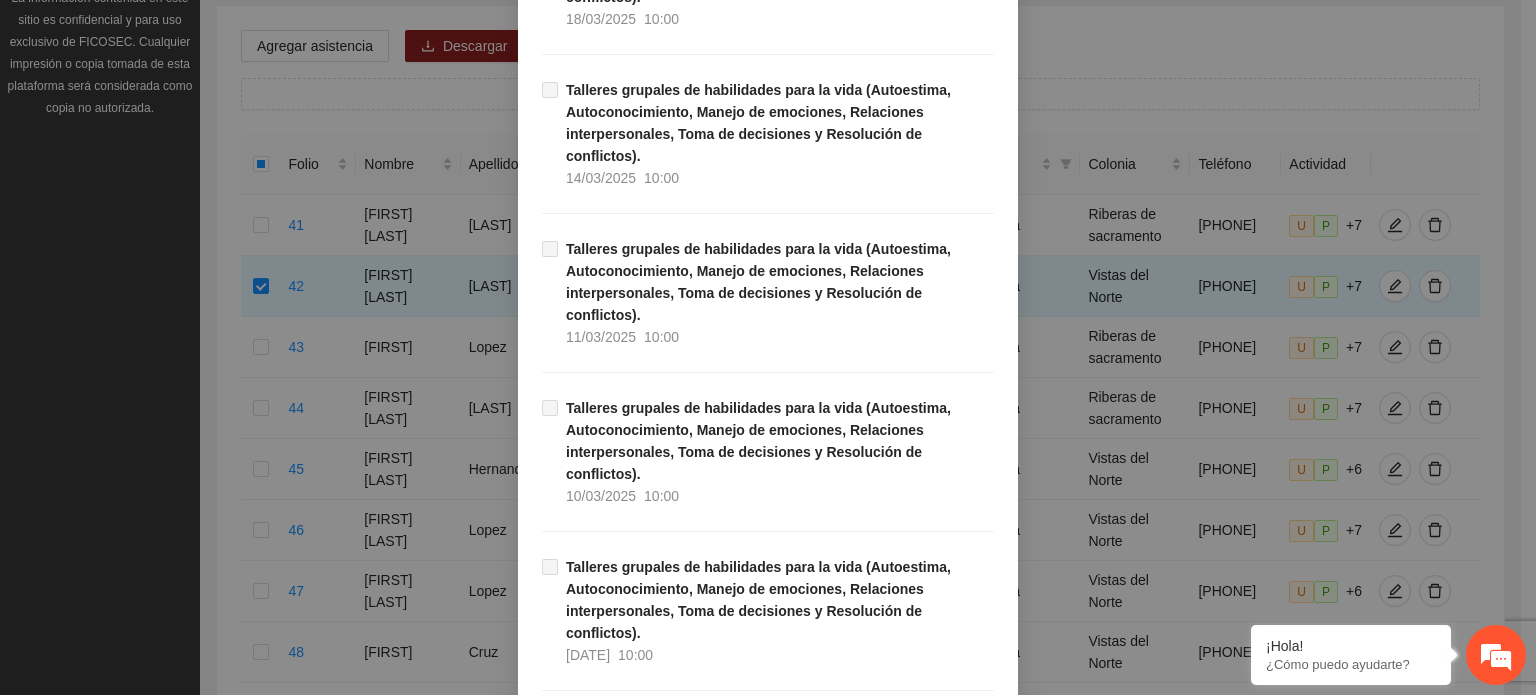 click on "Guardar" at bounding box center [960, 3200] 